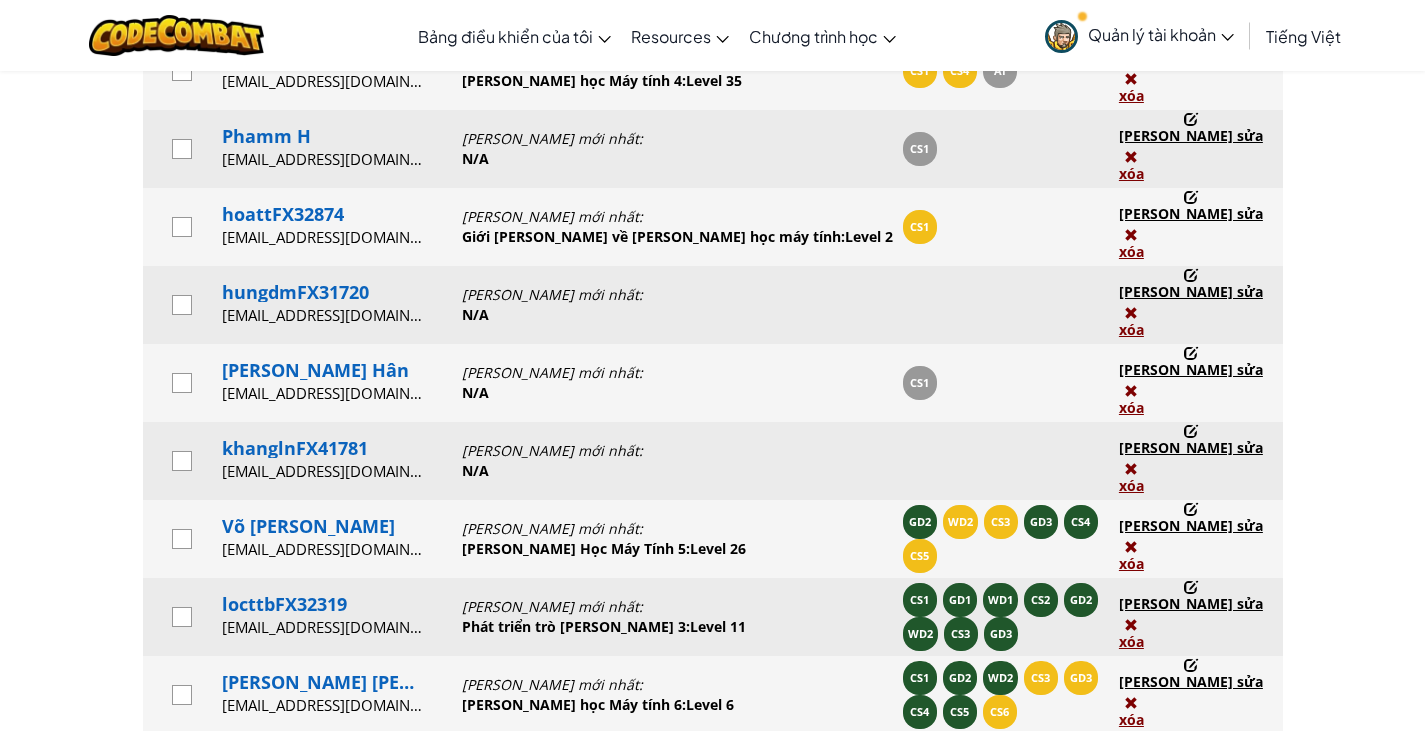 scroll, scrollTop: 1700, scrollLeft: 0, axis: vertical 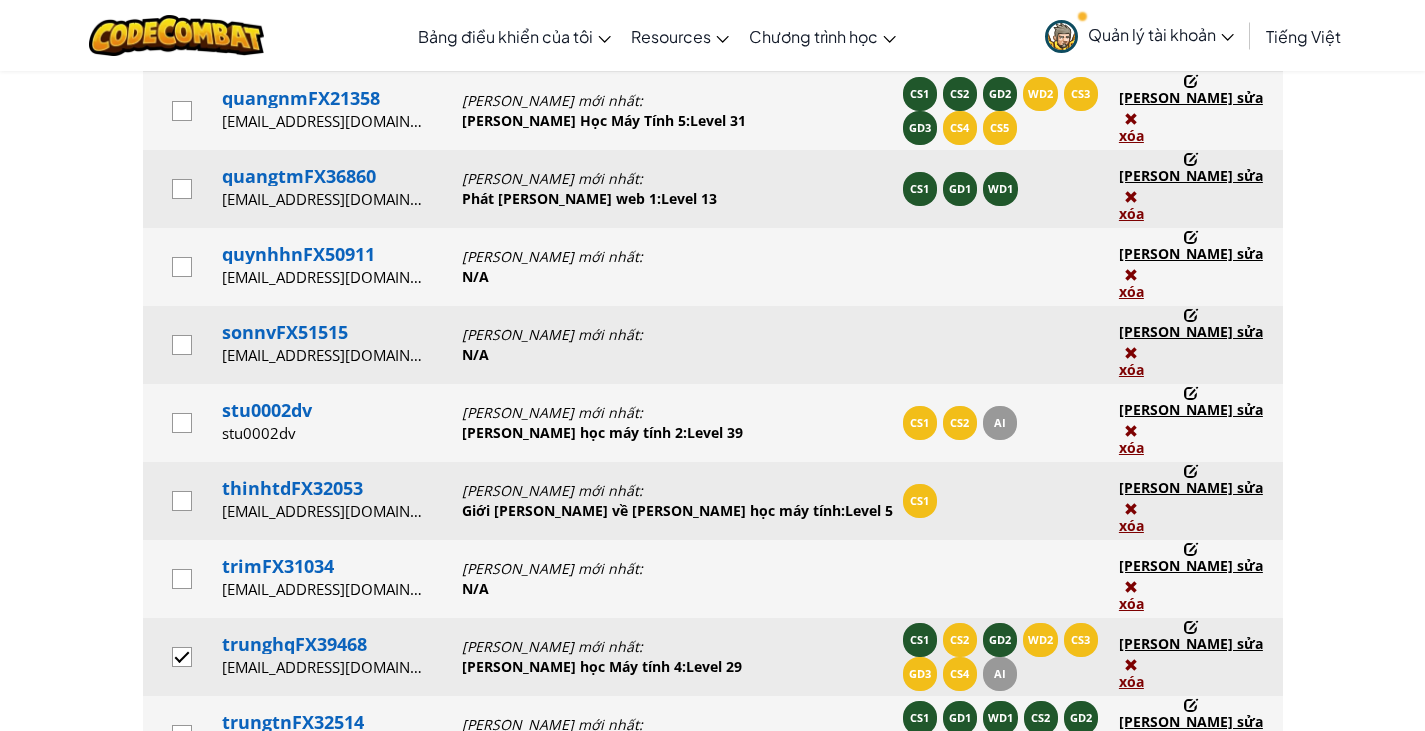click at bounding box center [183, 658] 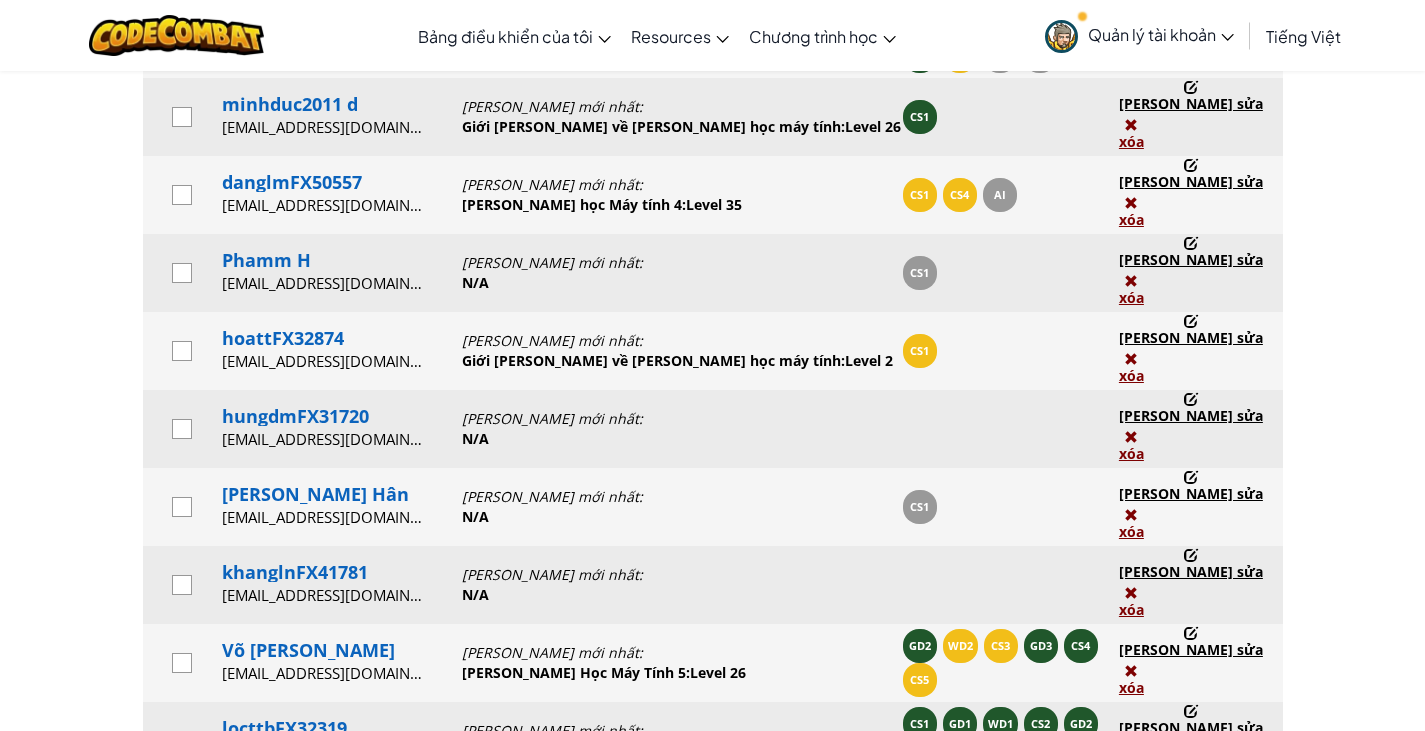 scroll, scrollTop: 1200, scrollLeft: 0, axis: vertical 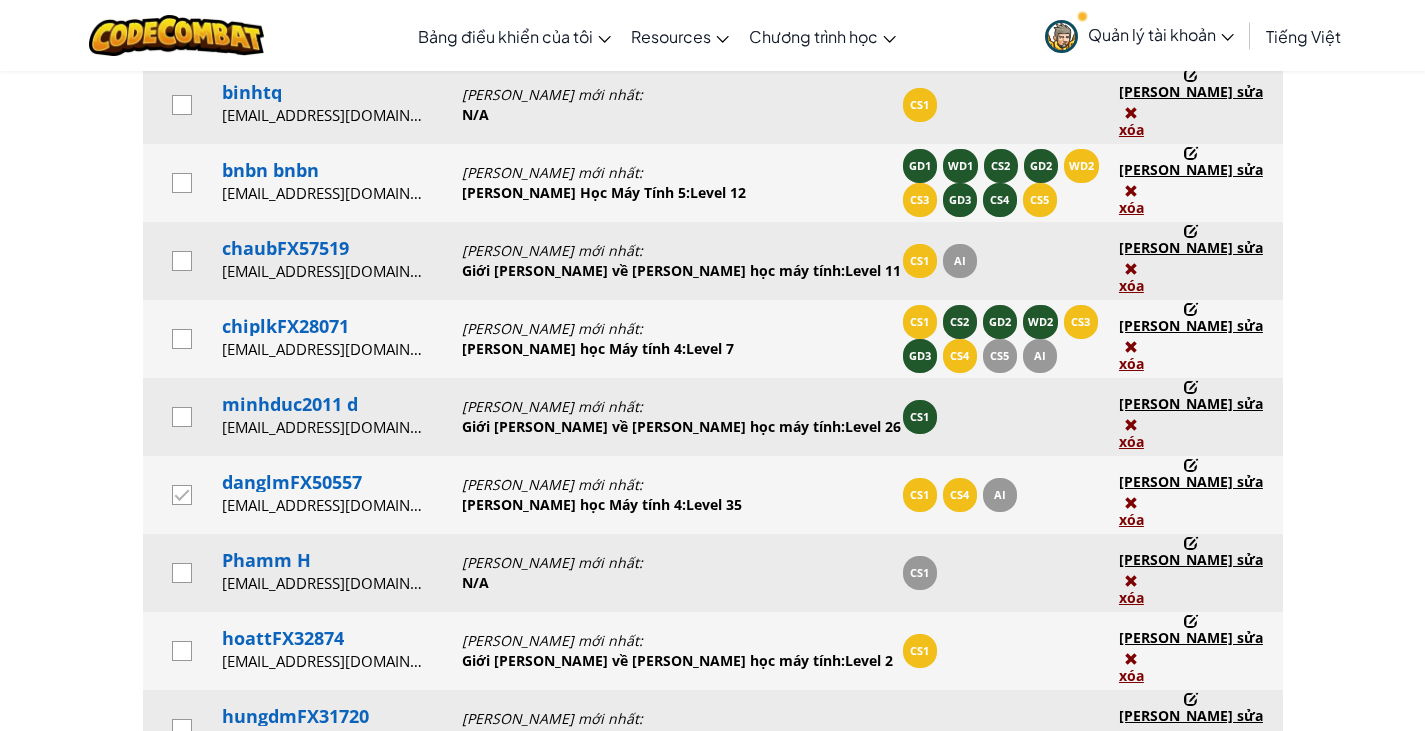 click at bounding box center (183, 496) 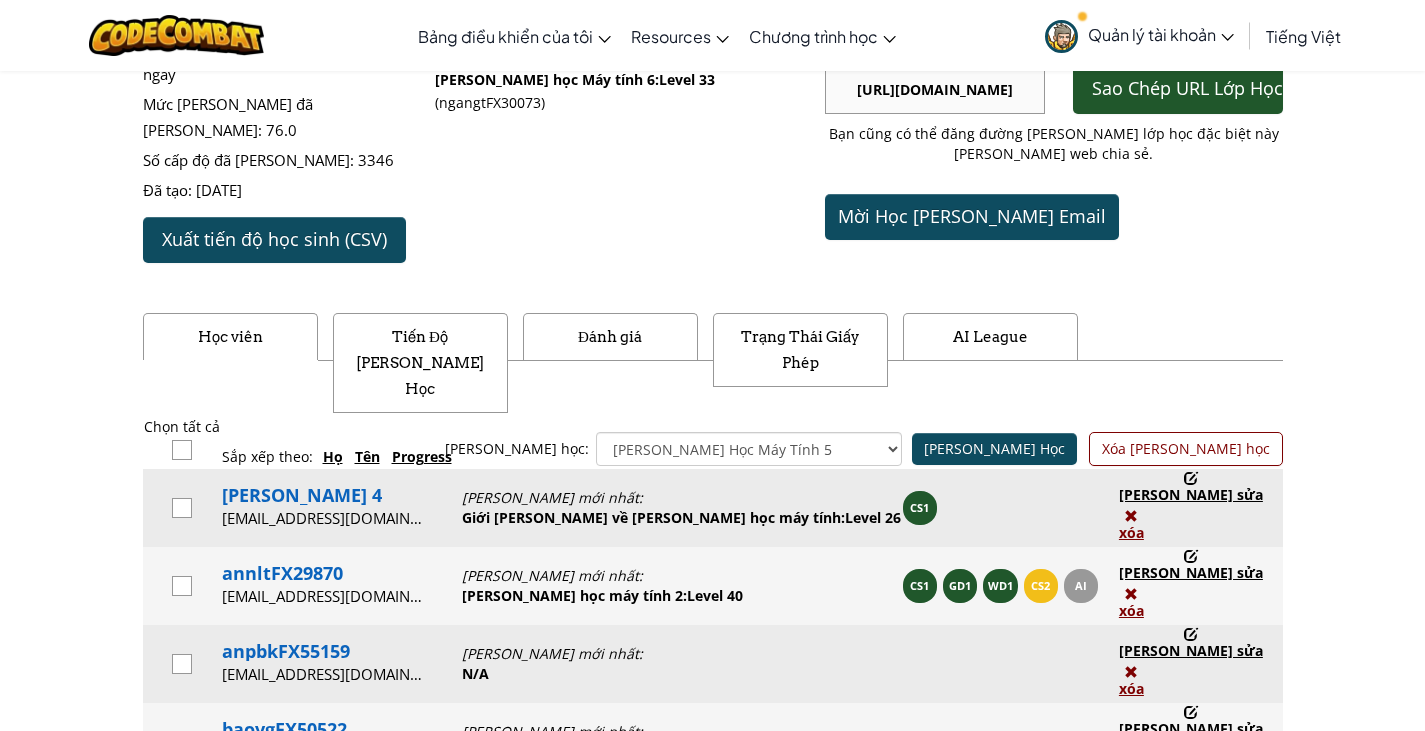 scroll, scrollTop: 500, scrollLeft: 0, axis: vertical 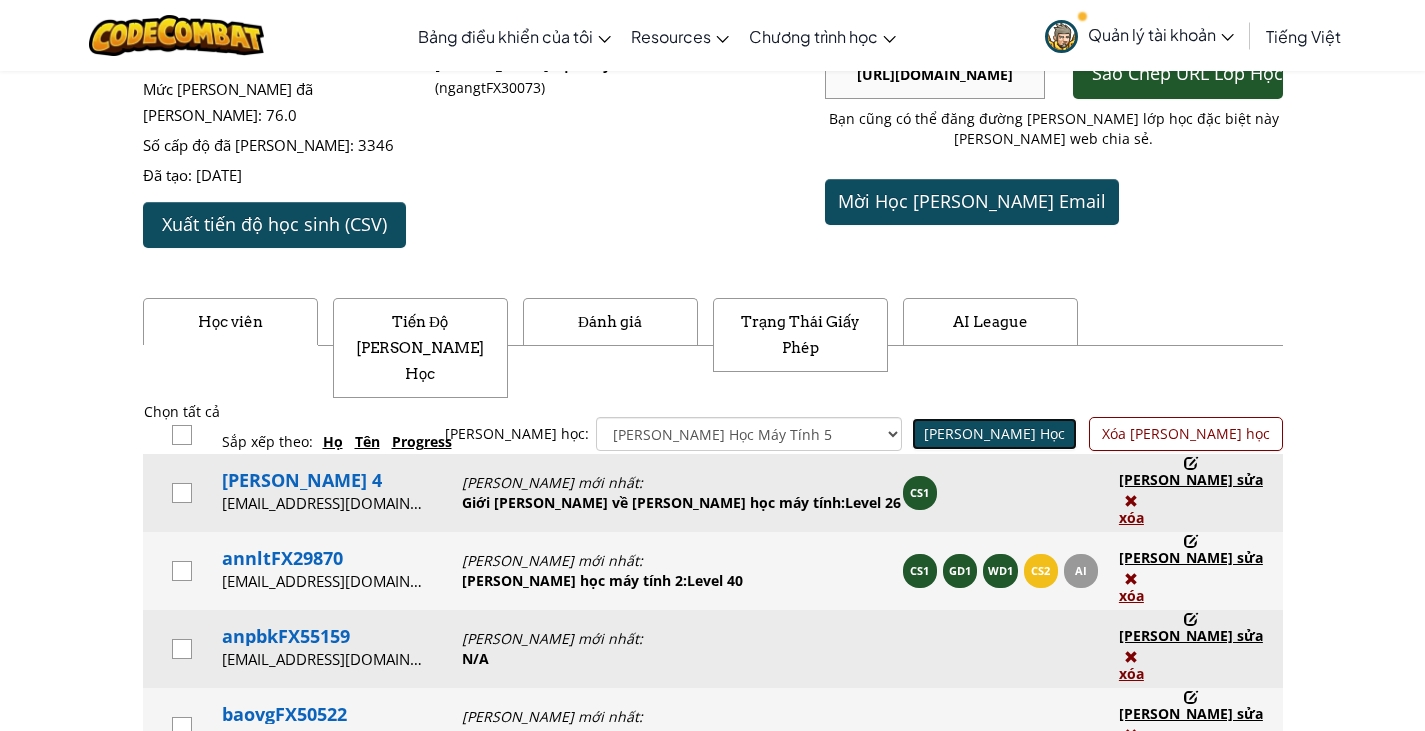 click on "[PERSON_NAME] Học" at bounding box center (994, 433) 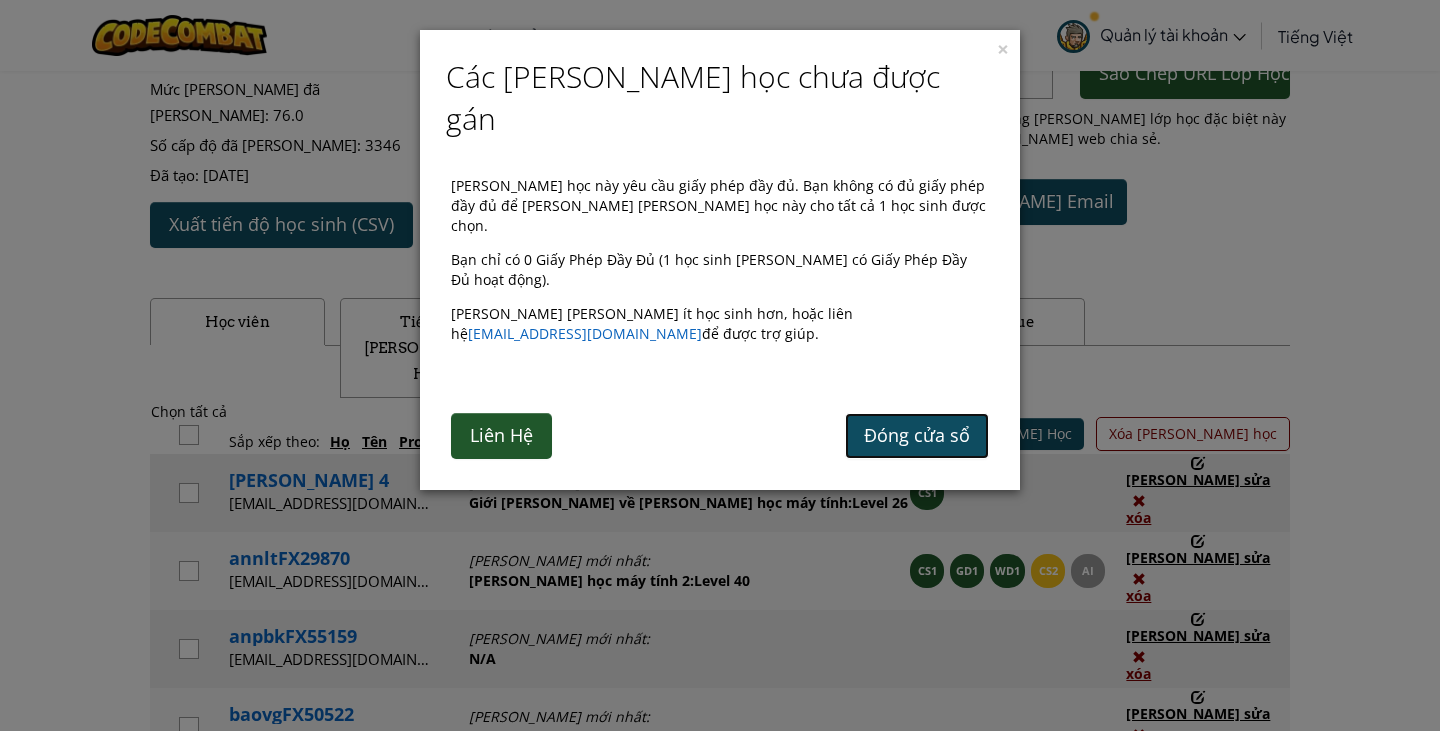 click on "Đóng cửa sổ" at bounding box center [917, 435] 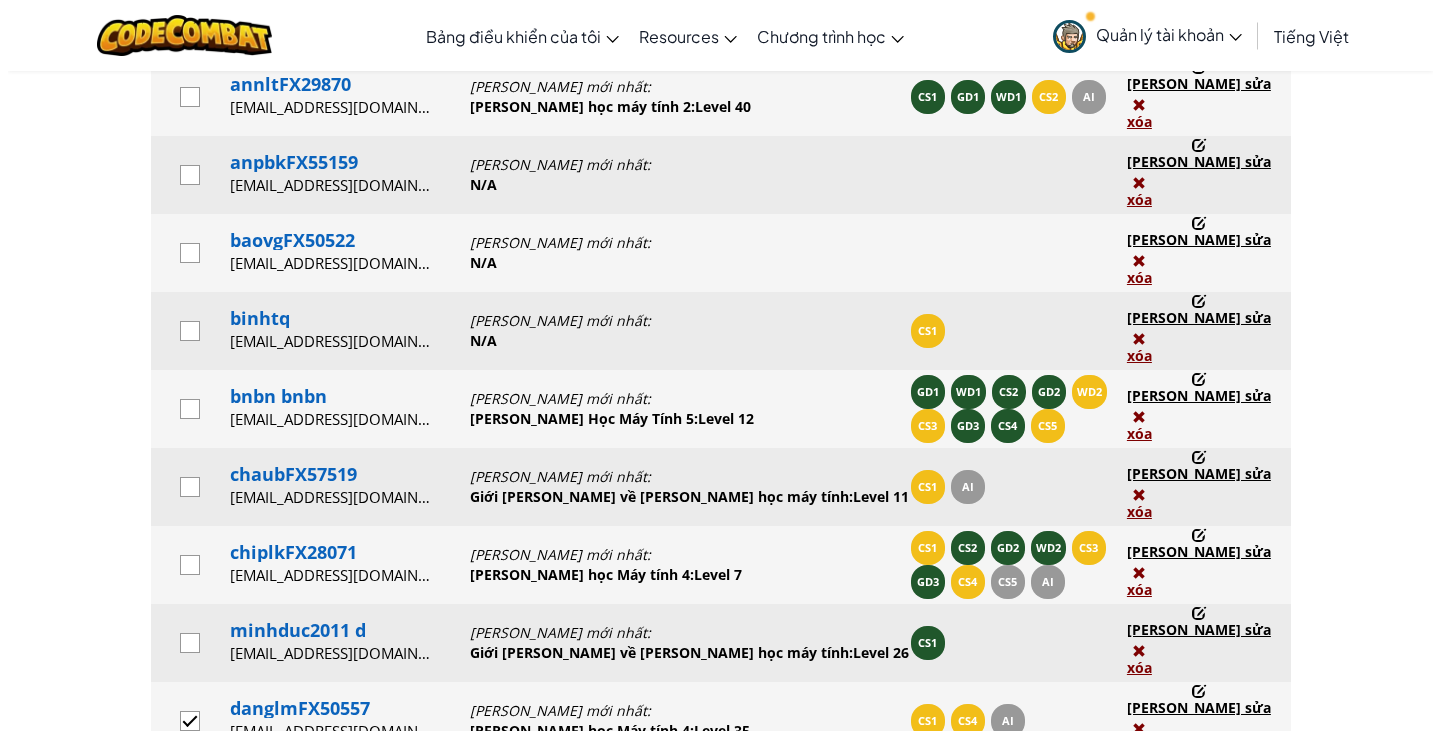scroll, scrollTop: 1000, scrollLeft: 0, axis: vertical 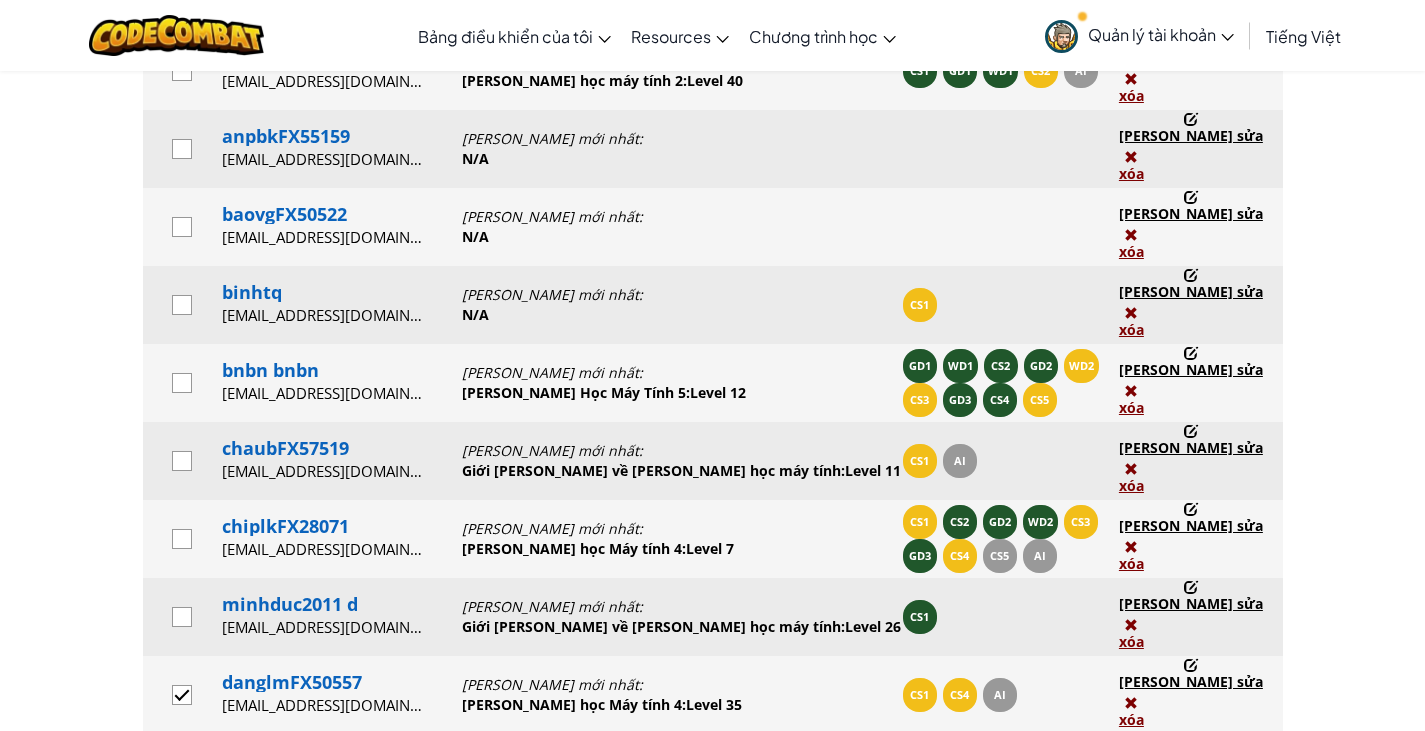 click on "[PERSON_NAME] sửa" at bounding box center (1191, 682) 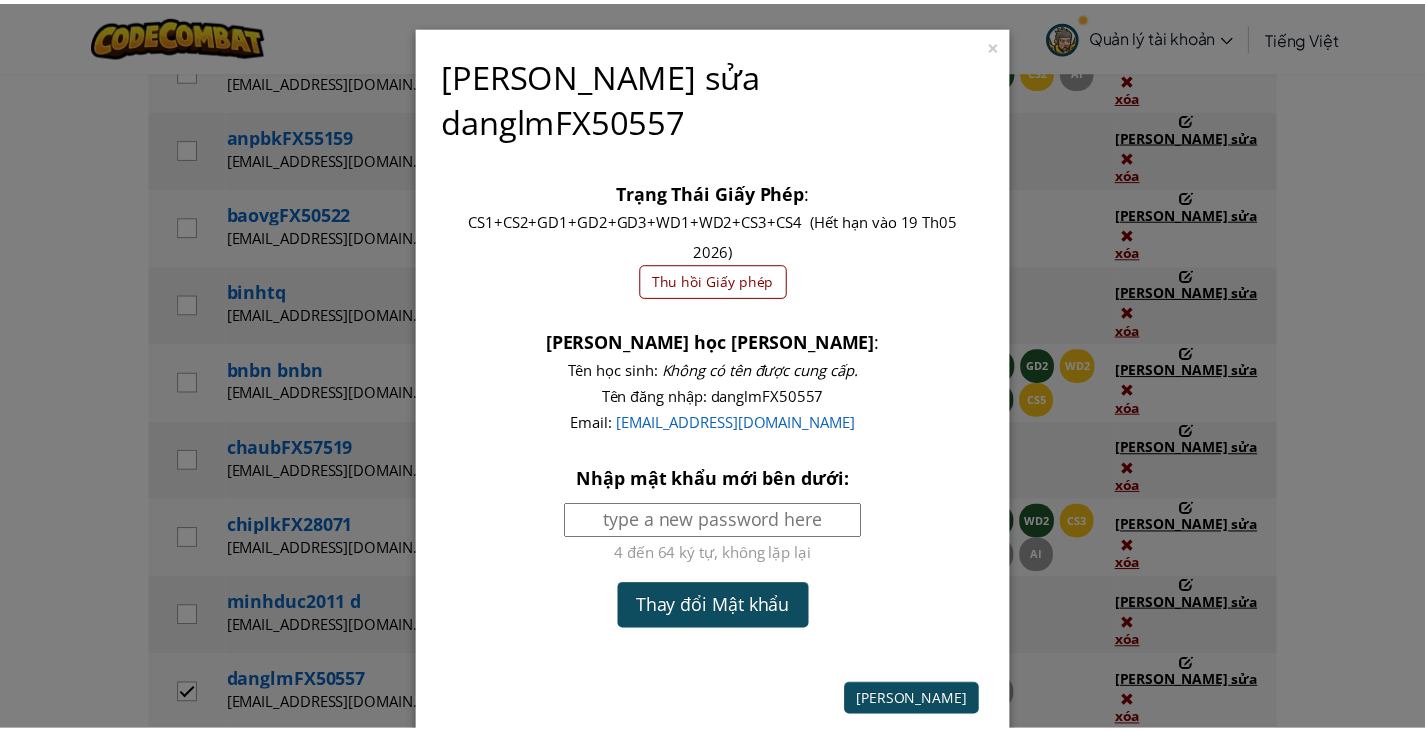 scroll, scrollTop: 5, scrollLeft: 0, axis: vertical 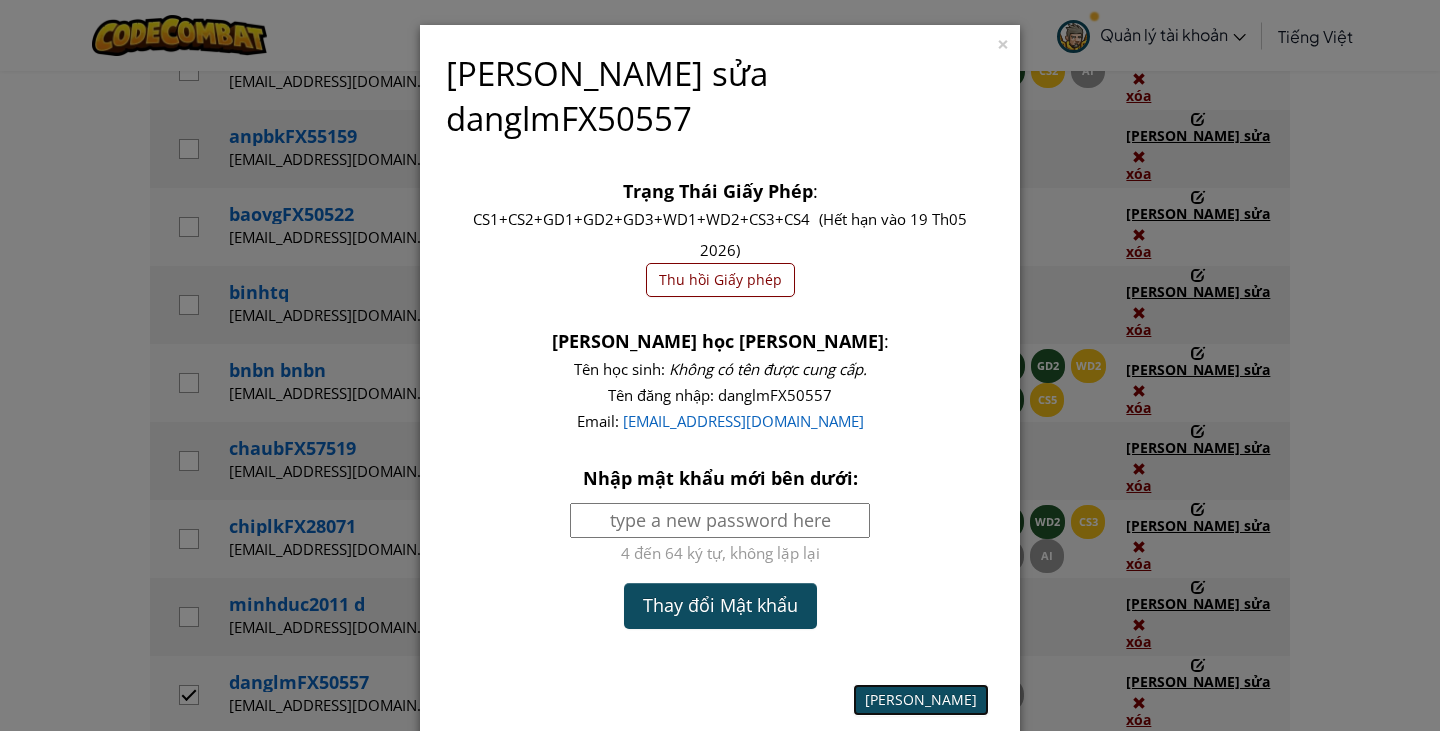 click on "[PERSON_NAME]" at bounding box center (921, 699) 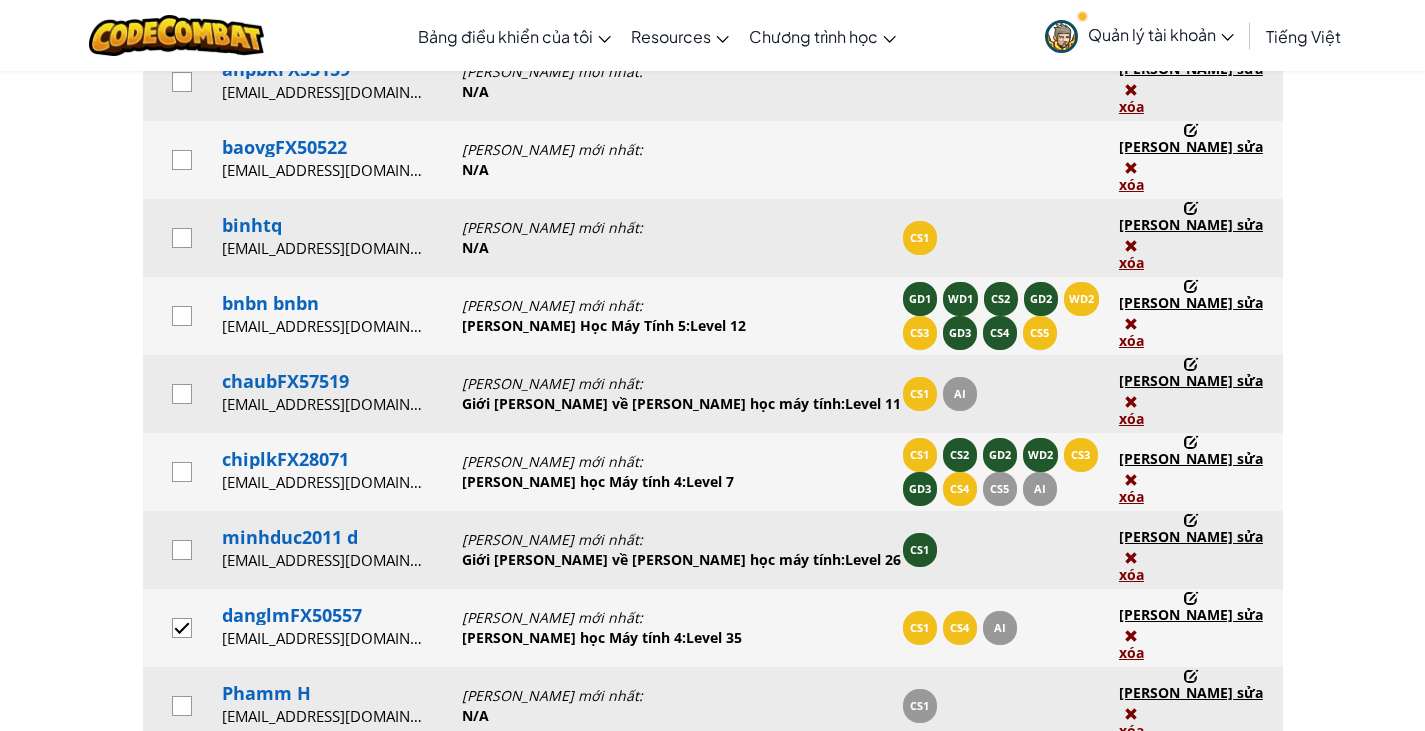 scroll, scrollTop: 1200, scrollLeft: 0, axis: vertical 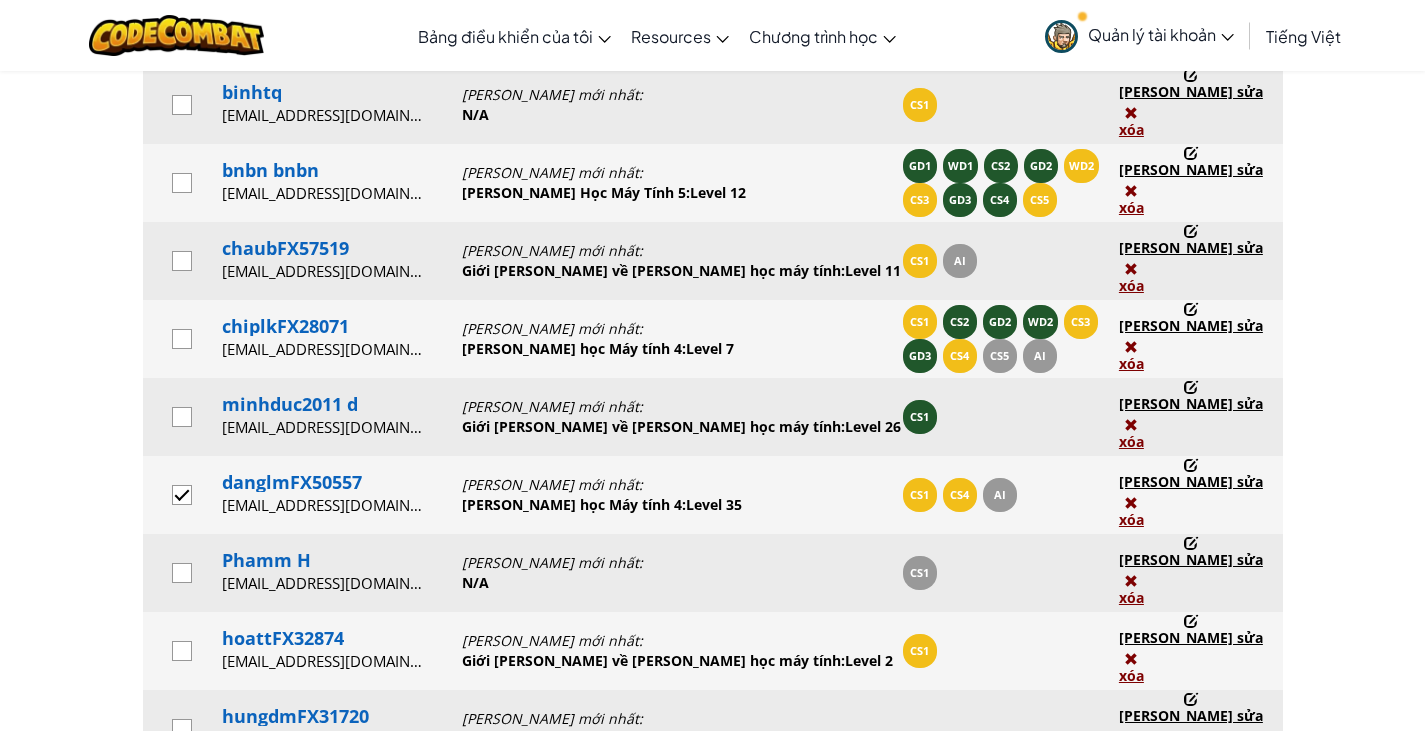 click at bounding box center [182, 495] 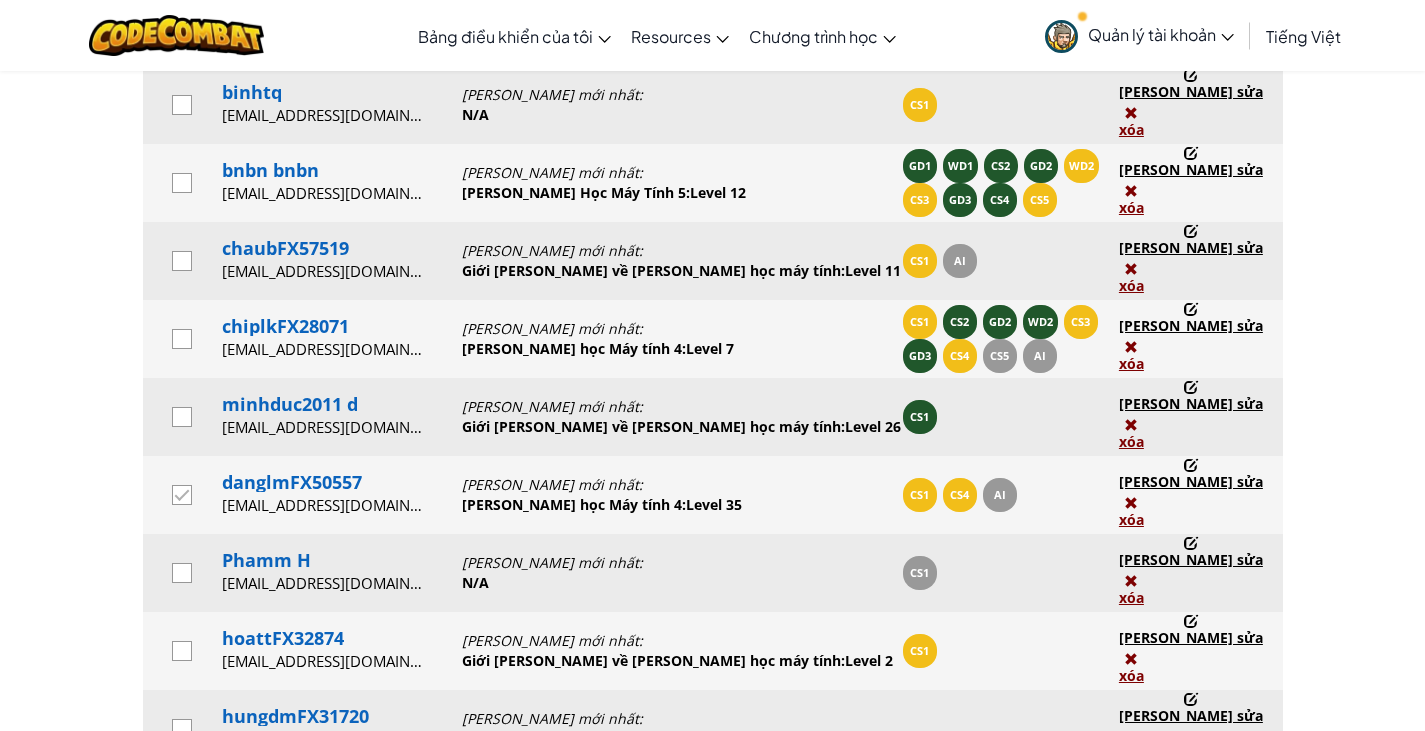 click at bounding box center (183, 496) 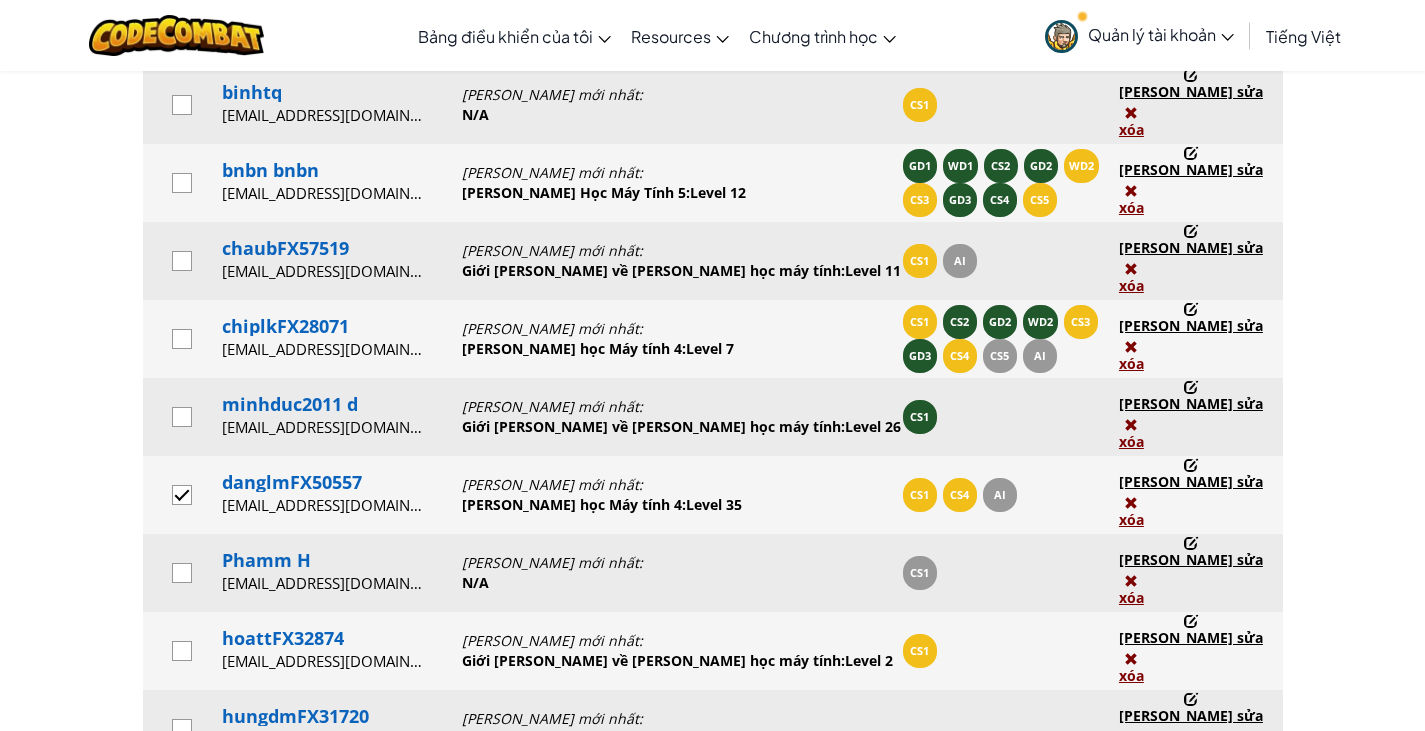 scroll, scrollTop: 500, scrollLeft: 0, axis: vertical 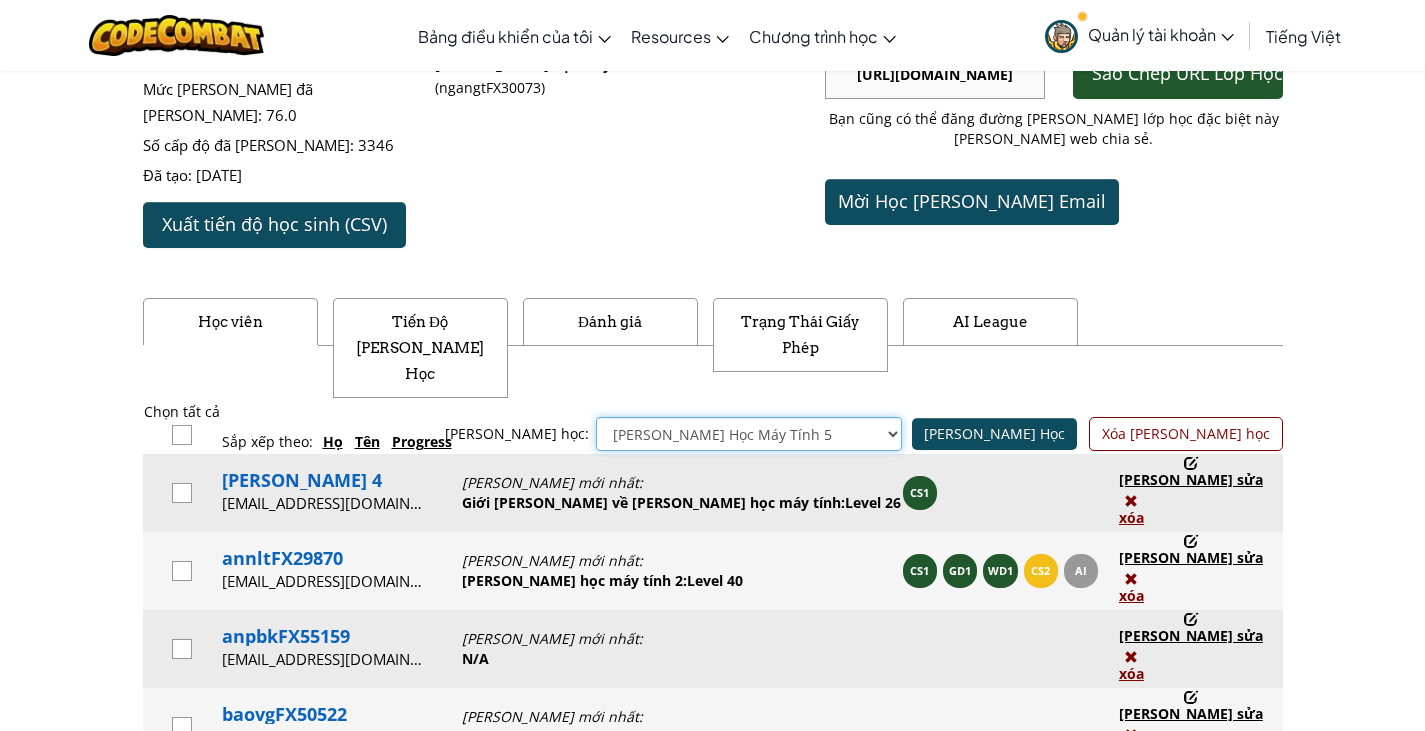 click on "Giới [PERSON_NAME] về [PERSON_NAME] học máy tính Phát triển trò [PERSON_NAME] 1 Phát [PERSON_NAME] web 1 [PERSON_NAME] học máy tính 2 Phát triển trò [PERSON_NAME] 2 [PERSON_NAME] Web 2 [PERSON_NAME] học Máy tính 3 Phát triển trò [PERSON_NAME] 3 [PERSON_NAME] học Máy tính 4 [PERSON_NAME] Học Máy Tính 5 [PERSON_NAME] học Máy tính 6 HackStack" at bounding box center [749, 434] 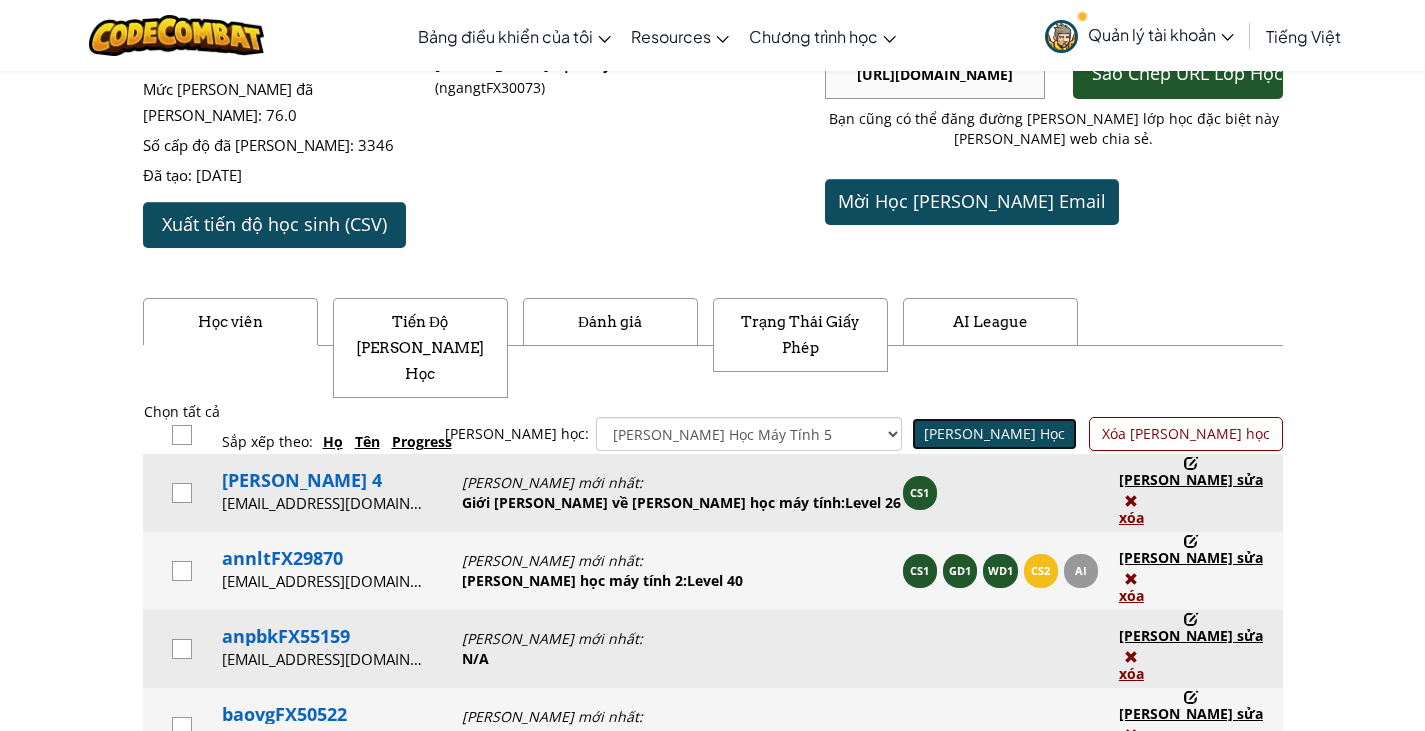 click on "[PERSON_NAME] Học" at bounding box center [994, 433] 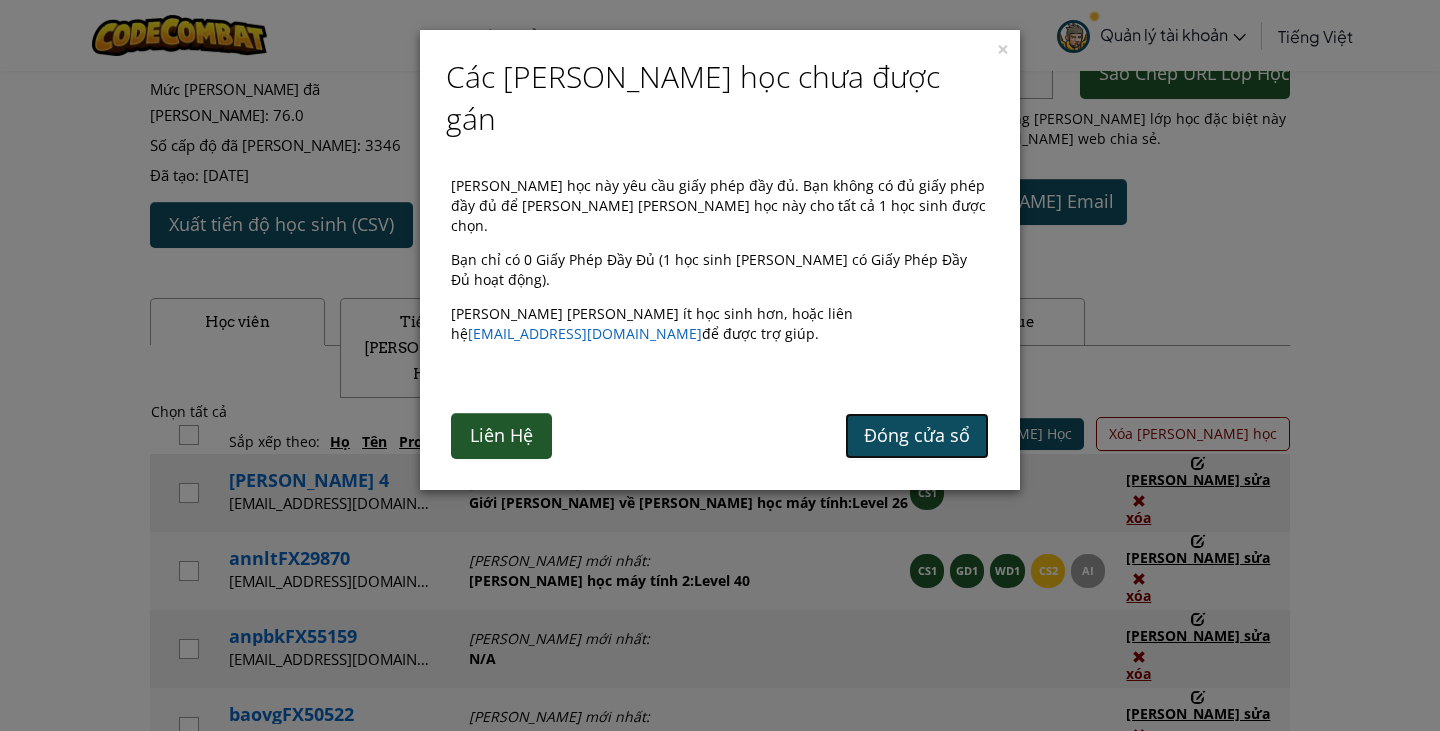 click on "Đóng cửa sổ" at bounding box center [917, 435] 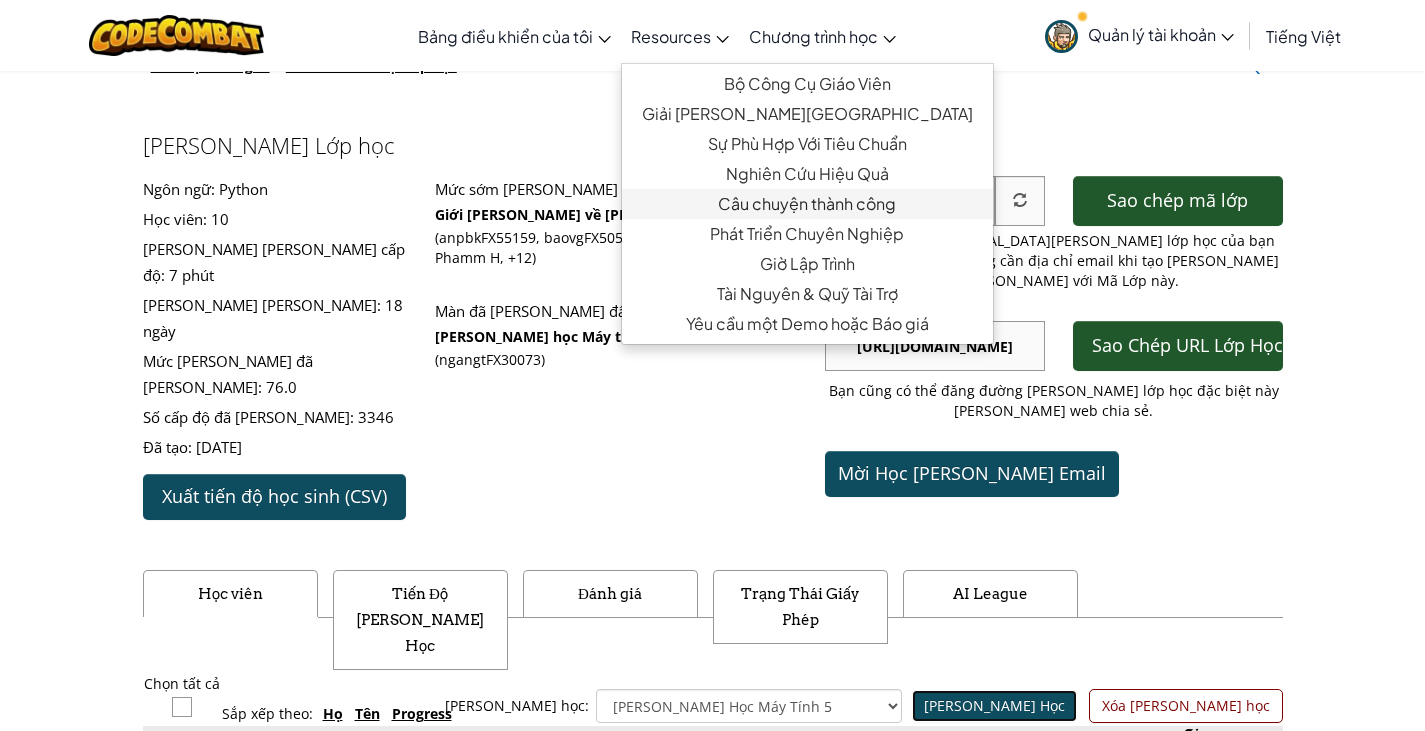 scroll, scrollTop: 0, scrollLeft: 0, axis: both 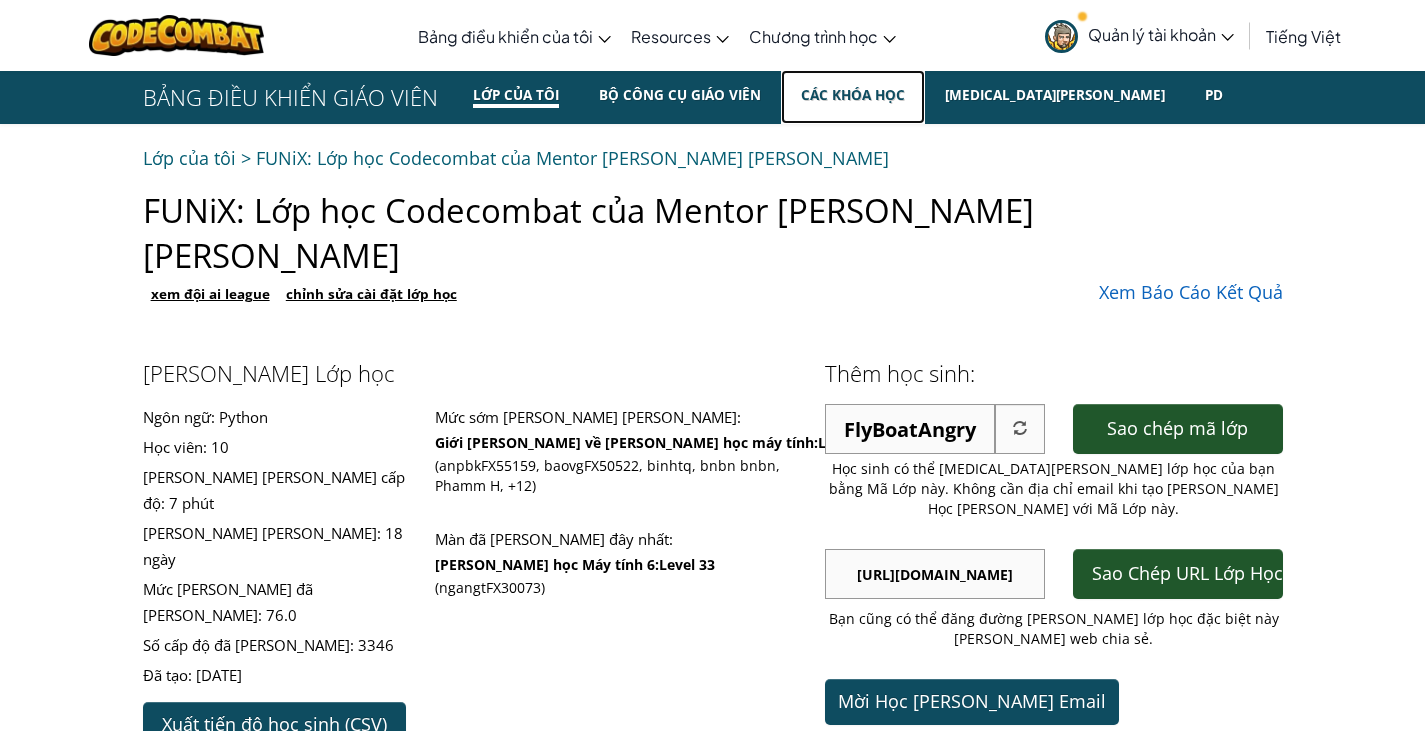 click on "Các khóa học" at bounding box center [853, 95] 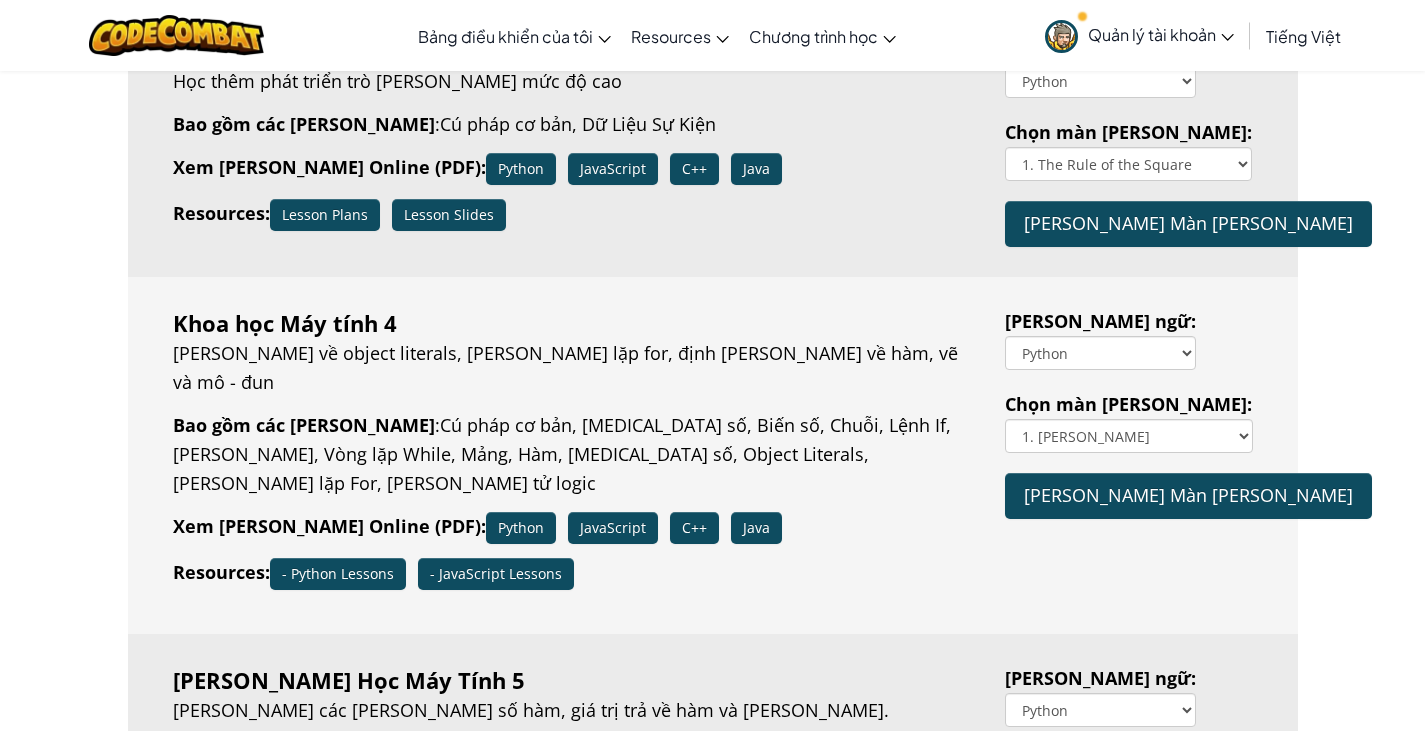 scroll, scrollTop: 3400, scrollLeft: 0, axis: vertical 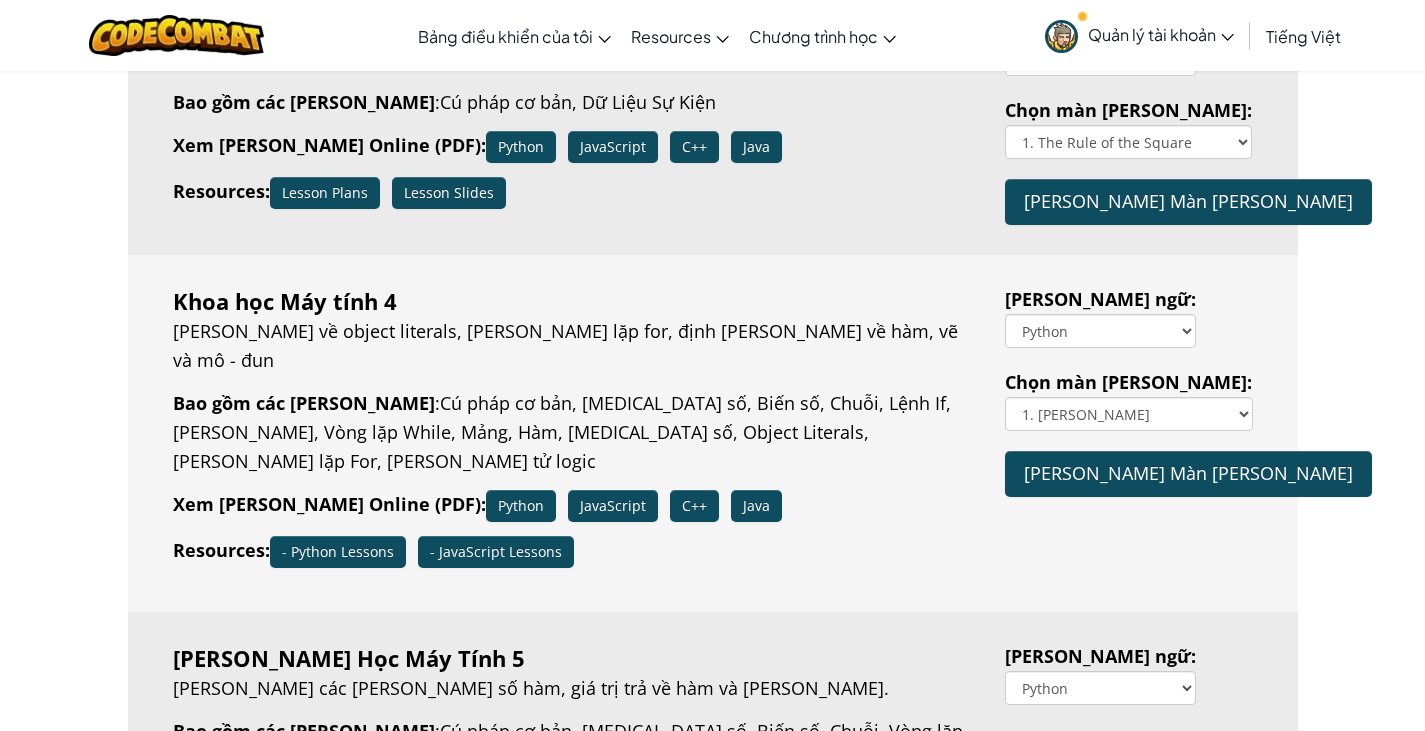 click on "[PERSON_NAME] Màn [PERSON_NAME]" at bounding box center [1188, 830] 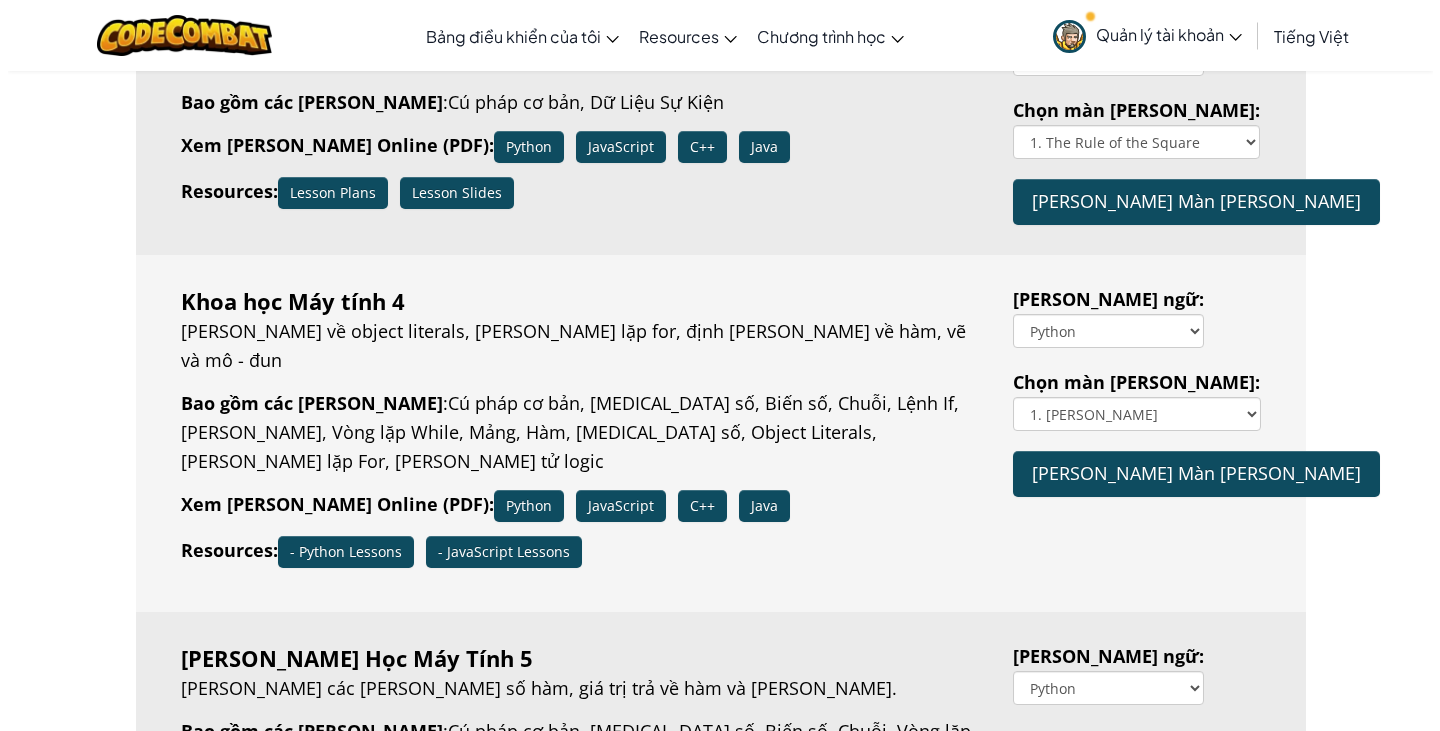 scroll, scrollTop: 0, scrollLeft: 0, axis: both 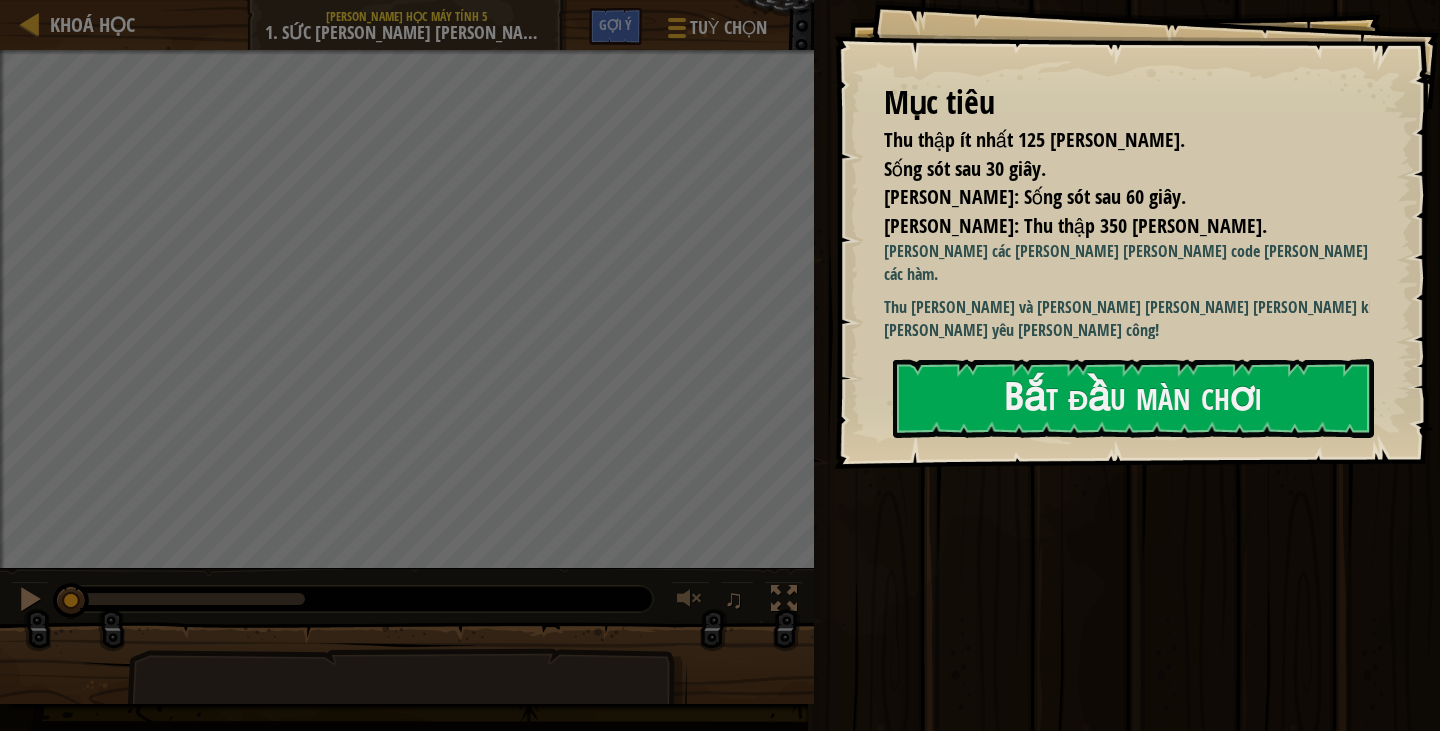 drag, startPoint x: 1085, startPoint y: 184, endPoint x: 1079, endPoint y: 172, distance: 13.416408 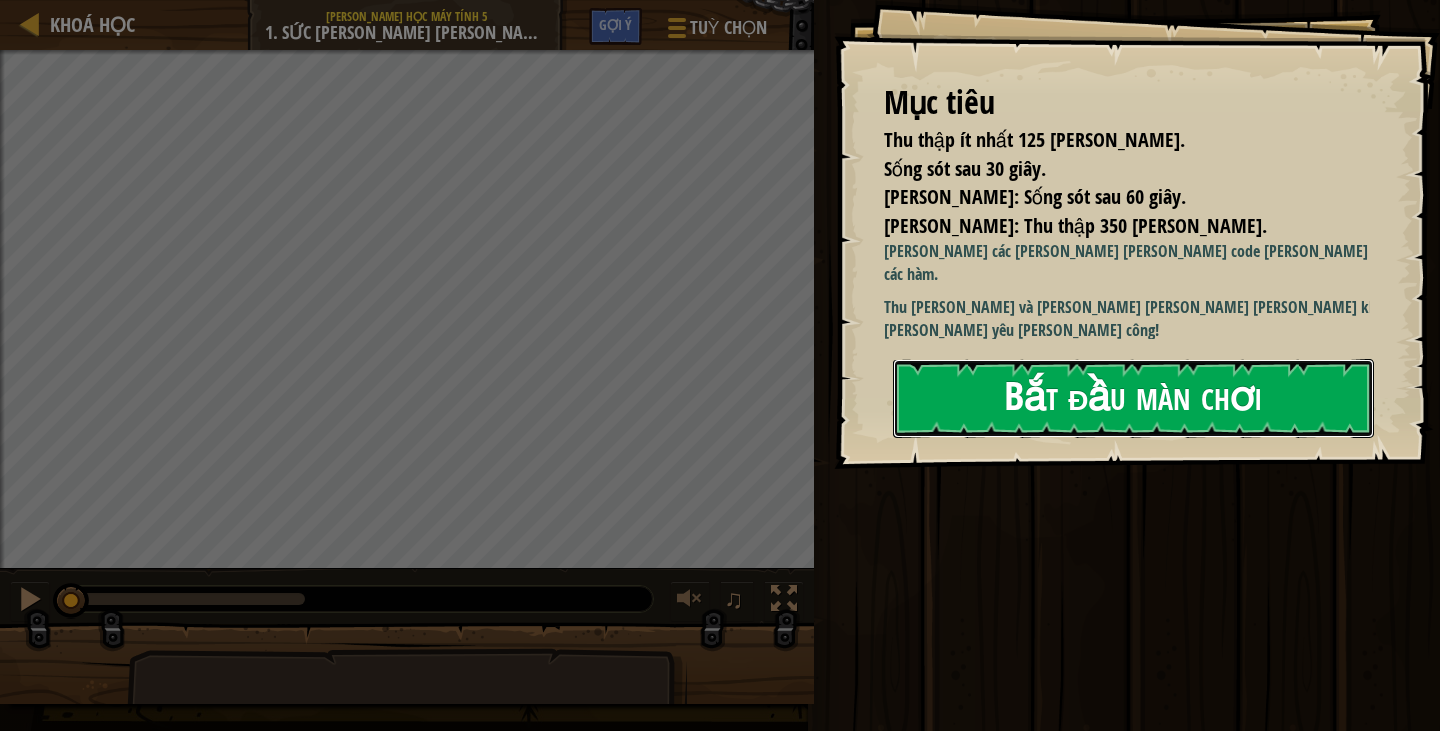 click on "Bắt đầu màn chơi" at bounding box center (1133, 398) 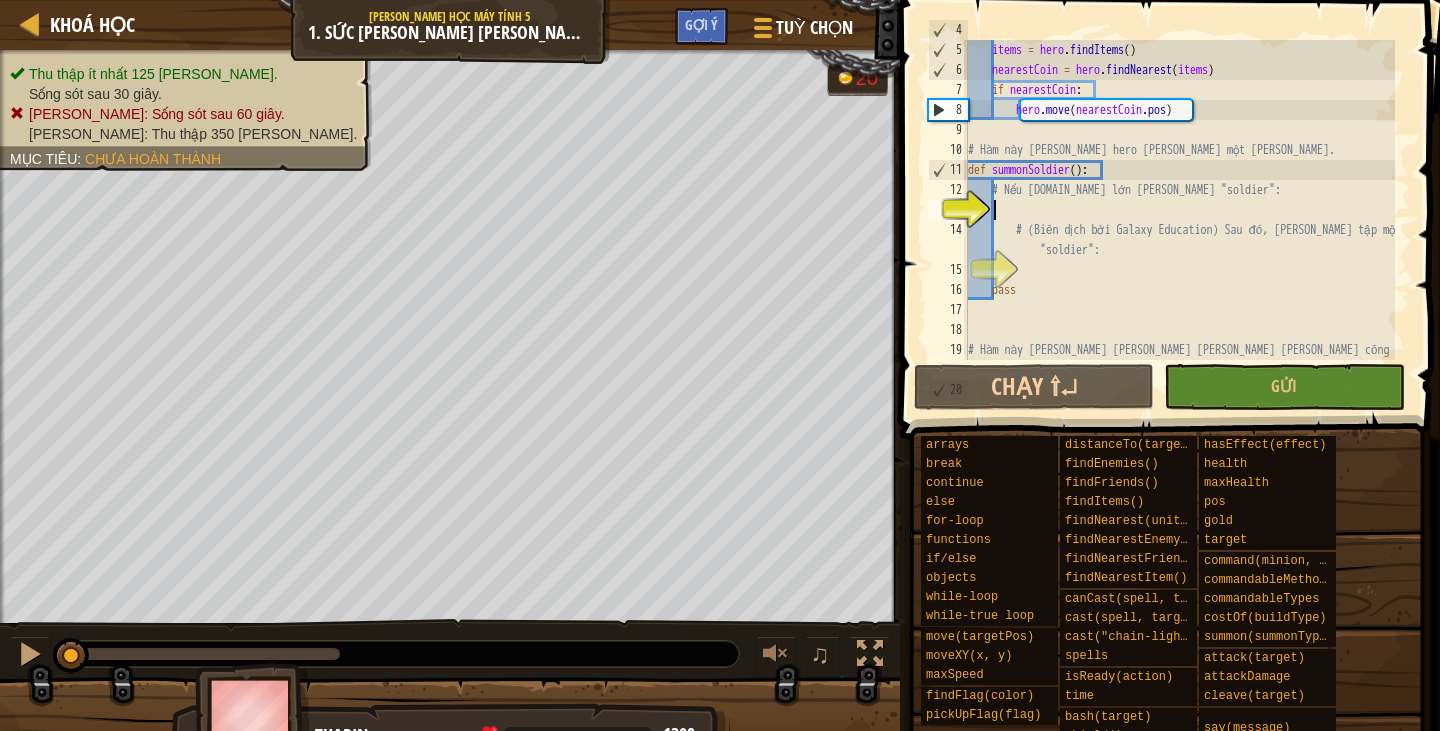 scroll, scrollTop: 100, scrollLeft: 0, axis: vertical 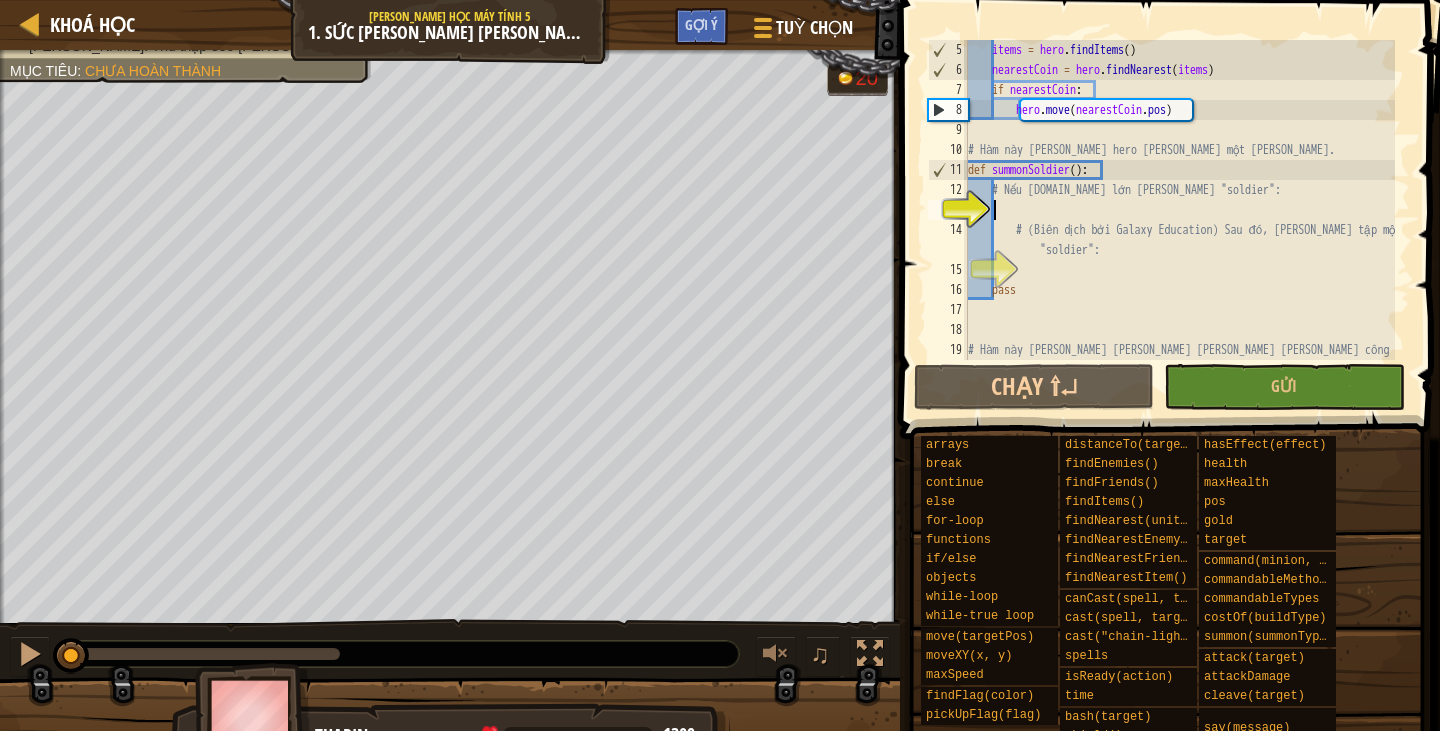 click on "items   =   hero . findItems ( )      nearestCoin   =   hero . findNearest ( items )      if   nearestCoin :          hero . move ( nearestCoin . pos ) # Hàm này [PERSON_NAME] hero [PERSON_NAME] một [PERSON_NAME]. def   summonSoldier ( ) :      # Nếu [DOMAIN_NAME] lớn [PERSON_NAME] "soldier":               # (Biên dịch bởi Galaxy Education) Sau đó, [PERSON_NAME] tập một               "soldier":               pass # Hàm này [PERSON_NAME] [PERSON_NAME] [PERSON_NAME] [PERSON_NAME] công kẻ địch gần       [PERSON_NAME] họ." at bounding box center [1179, 230] 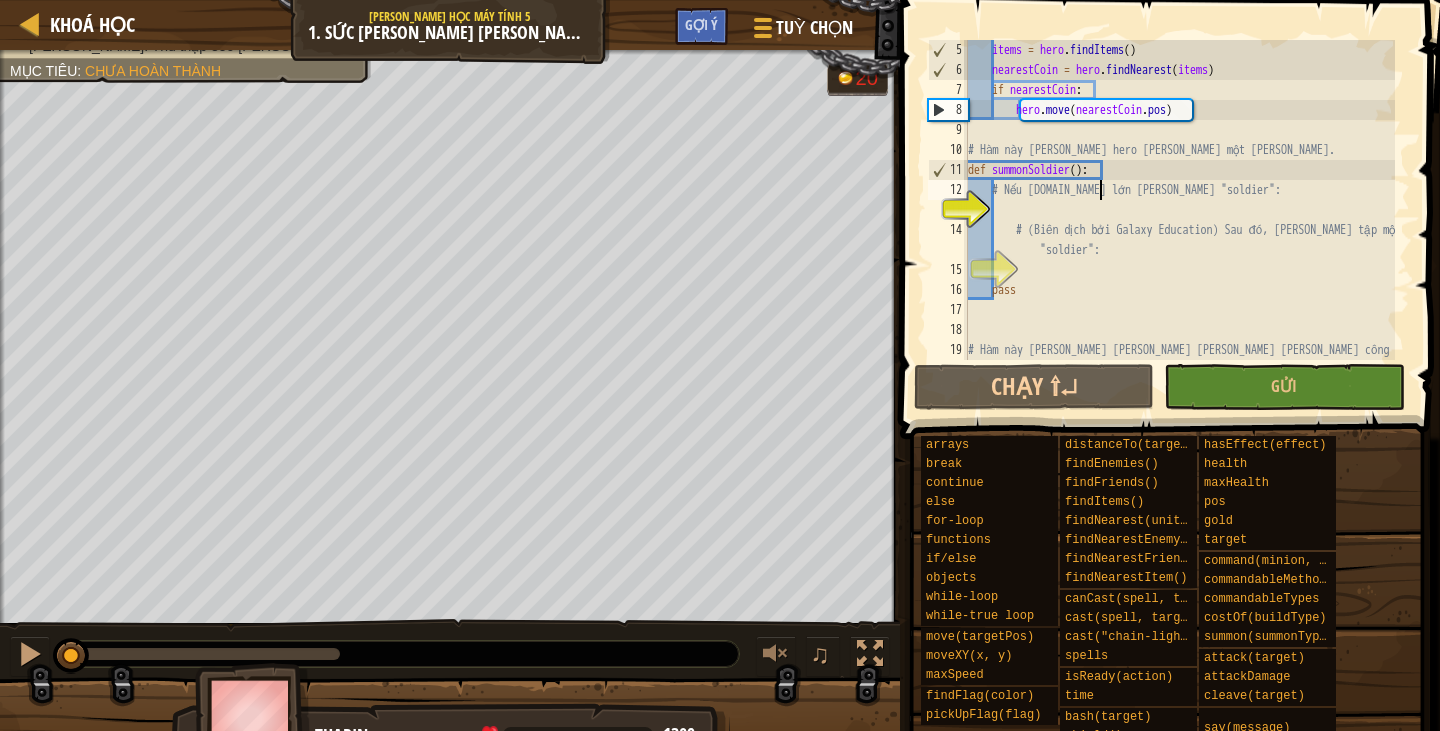 scroll, scrollTop: 0, scrollLeft: 0, axis: both 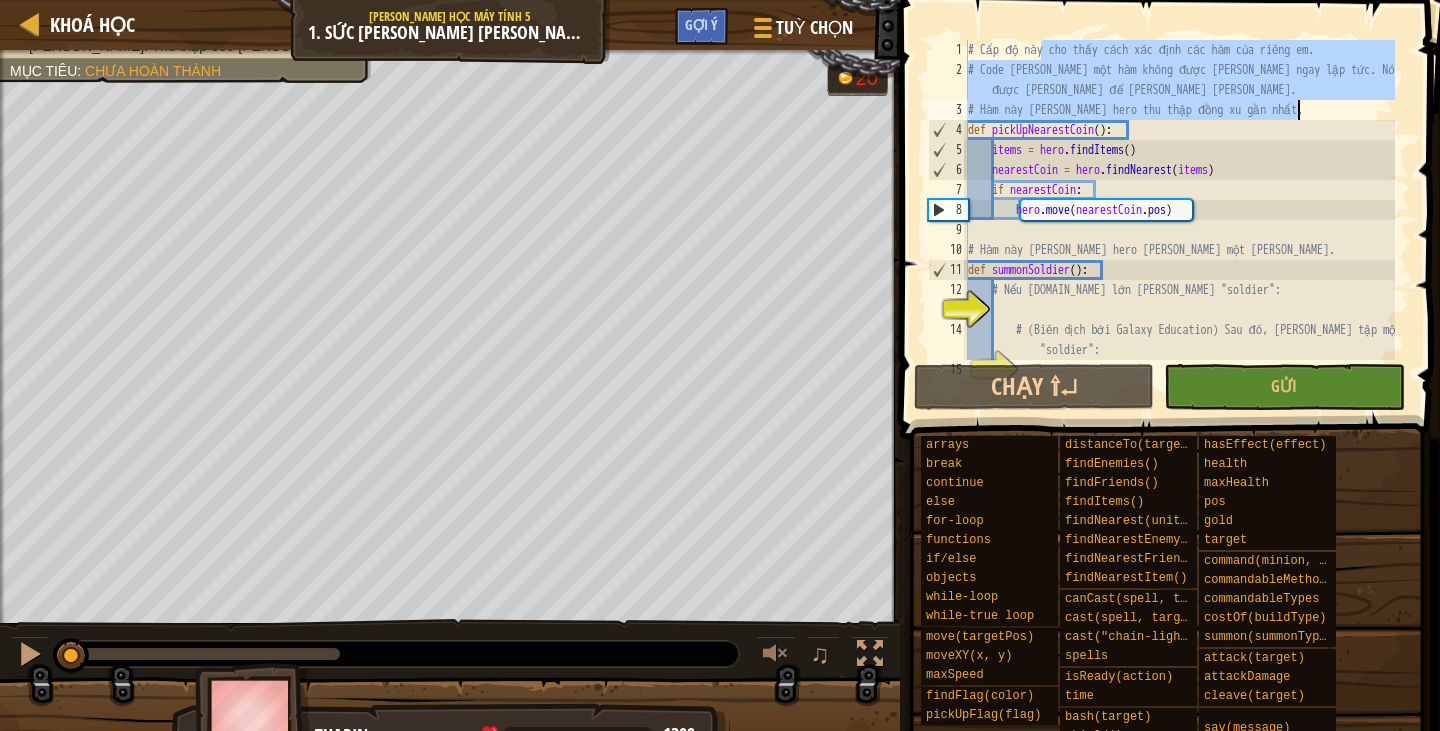 drag, startPoint x: 1039, startPoint y: 54, endPoint x: 1304, endPoint y: 118, distance: 272.61877 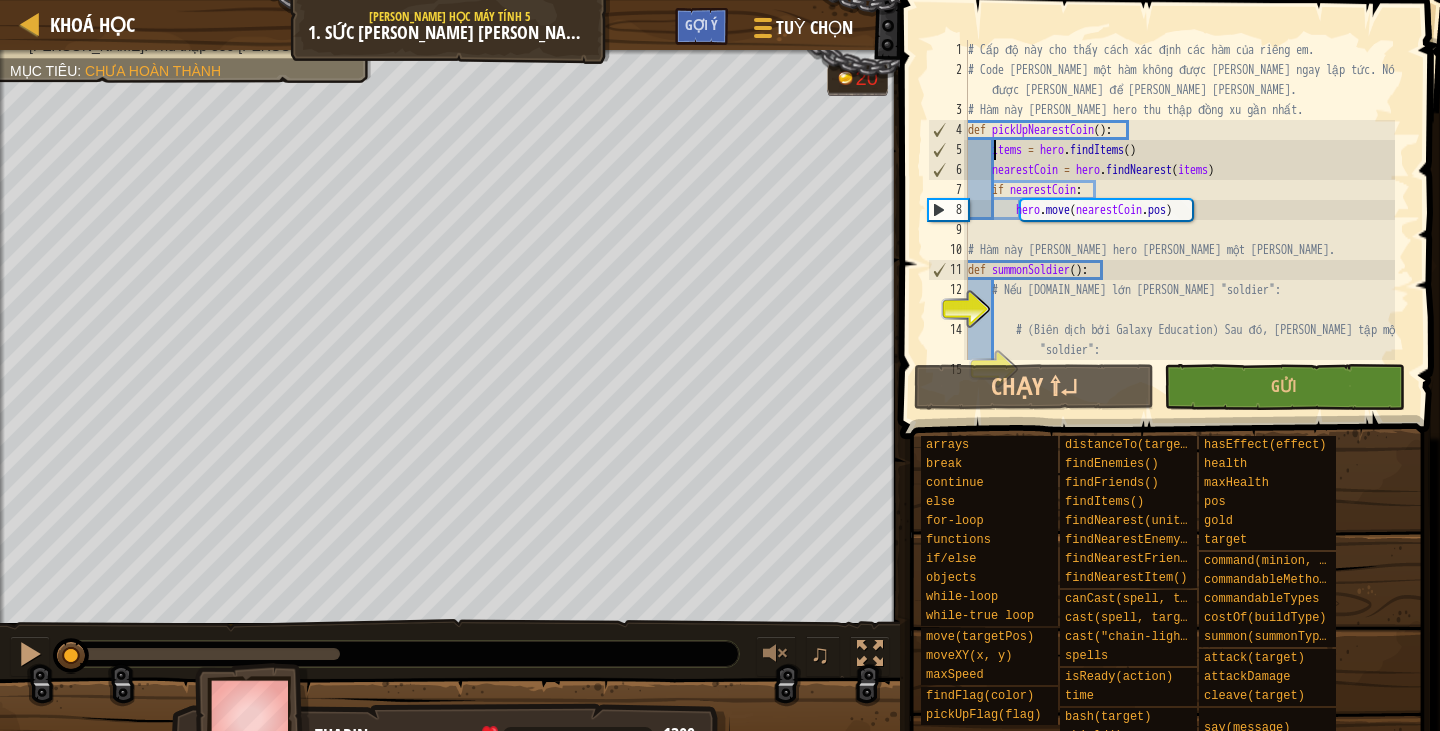 click on "# Cấp độ này cho thấy cách xác định các hàm của riêng em. # Code [PERSON_NAME] một hàm không được [PERSON_NAME] ngay lập tức. Nó       được [PERSON_NAME] để [PERSON_NAME] [PERSON_NAME]. # Hàm này [PERSON_NAME] hero thu thập đồng xu gần nhất. def   pickUpNearestCoin ( ) :      items   =   hero . findItems ( )      nearestCoin   =   hero . findNearest ( items )      if   nearestCoin :          hero . move ( nearestCoin . pos ) # Hàm này [PERSON_NAME] hero [PERSON_NAME] một [PERSON_NAME]. def   summonSoldier ( ) :      # Nếu [DOMAIN_NAME] lớn [PERSON_NAME] "soldier":               # (Biên dịch bởi Galaxy Education) Sau đó, [PERSON_NAME] tập một               "soldier":" at bounding box center [1179, 220] 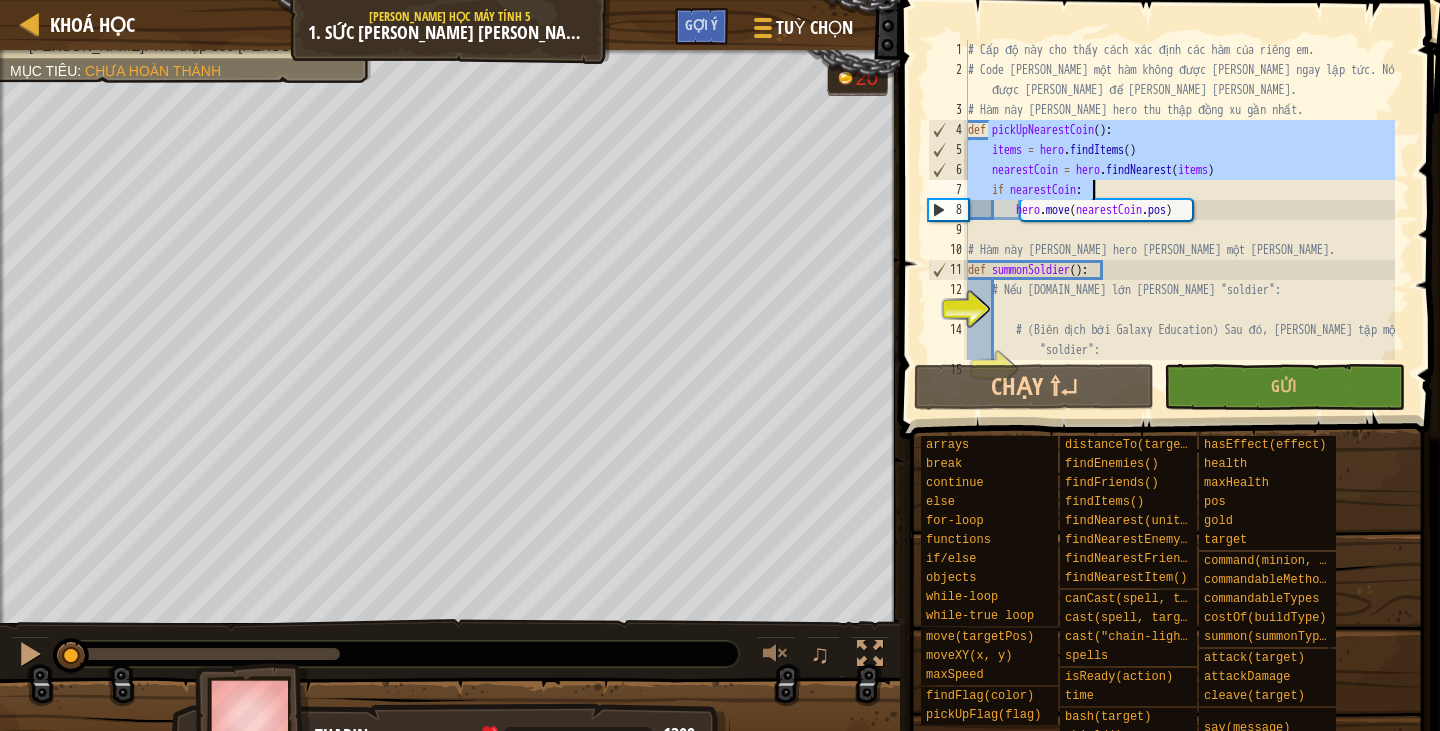 drag, startPoint x: 989, startPoint y: 128, endPoint x: 1183, endPoint y: 188, distance: 203.0665 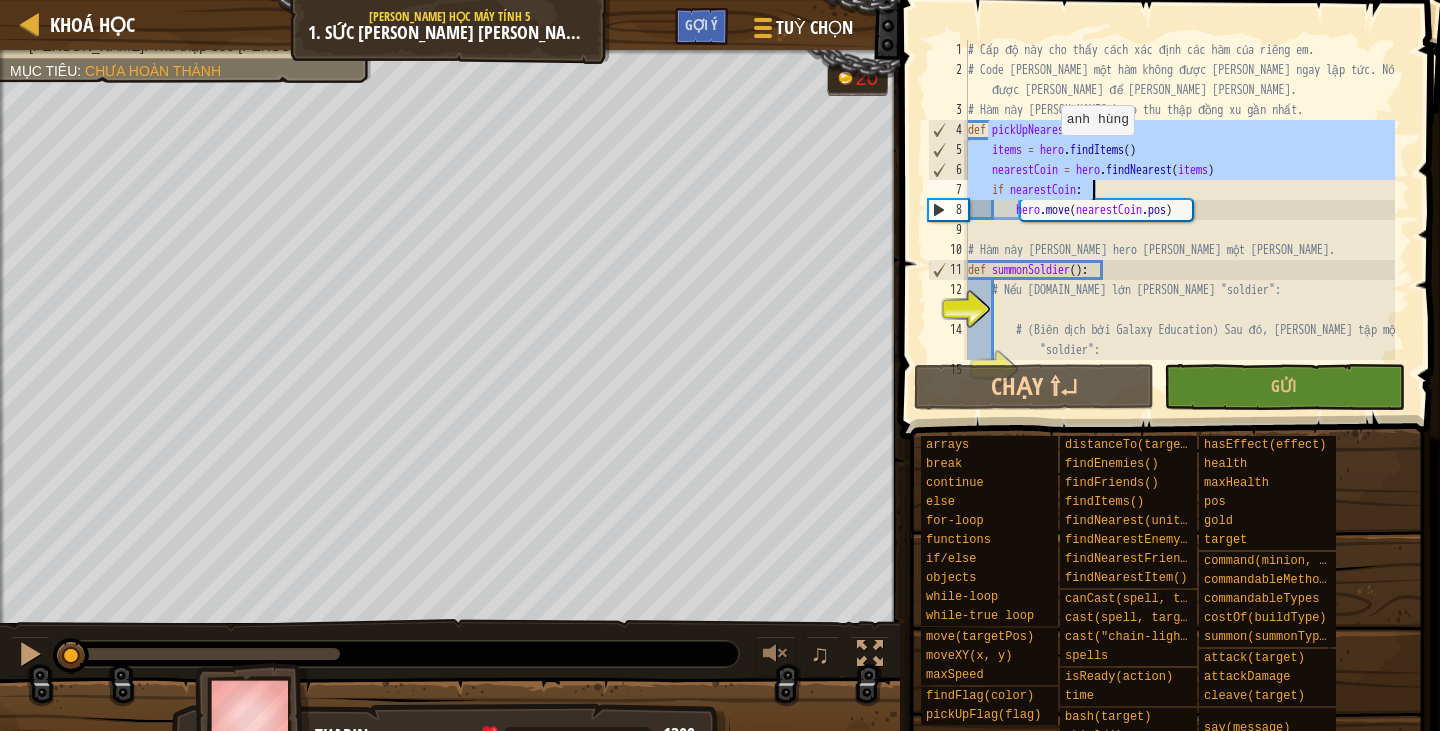 click on "# Cấp độ này cho thấy cách xác định các hàm của riêng em. # Code [PERSON_NAME] một hàm không được [PERSON_NAME] ngay lập tức. Nó       được [PERSON_NAME] để [PERSON_NAME] [PERSON_NAME]. # Hàm này [PERSON_NAME] hero thu thập đồng xu gần nhất. def   pickUpNearestCoin ( ) :      items   =   hero . findItems ( )      nearestCoin   =   hero . findNearest ( items )      if   nearestCoin :          hero . move ( nearestCoin . pos ) # Hàm này [PERSON_NAME] hero [PERSON_NAME] một [PERSON_NAME]. def   summonSoldier ( ) :      # Nếu [DOMAIN_NAME] lớn [PERSON_NAME] "soldier":               # (Biên dịch bởi Galaxy Education) Sau đó, [PERSON_NAME] tập một               "soldier":" at bounding box center [1179, 200] 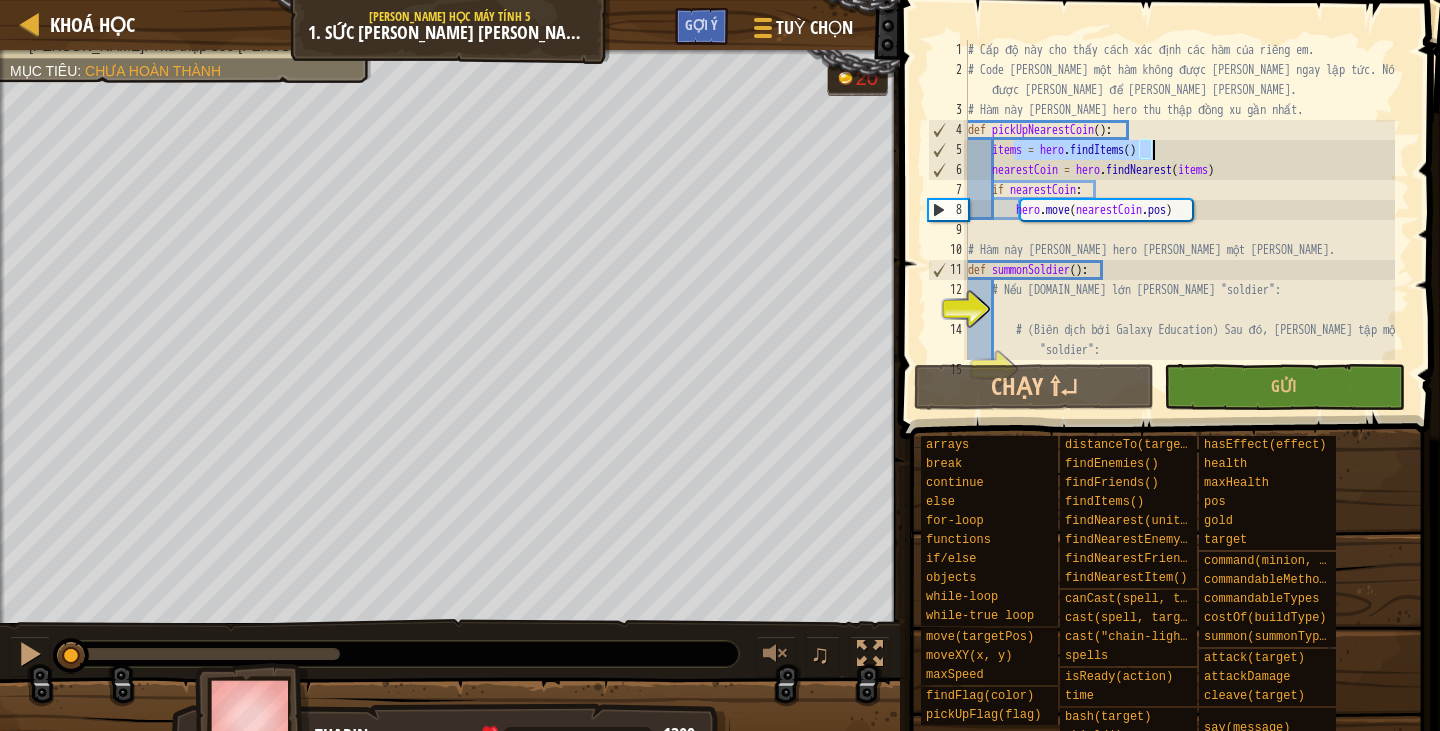 drag, startPoint x: 1017, startPoint y: 152, endPoint x: 1225, endPoint y: 150, distance: 208.00961 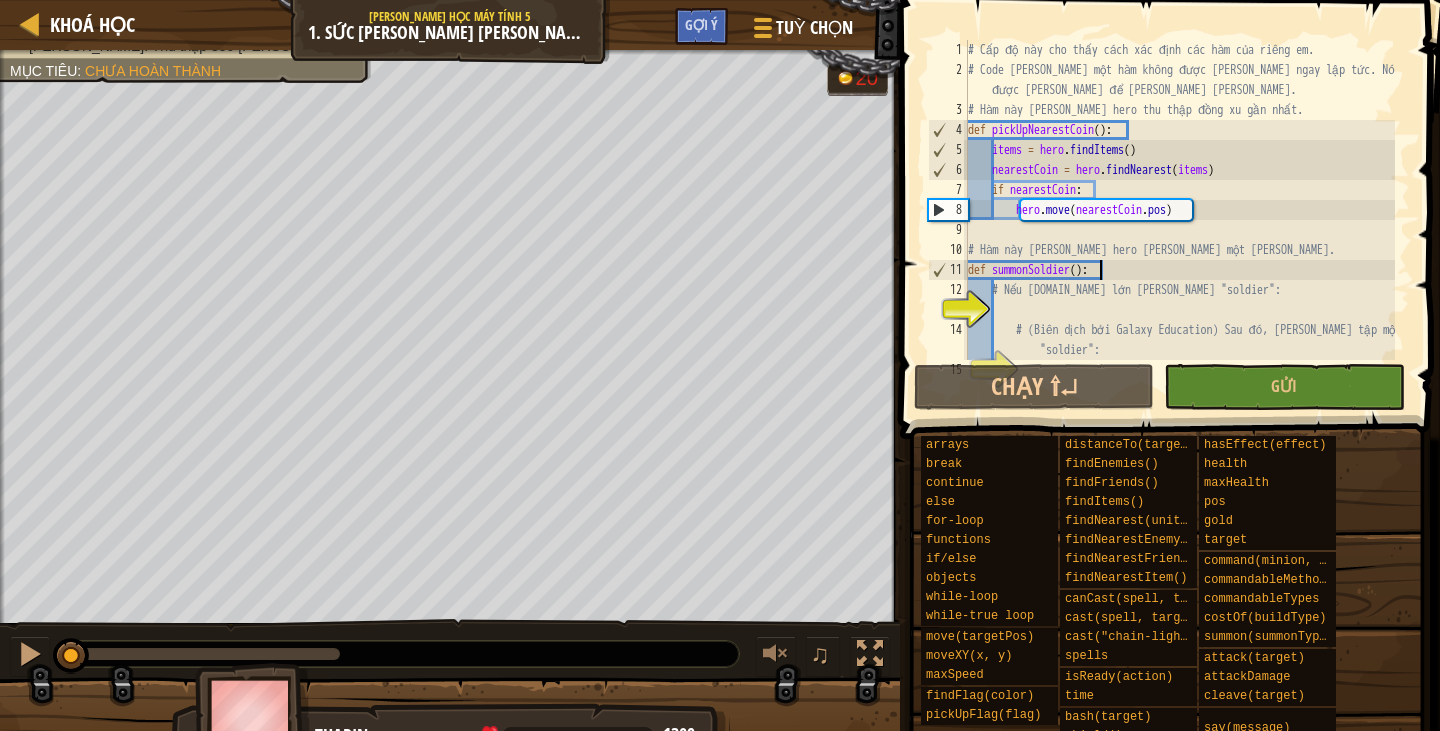 scroll, scrollTop: 60, scrollLeft: 0, axis: vertical 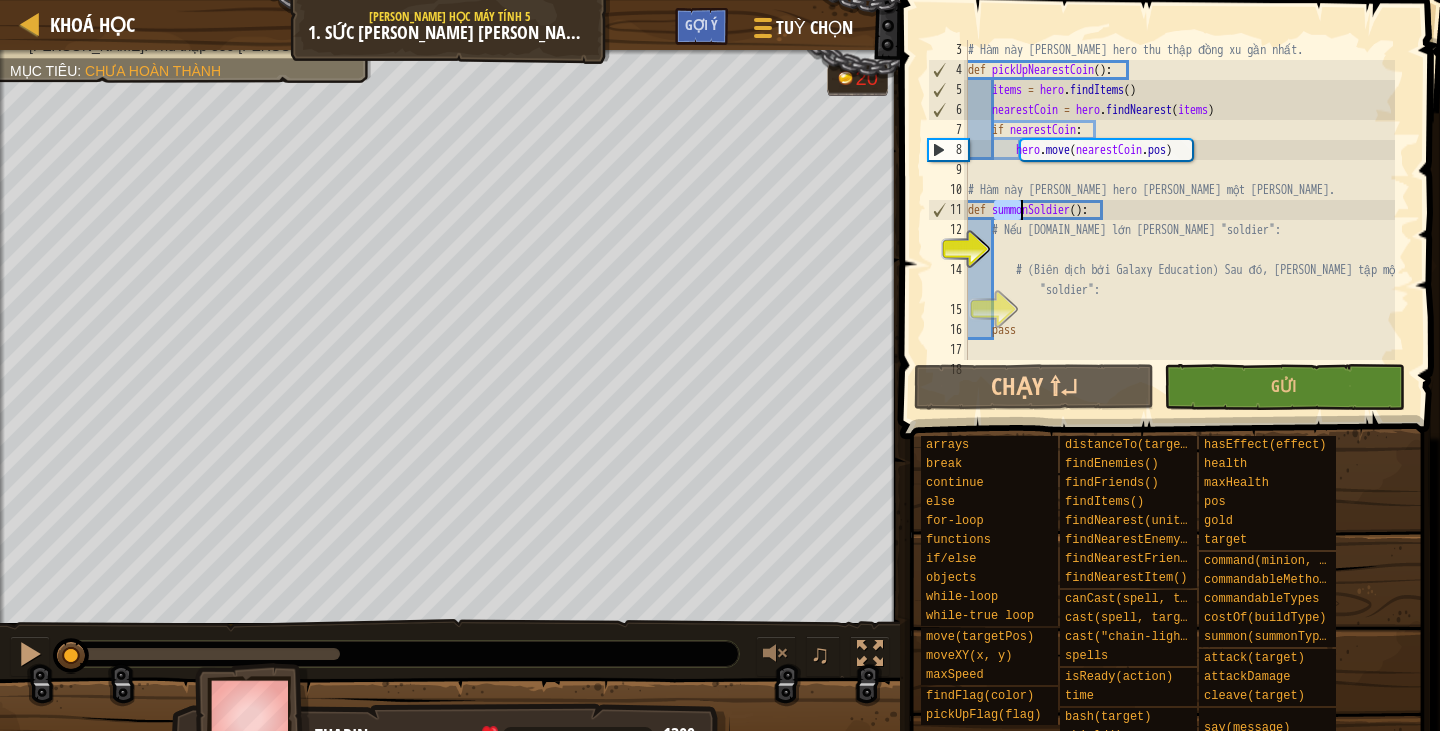 drag, startPoint x: 993, startPoint y: 209, endPoint x: 1112, endPoint y: 204, distance: 119.104996 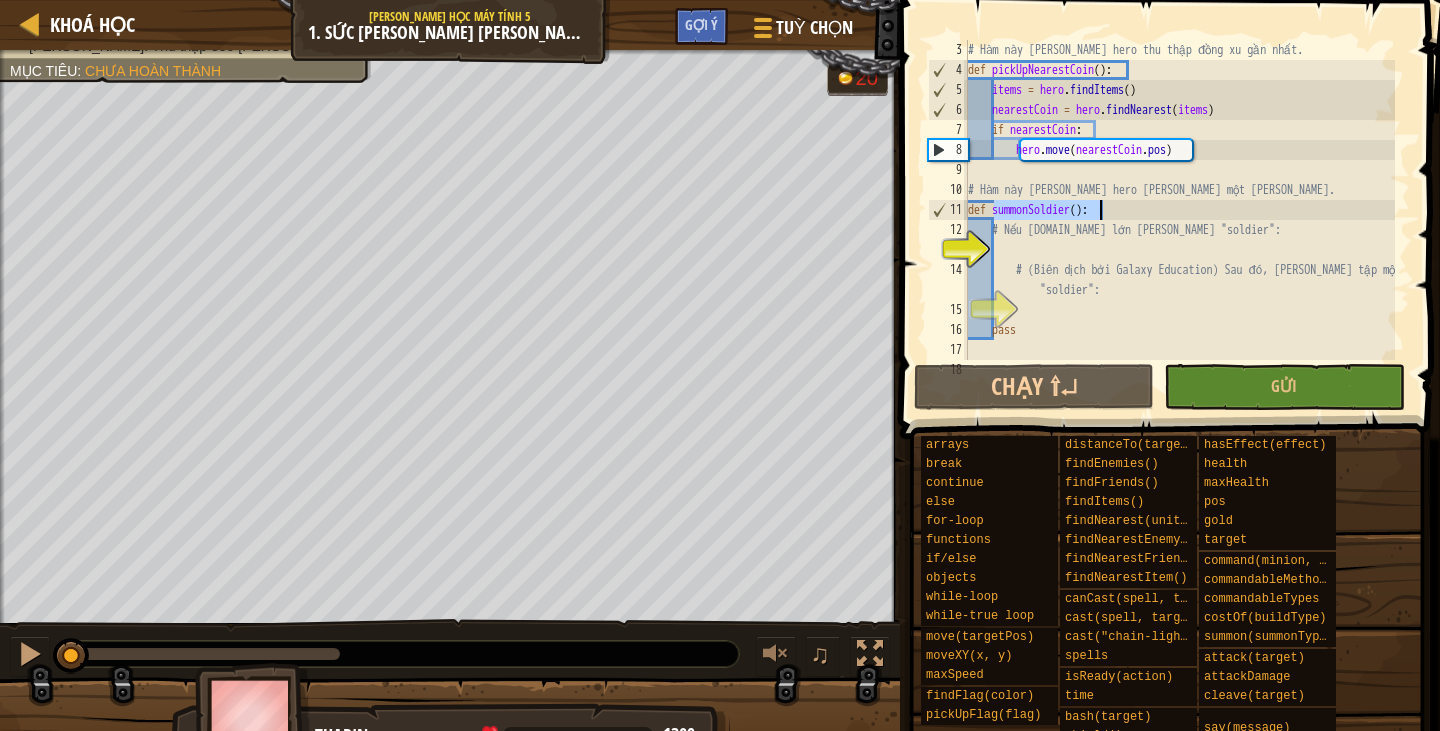 click on "# Hàm này [PERSON_NAME] hero thu thập đồng xu gần nhất. def   pickUpNearestCoin ( ) :      items   =   hero . findItems ( )      nearestCoin   =   hero . findNearest ( items )      if   nearestCoin :          hero . move ( nearestCoin . pos ) # Hàm này [PERSON_NAME] hero [PERSON_NAME] một [PERSON_NAME]. def   summonSoldier ( ) :      # Nếu [DOMAIN_NAME] lớn [PERSON_NAME] "soldier":               # (Biên dịch bởi Galaxy Education) Sau đó, [PERSON_NAME] tập một               "soldier":               pass" at bounding box center [1179, 220] 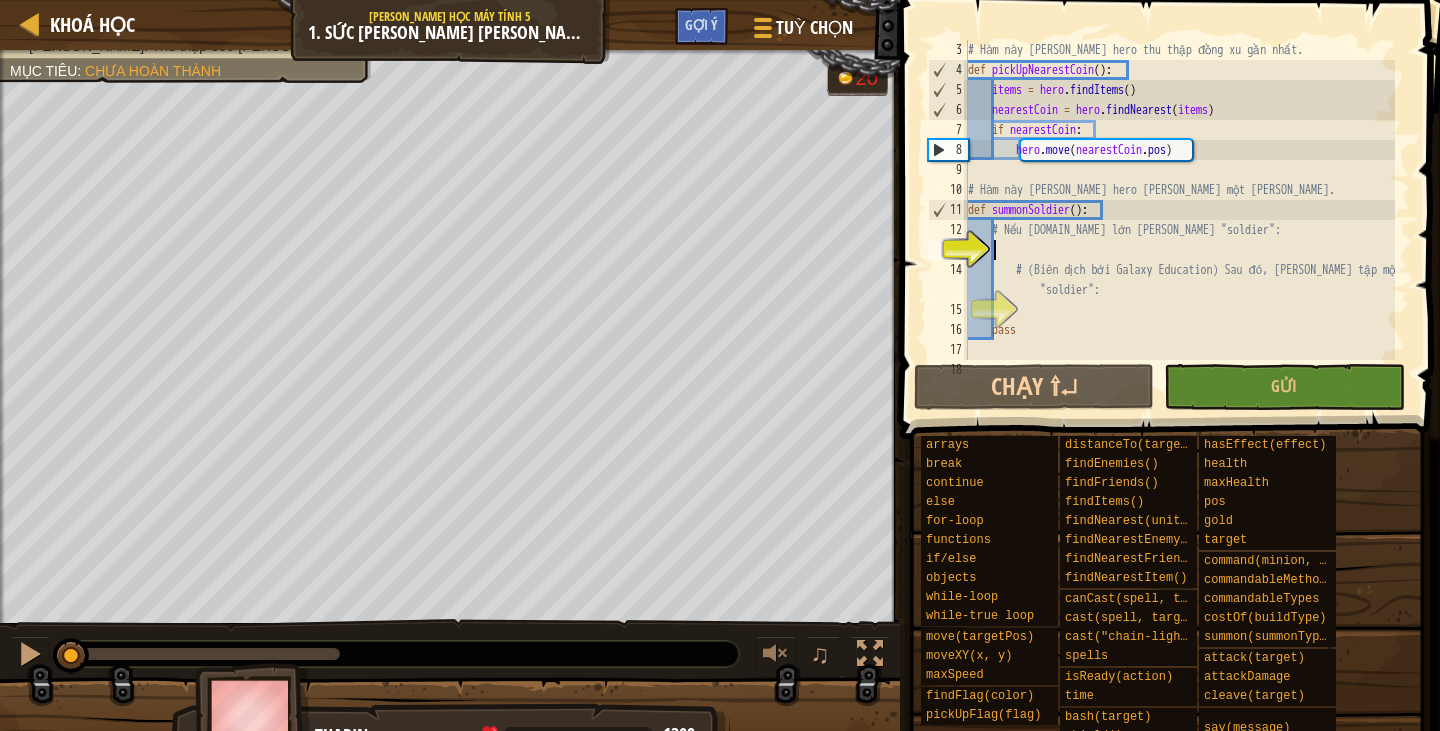 click on "# Hàm này [PERSON_NAME] hero thu thập đồng xu gần nhất. def   pickUpNearestCoin ( ) :      items   =   hero . findItems ( )      nearestCoin   =   hero . findNearest ( items )      if   nearestCoin :          hero . move ( nearestCoin . pos ) # Hàm này [PERSON_NAME] hero [PERSON_NAME] một [PERSON_NAME]. def   summonSoldier ( ) :      # Nếu [DOMAIN_NAME] lớn [PERSON_NAME] "soldier":               # (Biên dịch bởi Galaxy Education) Sau đó, [PERSON_NAME] tập một               "soldier":               pass" at bounding box center (1179, 220) 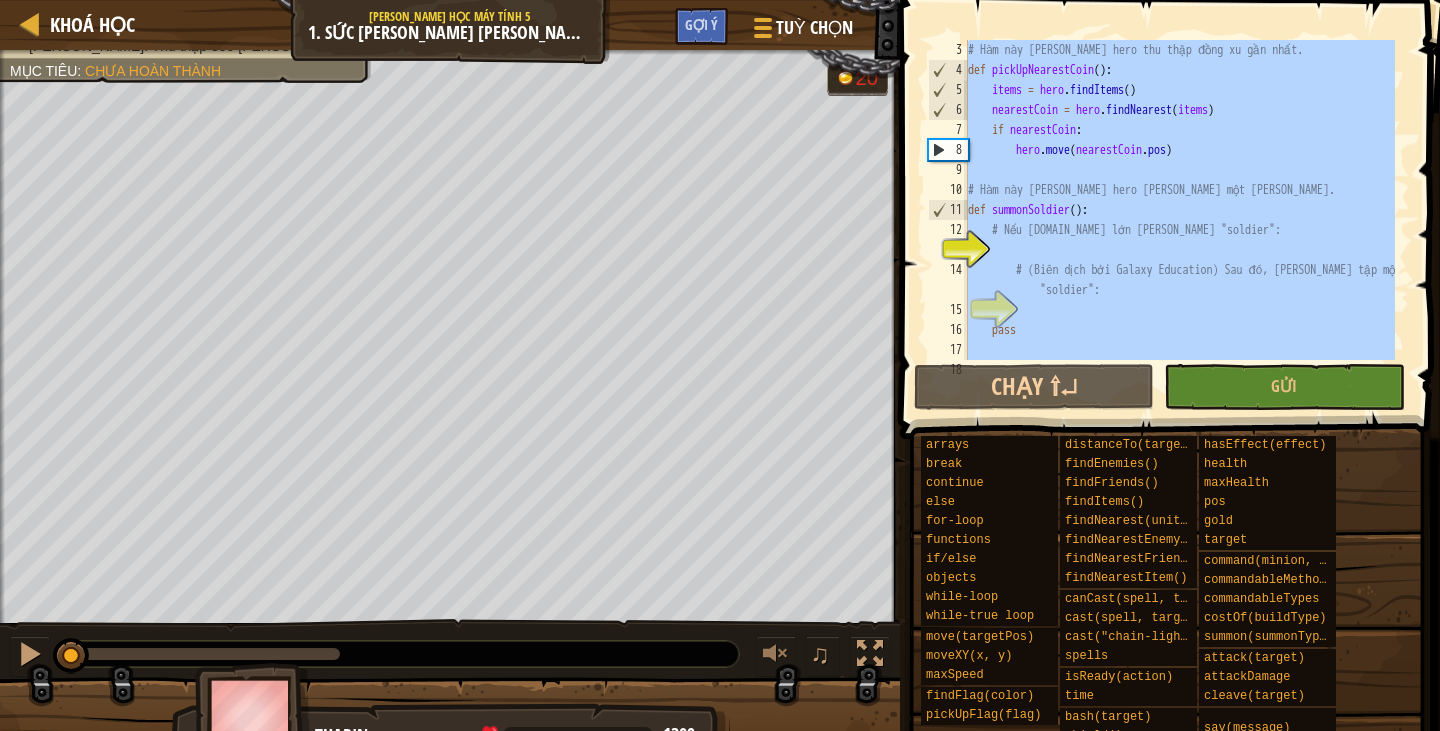 click on "# Hàm này [PERSON_NAME] hero thu thập đồng xu gần nhất. def   pickUpNearestCoin ( ) :      items   =   hero . findItems ( )      nearestCoin   =   hero . findNearest ( items )      if   nearestCoin :          hero . move ( nearestCoin . pos ) # Hàm này [PERSON_NAME] hero [PERSON_NAME] một [PERSON_NAME]. def   summonSoldier ( ) :      # Nếu [DOMAIN_NAME] lớn [PERSON_NAME] "soldier":               # (Biên dịch bởi Galaxy Education) Sau đó, [PERSON_NAME] tập một               "soldier":               pass" at bounding box center (1179, 200) 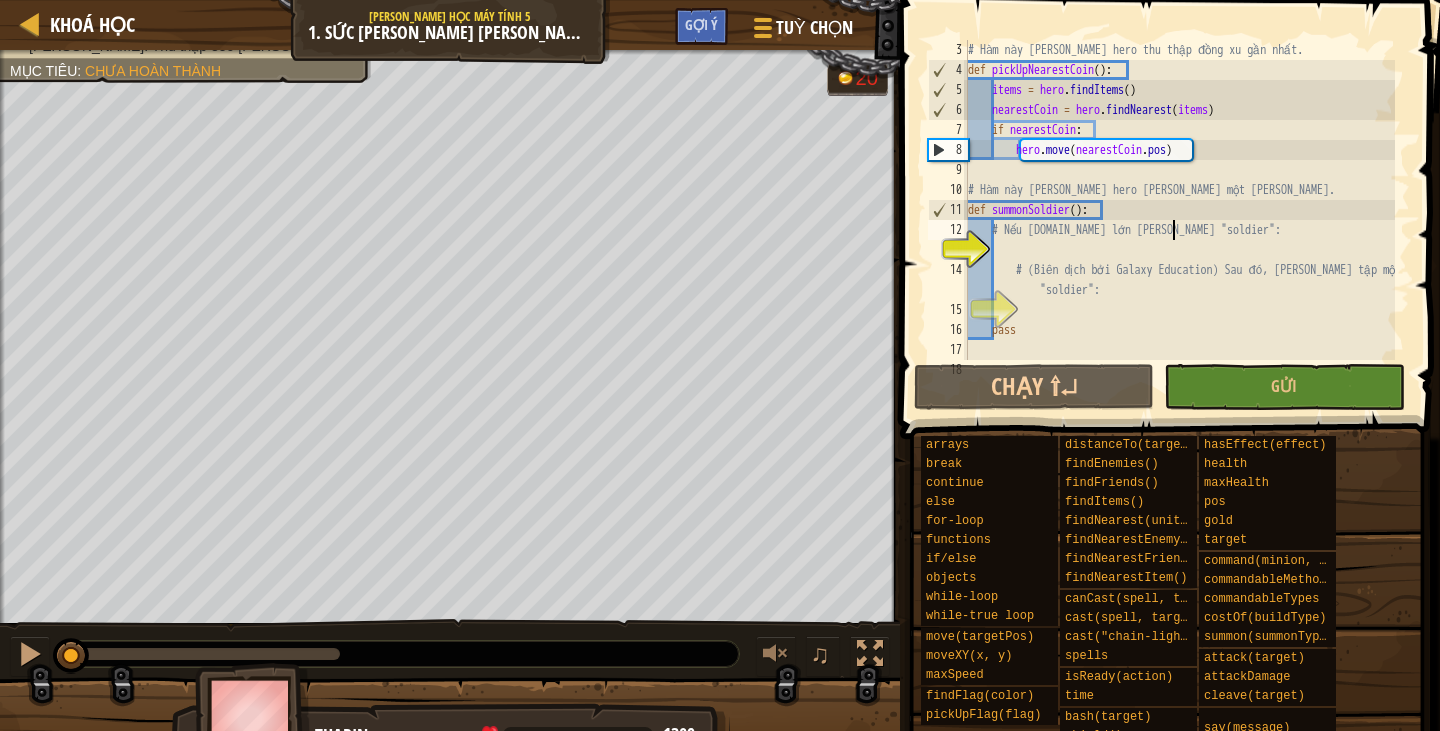 click on "# Hàm này [PERSON_NAME] hero thu thập đồng xu gần nhất. def   pickUpNearestCoin ( ) :      items   =   hero . findItems ( )      nearestCoin   =   hero . findNearest ( items )      if   nearestCoin :          hero . move ( nearestCoin . pos ) # Hàm này [PERSON_NAME] hero [PERSON_NAME] một [PERSON_NAME]. def   summonSoldier ( ) :      # Nếu [DOMAIN_NAME] lớn [PERSON_NAME] "soldier":               # (Biên dịch bởi Galaxy Education) Sau đó, [PERSON_NAME] tập một               "soldier":               pass" at bounding box center [1179, 220] 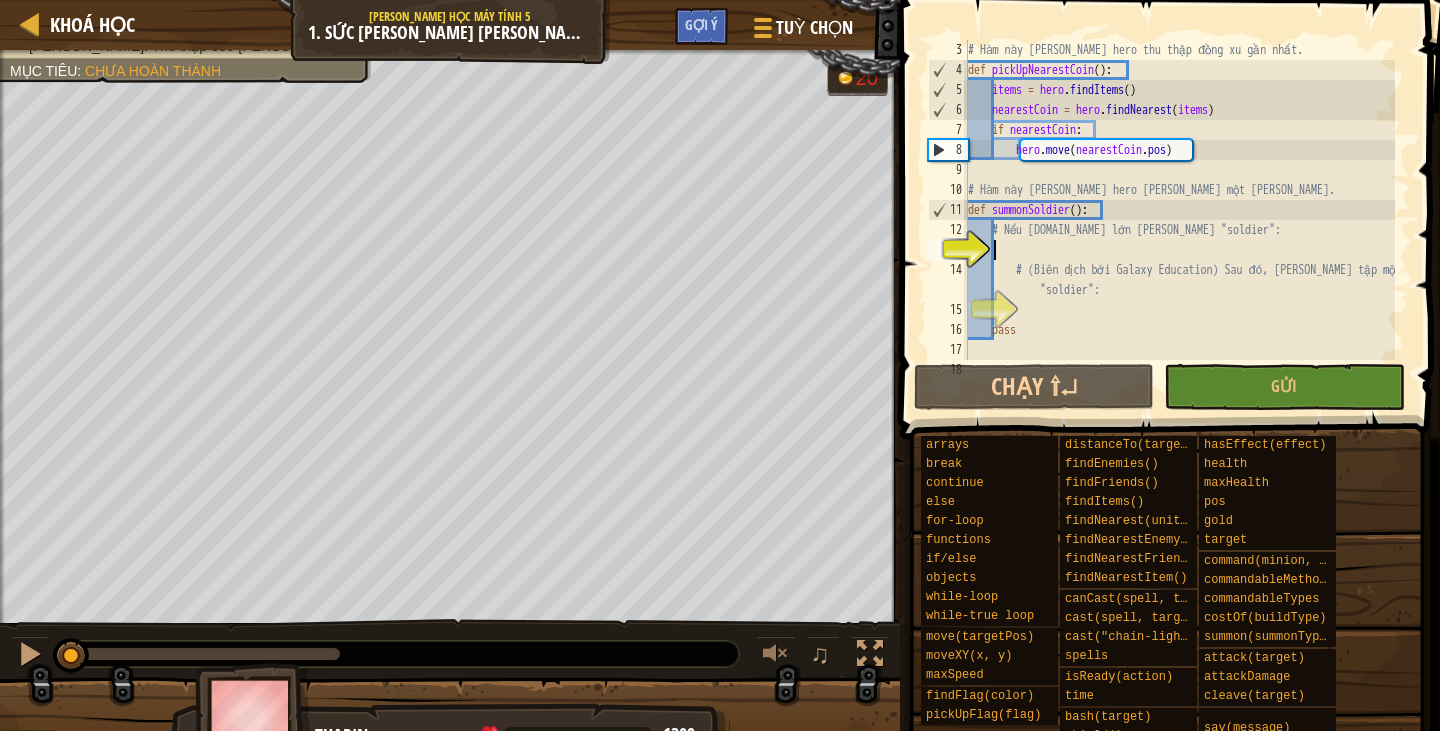 click on "# Hàm này [PERSON_NAME] hero thu thập đồng xu gần nhất. def   pickUpNearestCoin ( ) :      items   =   hero . findItems ( )      nearestCoin   =   hero . findNearest ( items )      if   nearestCoin :          hero . move ( nearestCoin . pos ) # Hàm này [PERSON_NAME] hero [PERSON_NAME] một [PERSON_NAME]. def   summonSoldier ( ) :      # Nếu [DOMAIN_NAME] lớn [PERSON_NAME] "soldier":               # (Biên dịch bởi Galaxy Education) Sau đó, [PERSON_NAME] tập một               "soldier":               pass" at bounding box center (1179, 220) 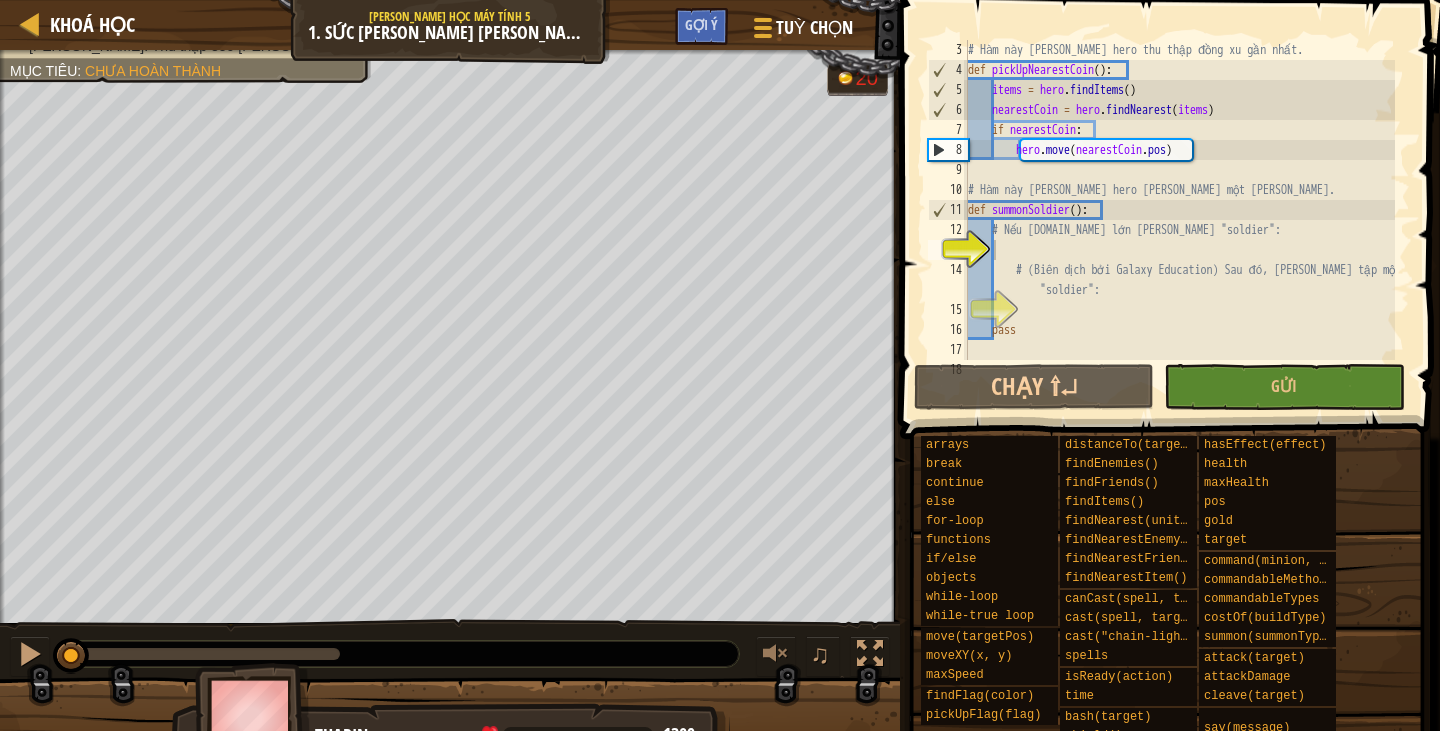 click on "# Hàm này [PERSON_NAME] hero thu thập đồng xu gần nhất. def   pickUpNearestCoin ( ) :      items   =   hero . findItems ( )      nearestCoin   =   hero . findNearest ( items )      if   nearestCoin :          hero . move ( nearestCoin . pos ) # Hàm này [PERSON_NAME] hero [PERSON_NAME] một [PERSON_NAME]. def   summonSoldier ( ) :      # Nếu [DOMAIN_NAME] lớn [PERSON_NAME] "soldier":               # (Biên dịch bởi Galaxy Education) Sau đó, [PERSON_NAME] tập một               "soldier":               pass" at bounding box center (1179, 220) 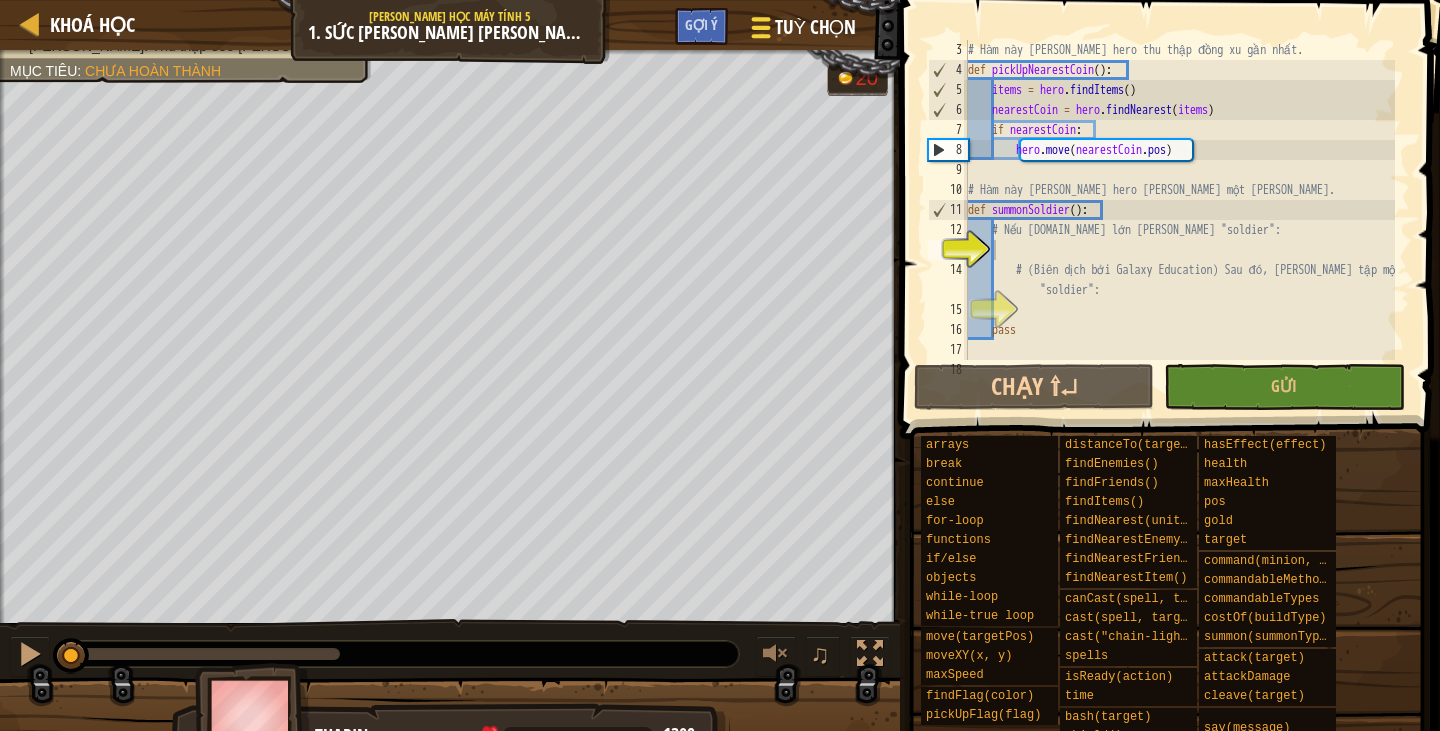click on "Tuỳ chọn" at bounding box center [814, 27] 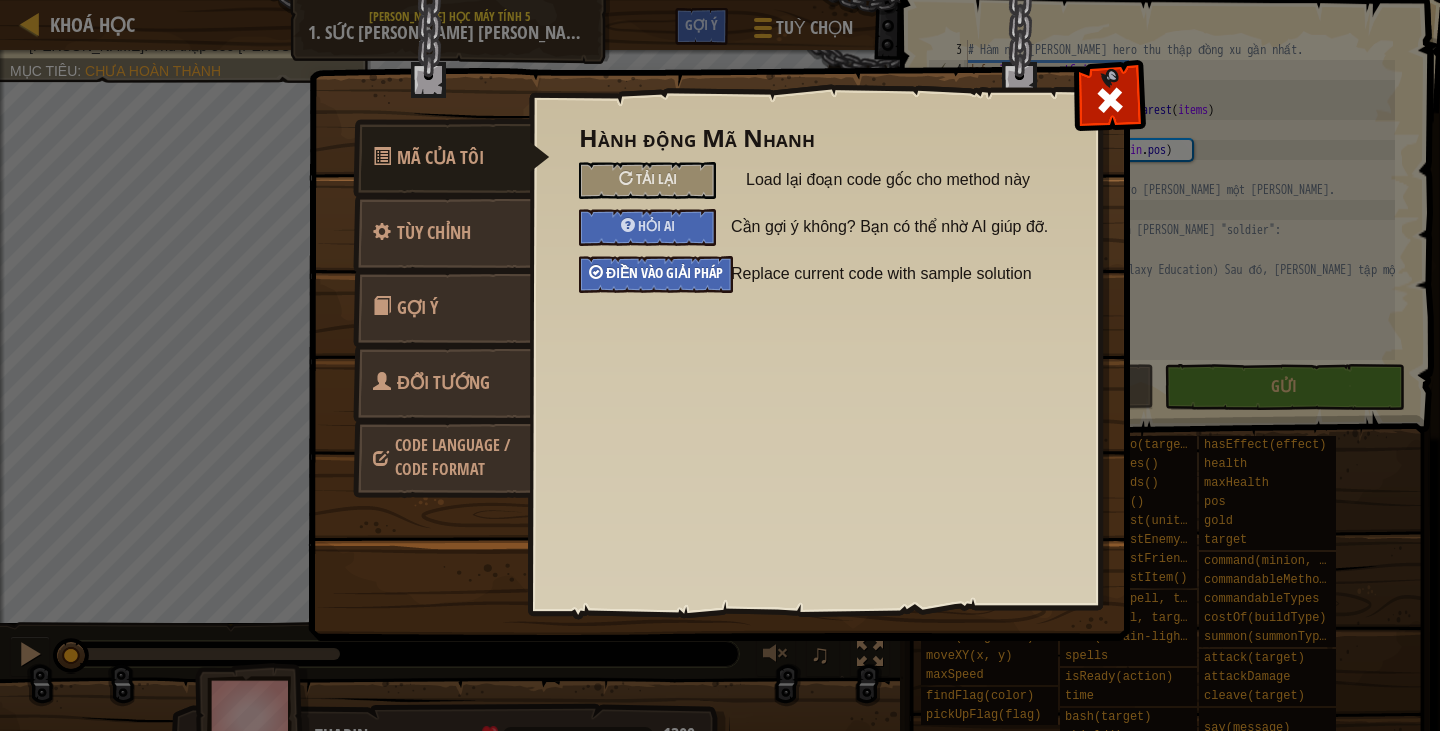 click on "Điền vào giải pháp" at bounding box center (664, 272) 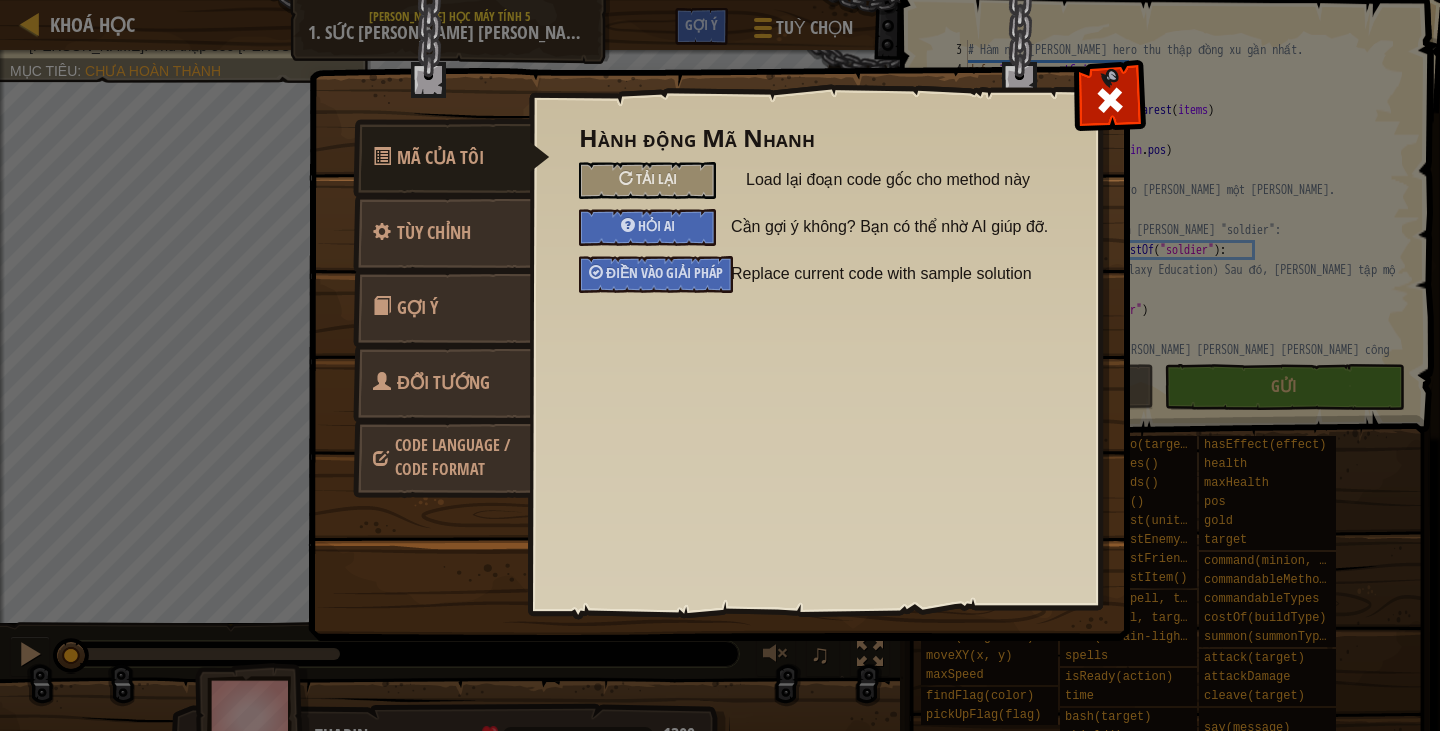 click on "Mã Của Tôi [PERSON_NAME] Gợi ý Đổi [PERSON_NAME] Code Language / Code Format [PERSON_NAME] động Mã Nhanh   [PERSON_NAME] Load [PERSON_NAME] đoạn code gốc cho method này   Hỏi AI Cần gợi ý không? Bạn có thể nhờ AI giúp đỡ.   Điền vào giải pháp Replace current code with sample solution Tùy [PERSON_NAME] Âm Nhạc Bật/tắt nhạc nền. [PERSON_NAME] Editor Gợi ý tự động [PERSON_NAME] gợi ý tự động trong khi gõ phím. Hỗ trợ thông minh Tự động [PERSON_NAME] đóng ngoặc tròn, đóng ngoặc nhọn, đóng quote. Bật [PERSON_NAME] [PERSON_NAME] [PERSON_NAME] [PERSON_NAME] [PERSON_NAME] giống [PERSON_NAME] cũ" at bounding box center (720, 365) 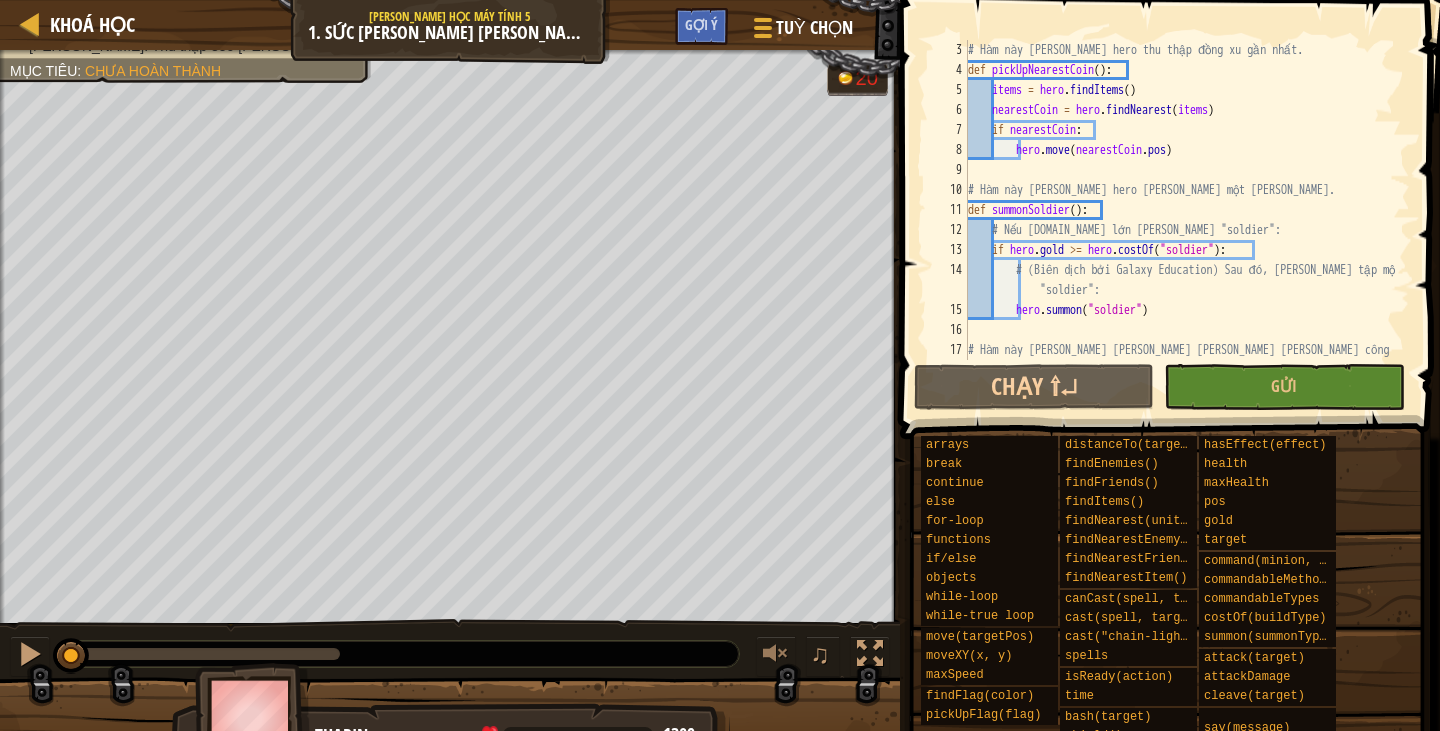drag, startPoint x: 1121, startPoint y: 96, endPoint x: 1151, endPoint y: 100, distance: 30.265491 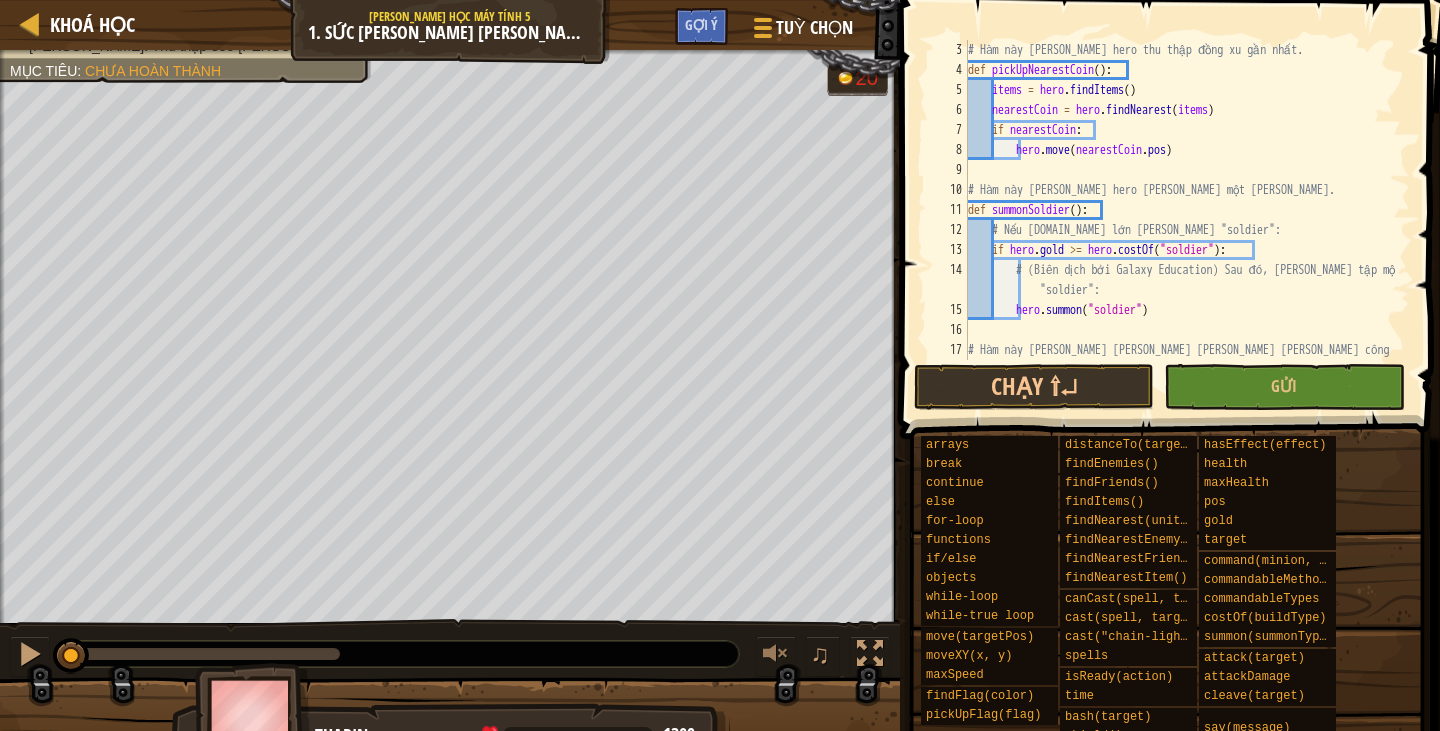 click on "# Hàm này [PERSON_NAME] hero thu thập đồng xu gần nhất. def   pickUpNearestCoin ( ) :      items   =   hero . findItems ( )      nearestCoin   =   hero . findNearest ( items )      if   nearestCoin :          hero . move ( nearestCoin . pos ) # Hàm này [PERSON_NAME] hero [PERSON_NAME] một [PERSON_NAME]. def   summonSoldier ( ) :      # Nếu [DOMAIN_NAME] lớn [PERSON_NAME] "soldier":      if   hero . gold   >=   hero . costOf ( "soldier" ) :          # (Biên dịch bởi Galaxy Education) Sau đó, [PERSON_NAME] tập một               "soldier":          hero . [PERSON_NAME] ( "soldier" ) # Hàm này [PERSON_NAME] [PERSON_NAME] [PERSON_NAME] [PERSON_NAME] công kẻ địch gần       [PERSON_NAME] họ." at bounding box center [1179, 230] 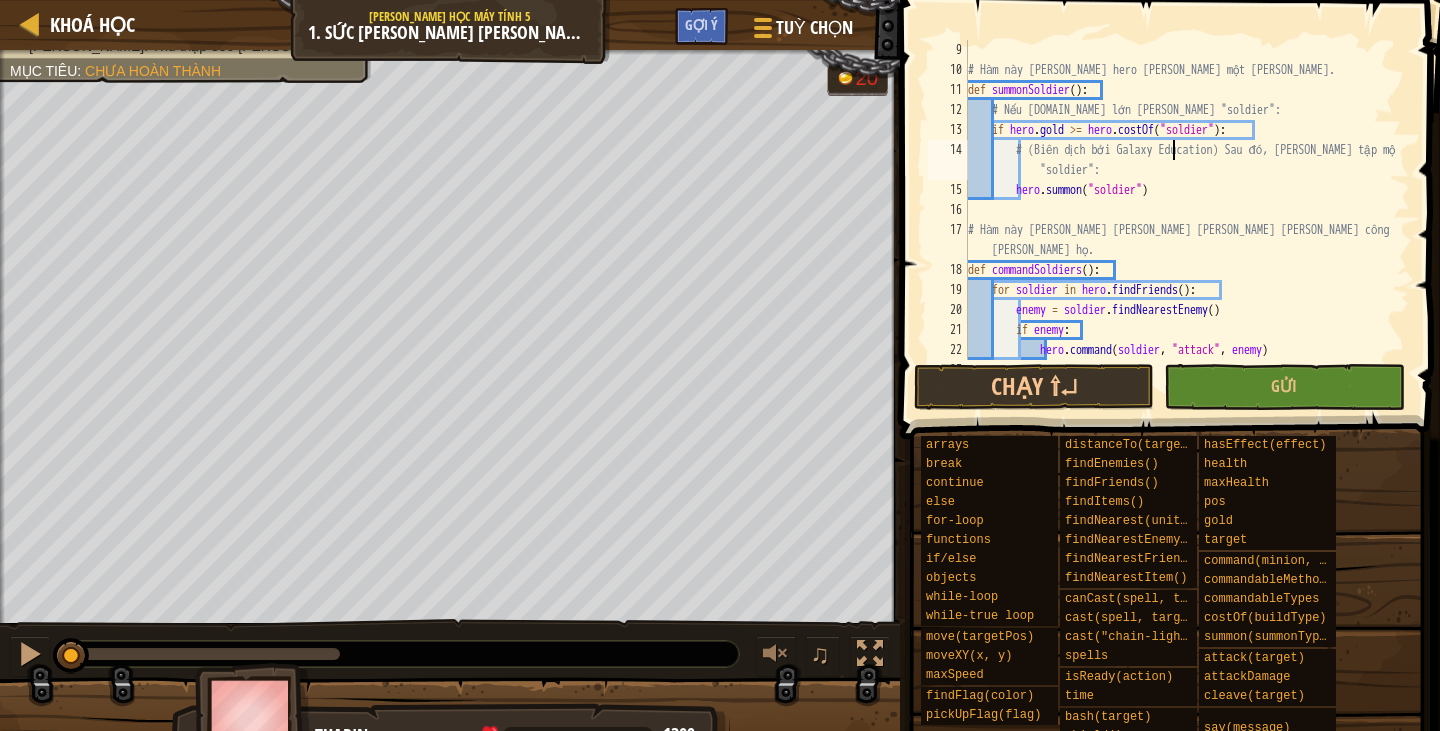 scroll, scrollTop: 120, scrollLeft: 0, axis: vertical 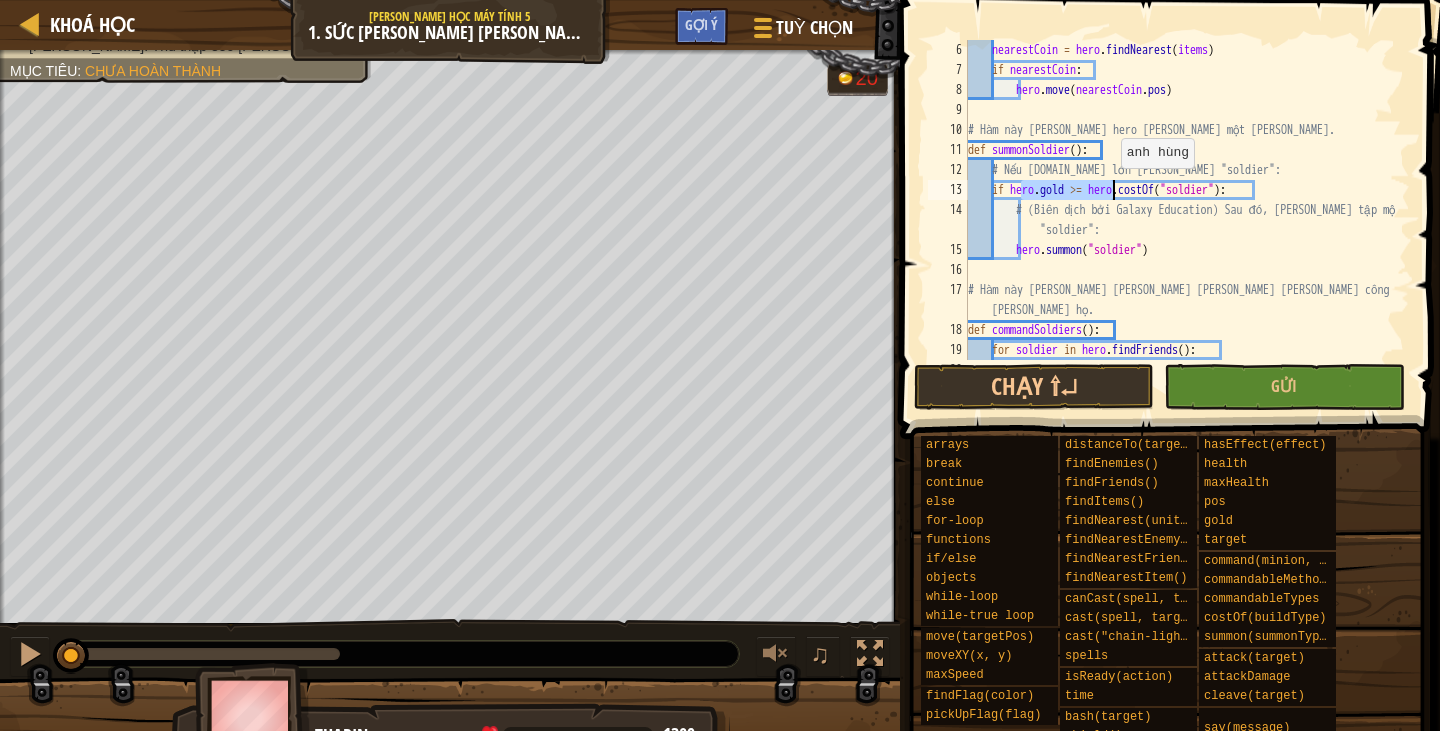 drag, startPoint x: 1021, startPoint y: 190, endPoint x: 1110, endPoint y: 187, distance: 89.050545 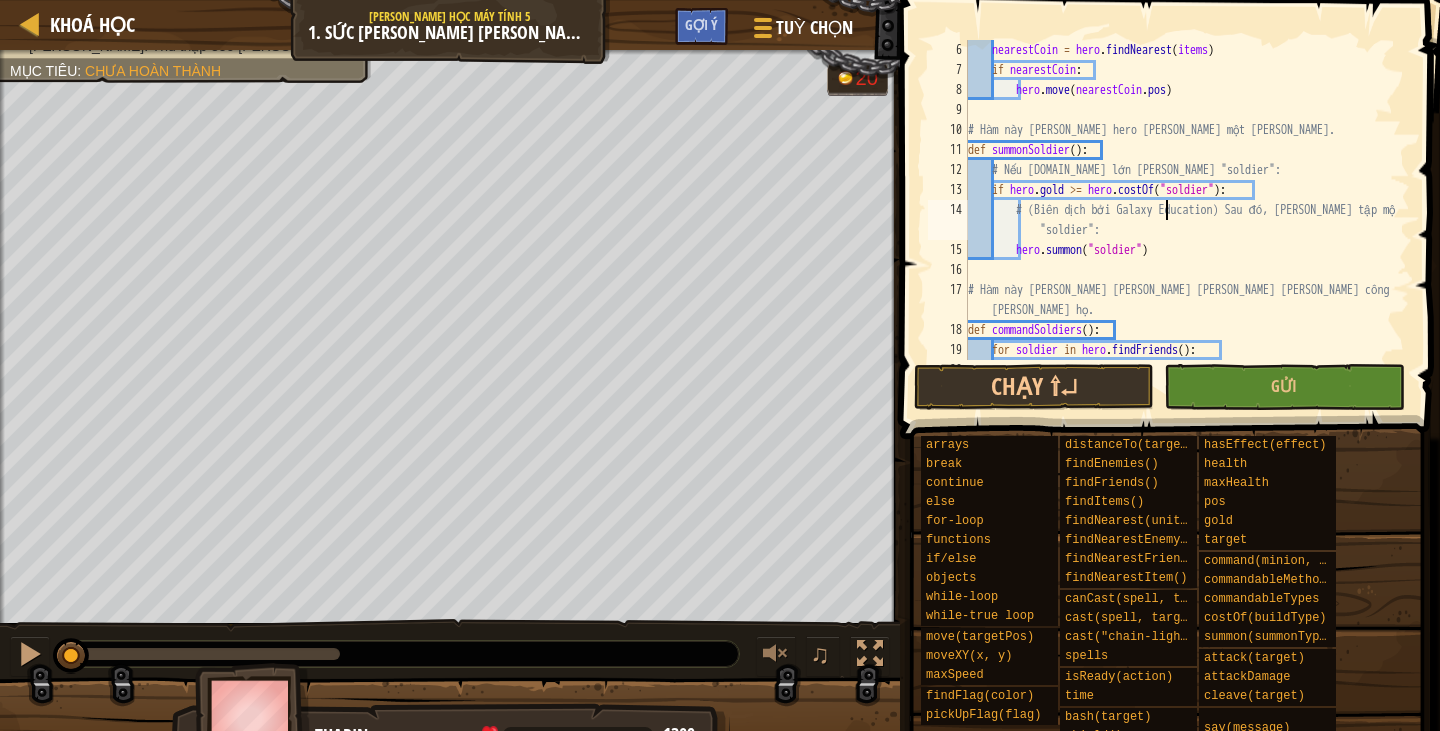click on "nearestCoin   =   hero . findNearest ( items )      if   nearestCoin :          hero . move ( nearestCoin . pos ) # Hàm này [PERSON_NAME] hero [PERSON_NAME] một [PERSON_NAME]. def   summonSoldier ( ) :      # Nếu [DOMAIN_NAME] lớn [PERSON_NAME] "soldier":      if   hero . gold   >=   hero . costOf ( "soldier" ) :          # (Biên dịch bởi Galaxy Education) Sau đó, [PERSON_NAME] tập một               "soldier":          hero . [PERSON_NAME] ( "soldier" ) # Hàm này [PERSON_NAME] [PERSON_NAME] [PERSON_NAME] [PERSON_NAME] công kẻ địch gần       [PERSON_NAME] họ. def   commandSoldiers ( ) :      for   soldier   in   hero . findFriends ( ) :          enemy   =   soldier . findNearestEnemy ( )" at bounding box center (1179, 220) 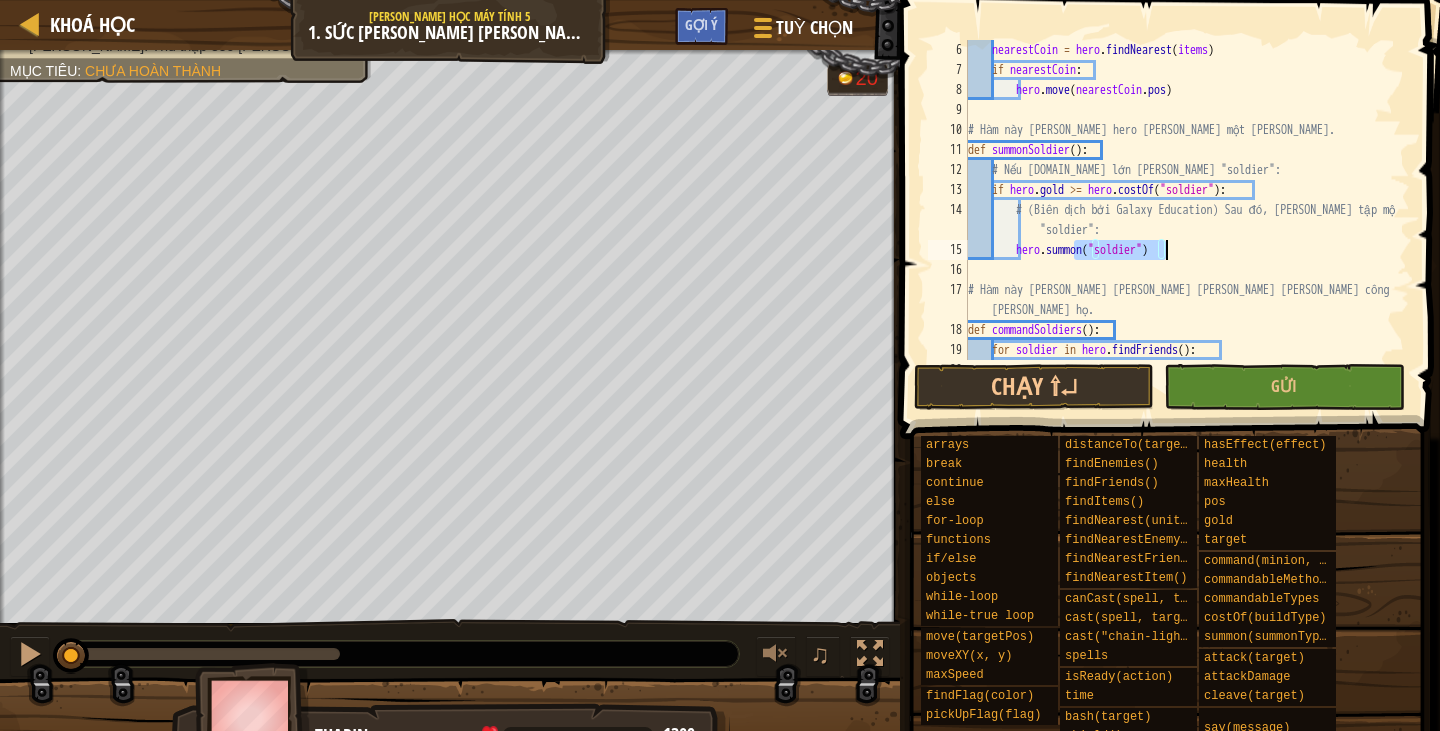 drag, startPoint x: 1073, startPoint y: 253, endPoint x: 1266, endPoint y: 244, distance: 193.20973 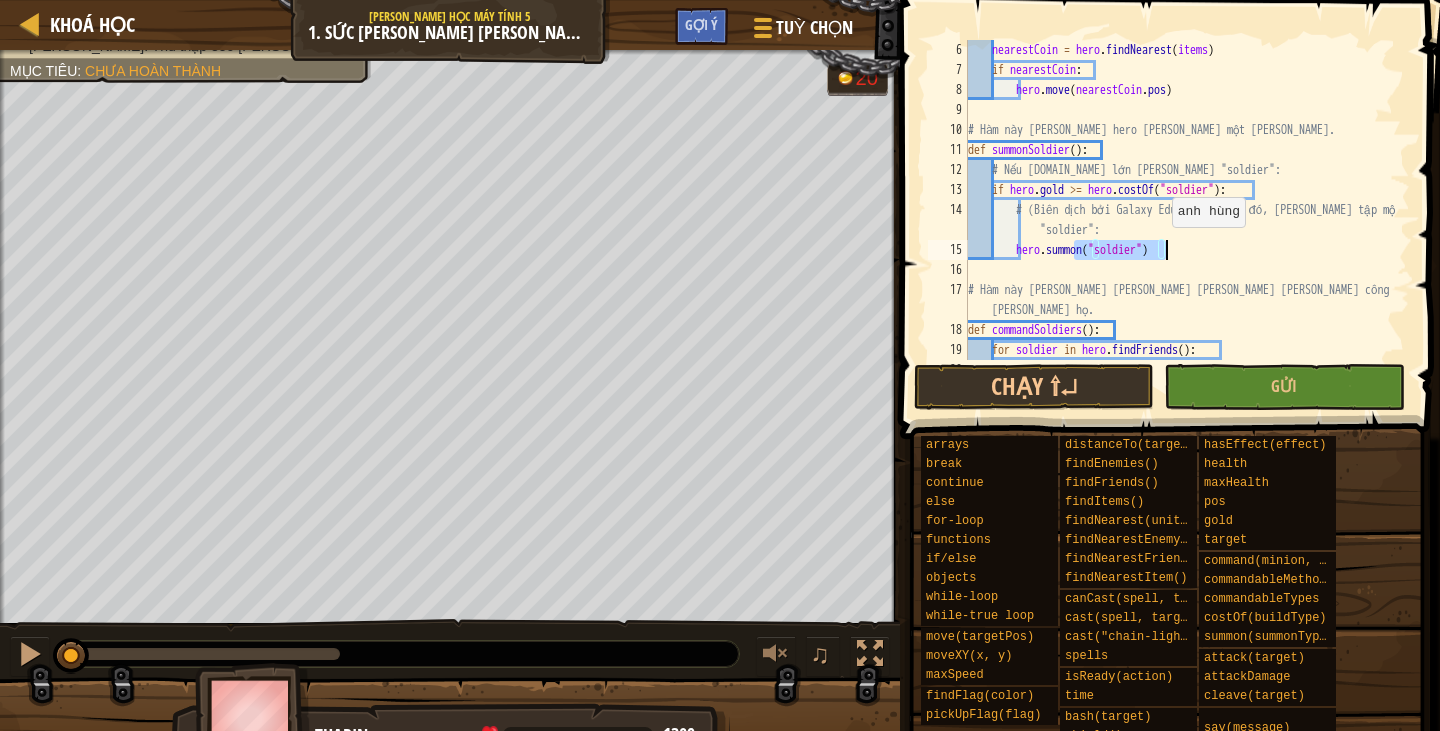 click on "nearestCoin   =   hero . findNearest ( items )      if   nearestCoin :          hero . move ( nearestCoin . pos ) # Hàm này [PERSON_NAME] hero [PERSON_NAME] một [PERSON_NAME]. def   summonSoldier ( ) :      # Nếu [DOMAIN_NAME] lớn [PERSON_NAME] "soldier":      if   hero . gold   >=   hero . costOf ( "soldier" ) :          # (Biên dịch bởi Galaxy Education) Sau đó, [PERSON_NAME] tập một               "soldier":          hero . [PERSON_NAME] ( "soldier" ) # Hàm này [PERSON_NAME] [PERSON_NAME] [PERSON_NAME] [PERSON_NAME] công kẻ địch gần       [PERSON_NAME] họ. def   commandSoldiers ( ) :      for   soldier   in   hero . findFriends ( ) :          enemy   =   soldier . findNearestEnemy ( )" at bounding box center [1179, 200] 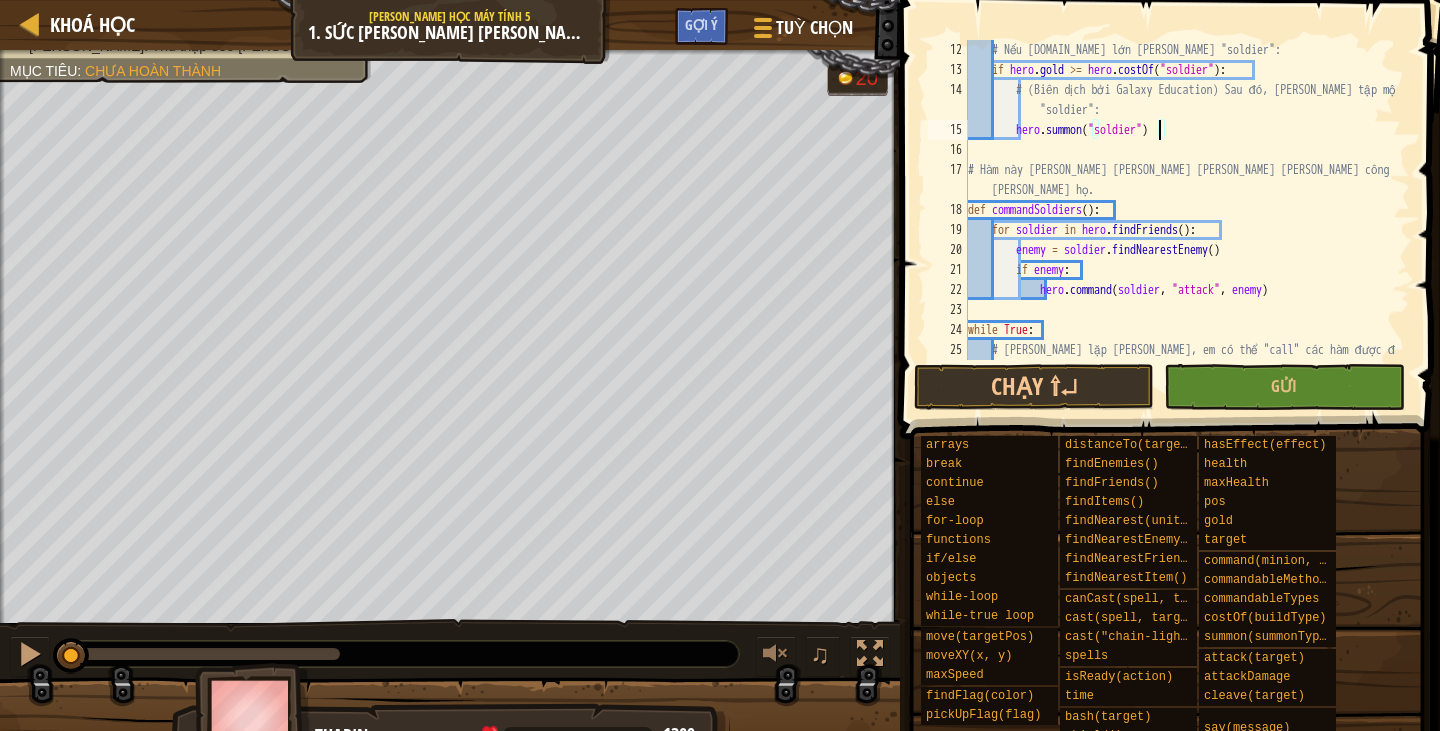 scroll, scrollTop: 300, scrollLeft: 0, axis: vertical 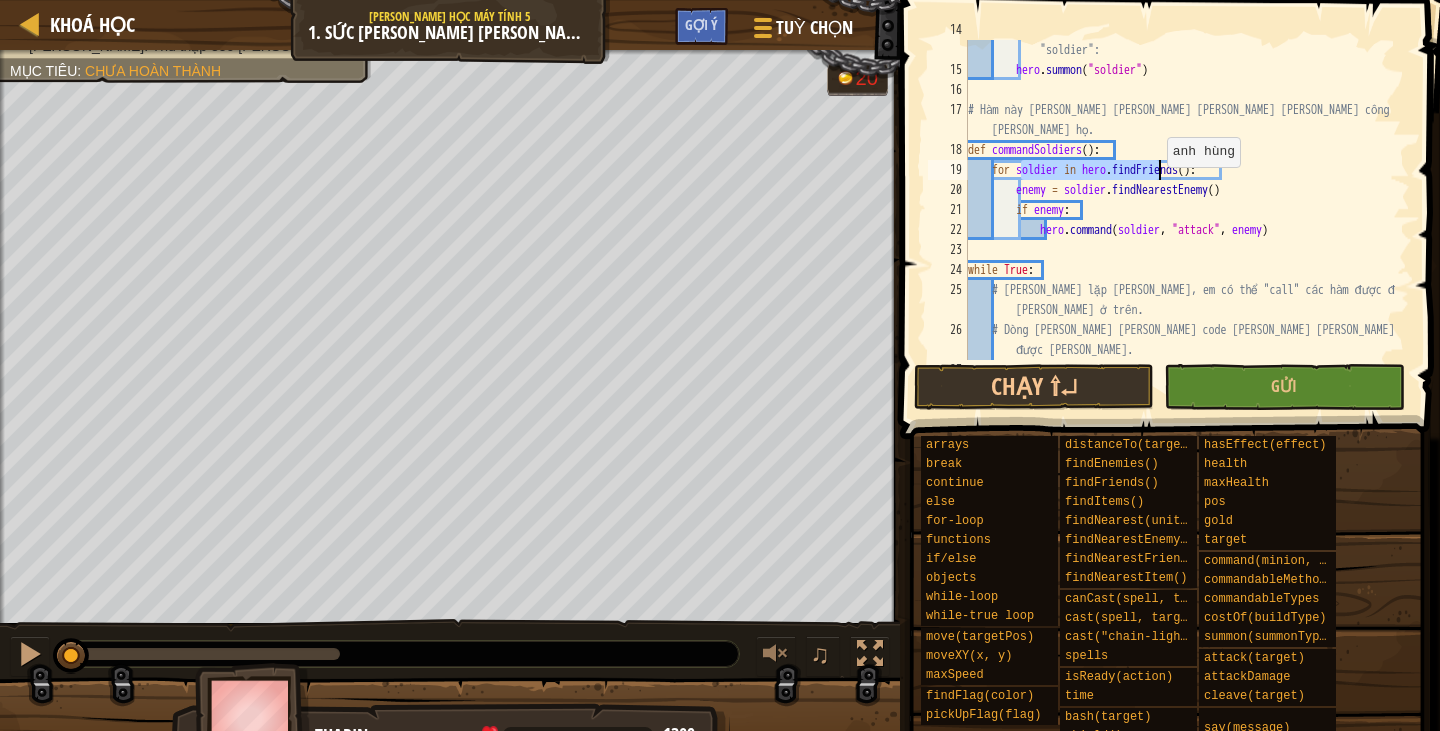 drag, startPoint x: 1022, startPoint y: 172, endPoint x: 1164, endPoint y: 167, distance: 142.088 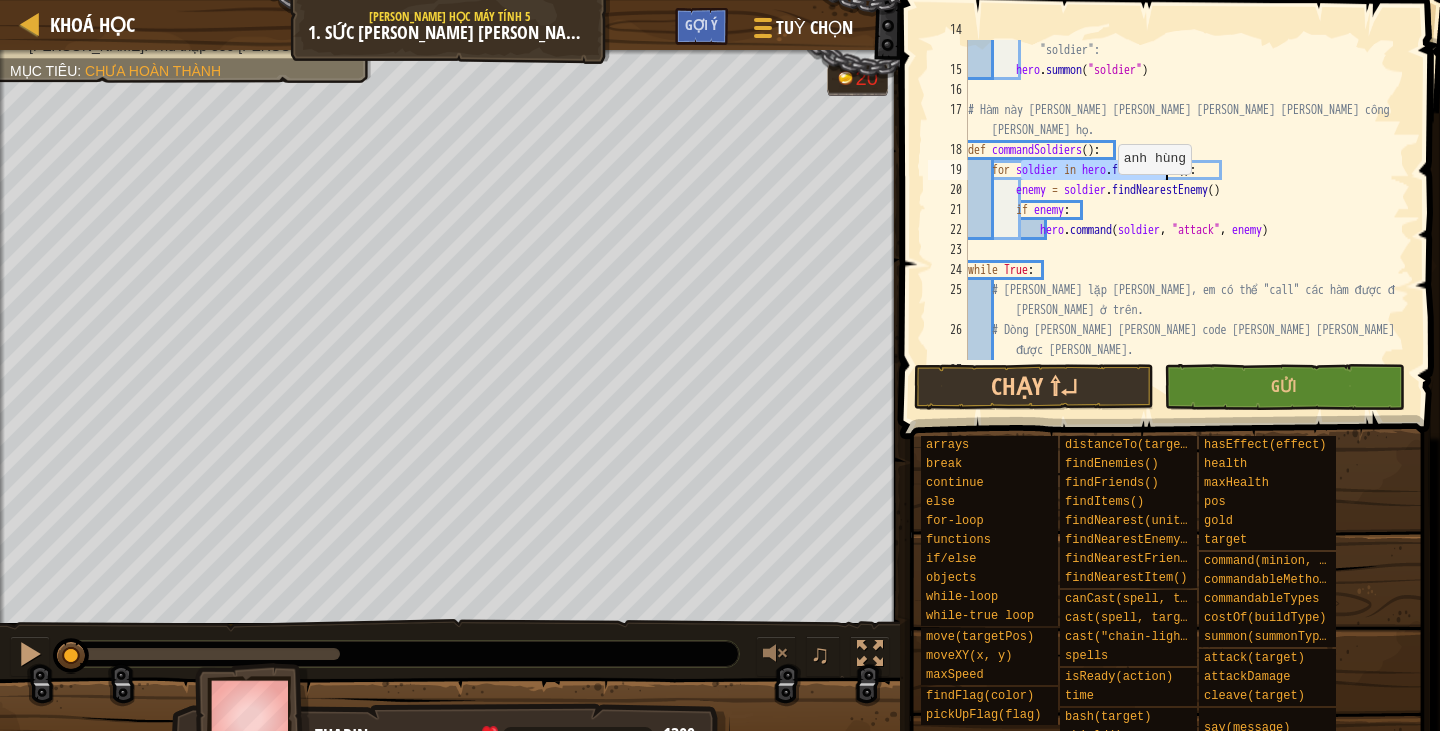 click on "# (Biên dịch bởi Galaxy Education) Sau đó, [PERSON_NAME] tập một               "soldier":          hero . [PERSON_NAME] ( "soldier" ) # Hàm này [PERSON_NAME] [PERSON_NAME] [PERSON_NAME] [PERSON_NAME] công kẻ địch gần       [PERSON_NAME] họ. def   commandSoldiers ( ) :      for   soldier   in   hero . findFriends ( ) :          enemy   =   soldier . findNearestEnemy ( )          if   enemy :              hero . command ( soldier ,   "attack" ,   enemy ) while   True :      # [PERSON_NAME] lặp [PERSON_NAME], em có thể "call" các hàm được định           [PERSON_NAME] ở trên.      # Dòng [PERSON_NAME] [PERSON_NAME] code [PERSON_NAME] [PERSON_NAME] "pickUpNearestCoin"           được [PERSON_NAME].      pickUpNearestCoin ( )" at bounding box center [1179, 200] 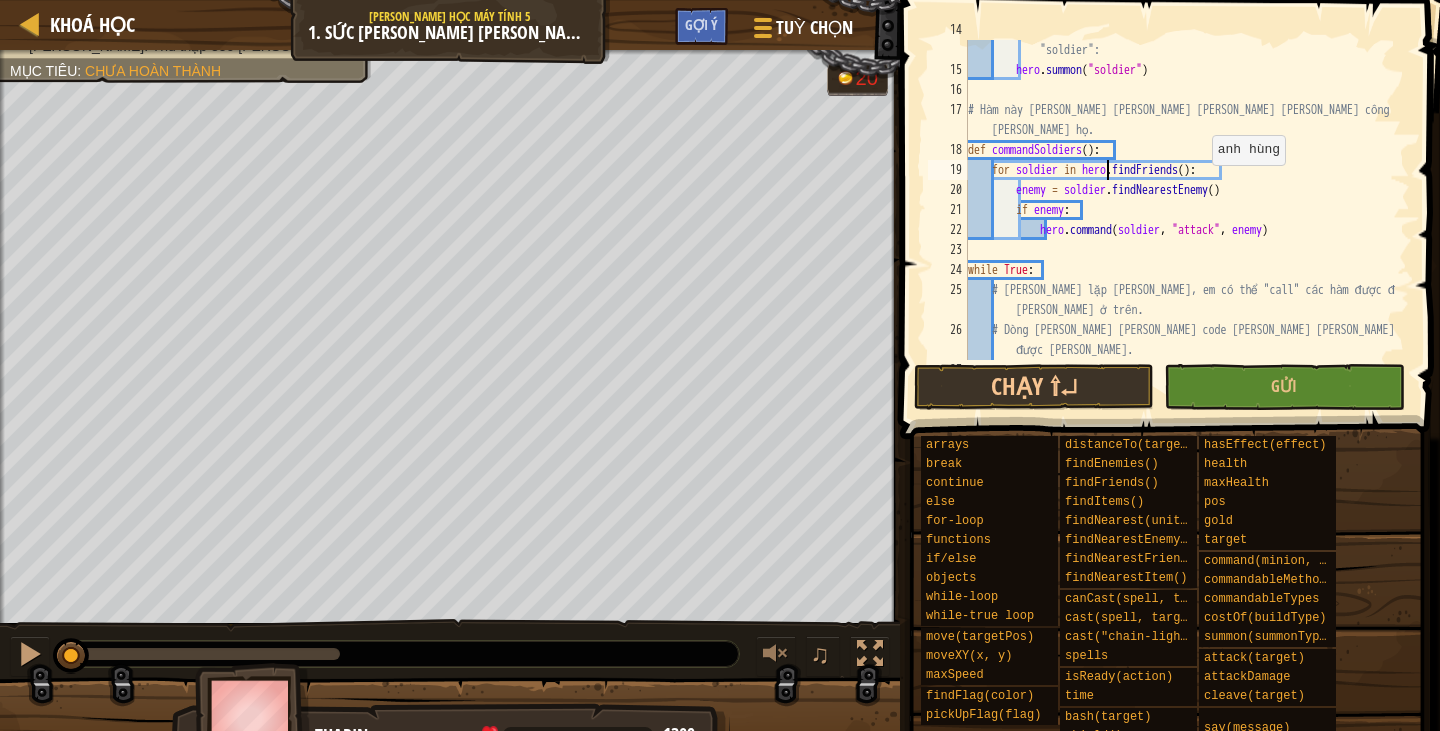 click on "# (Biên dịch bởi Galaxy Education) Sau đó, [PERSON_NAME] tập một               "soldier":          hero . [PERSON_NAME] ( "soldier" ) # Hàm này [PERSON_NAME] [PERSON_NAME] [PERSON_NAME] [PERSON_NAME] công kẻ địch gần       [PERSON_NAME] họ. def   commandSoldiers ( ) :      for   soldier   in   hero . findFriends ( ) :          enemy   =   soldier . findNearestEnemy ( )          if   enemy :              hero . command ( soldier ,   "attack" ,   enemy ) while   True :      # [PERSON_NAME] lặp [PERSON_NAME], em có thể "call" các hàm được định           [PERSON_NAME] ở trên.      # Dòng [PERSON_NAME] [PERSON_NAME] code [PERSON_NAME] [PERSON_NAME] "pickUpNearestCoin"           được [PERSON_NAME].      pickUpNearestCoin ( )" at bounding box center [1179, 210] 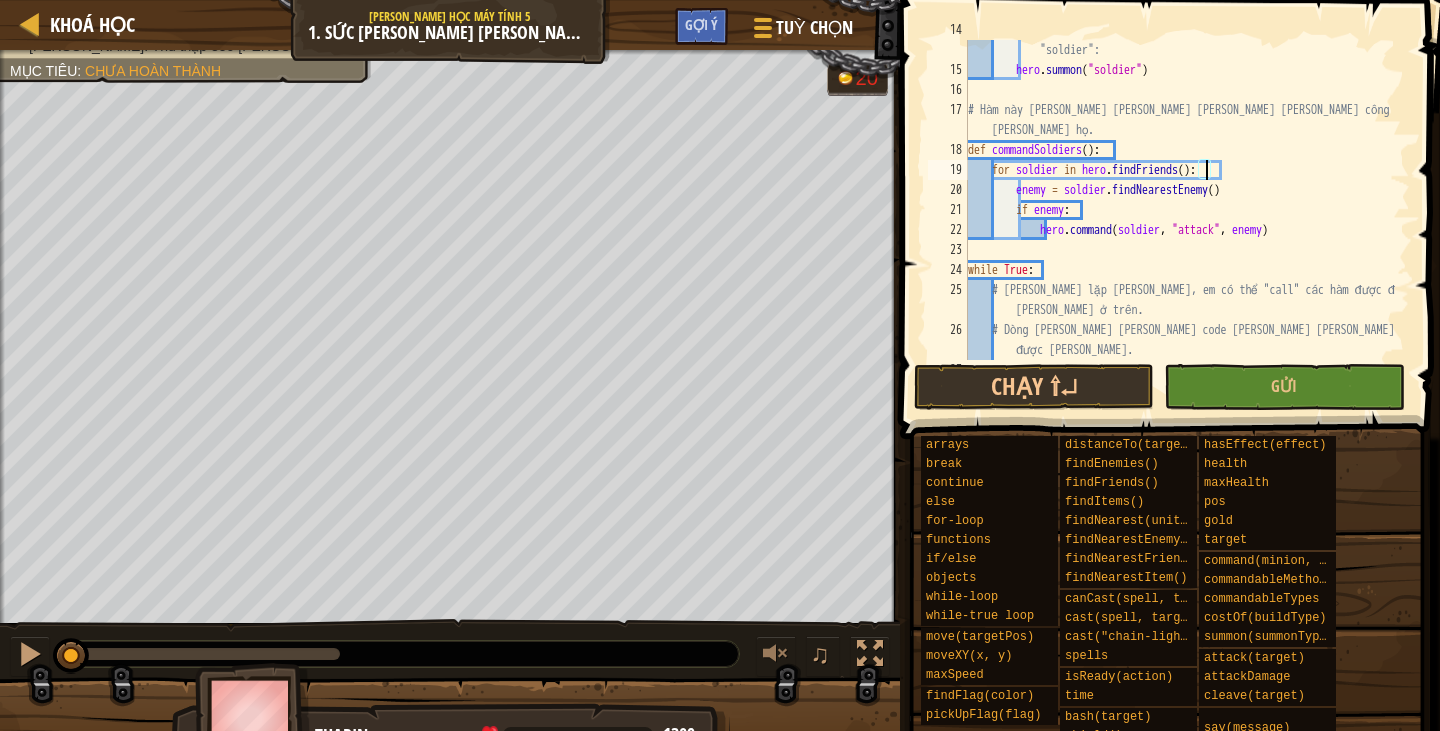 click on "# (Biên dịch bởi Galaxy Education) Sau đó, [PERSON_NAME] tập một               "soldier":          hero . [PERSON_NAME] ( "soldier" ) # Hàm này [PERSON_NAME] [PERSON_NAME] [PERSON_NAME] [PERSON_NAME] công kẻ địch gần       [PERSON_NAME] họ. def   commandSoldiers ( ) :      for   soldier   in   hero . findFriends ( ) :          enemy   =   soldier . findNearestEnemy ( )          if   enemy :              hero . command ( soldier ,   "attack" ,   enemy ) while   True :      # [PERSON_NAME] lặp [PERSON_NAME], em có thể "call" các hàm được định           [PERSON_NAME] ở trên.      # Dòng [PERSON_NAME] [PERSON_NAME] code [PERSON_NAME] [PERSON_NAME] "pickUpNearestCoin"           được [PERSON_NAME].      pickUpNearestCoin ( )" at bounding box center [1179, 210] 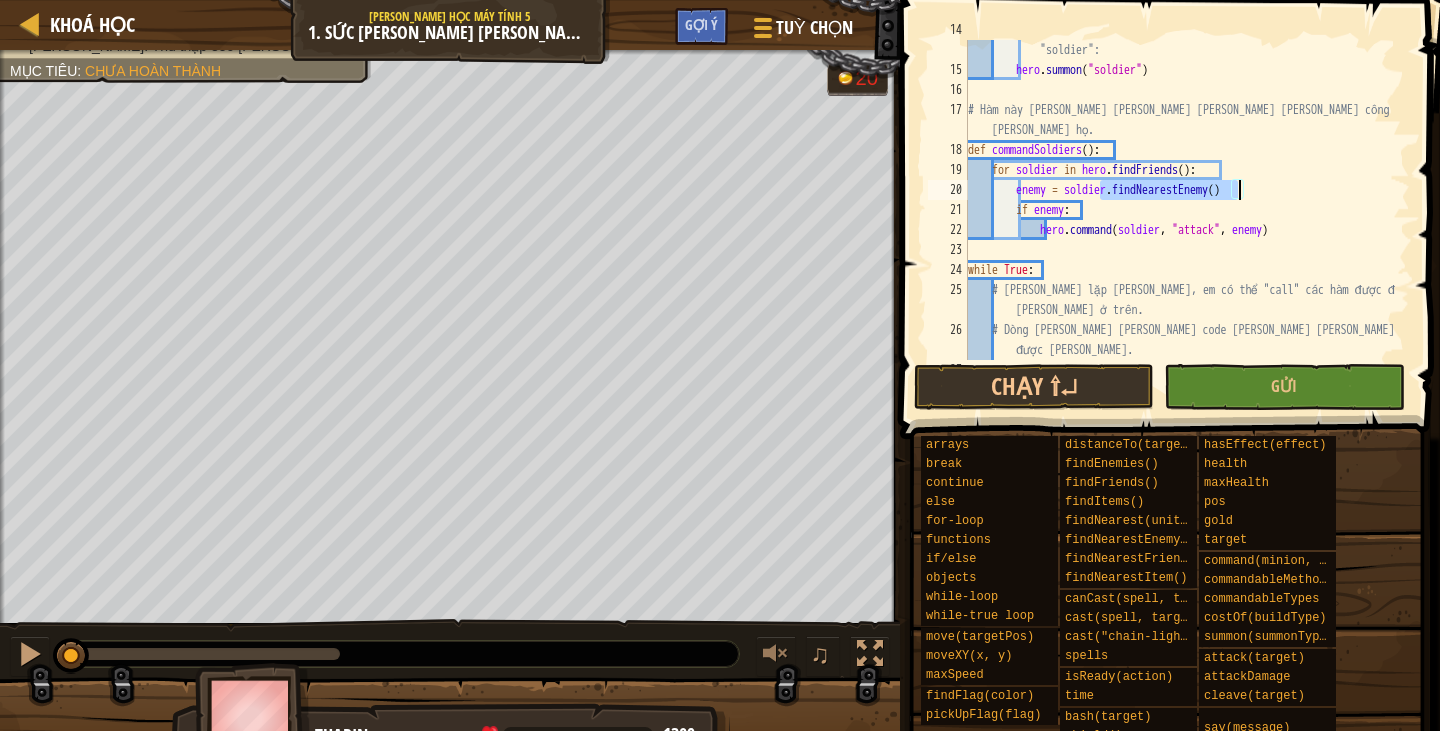 drag, startPoint x: 1097, startPoint y: 190, endPoint x: 1241, endPoint y: 191, distance: 144.00348 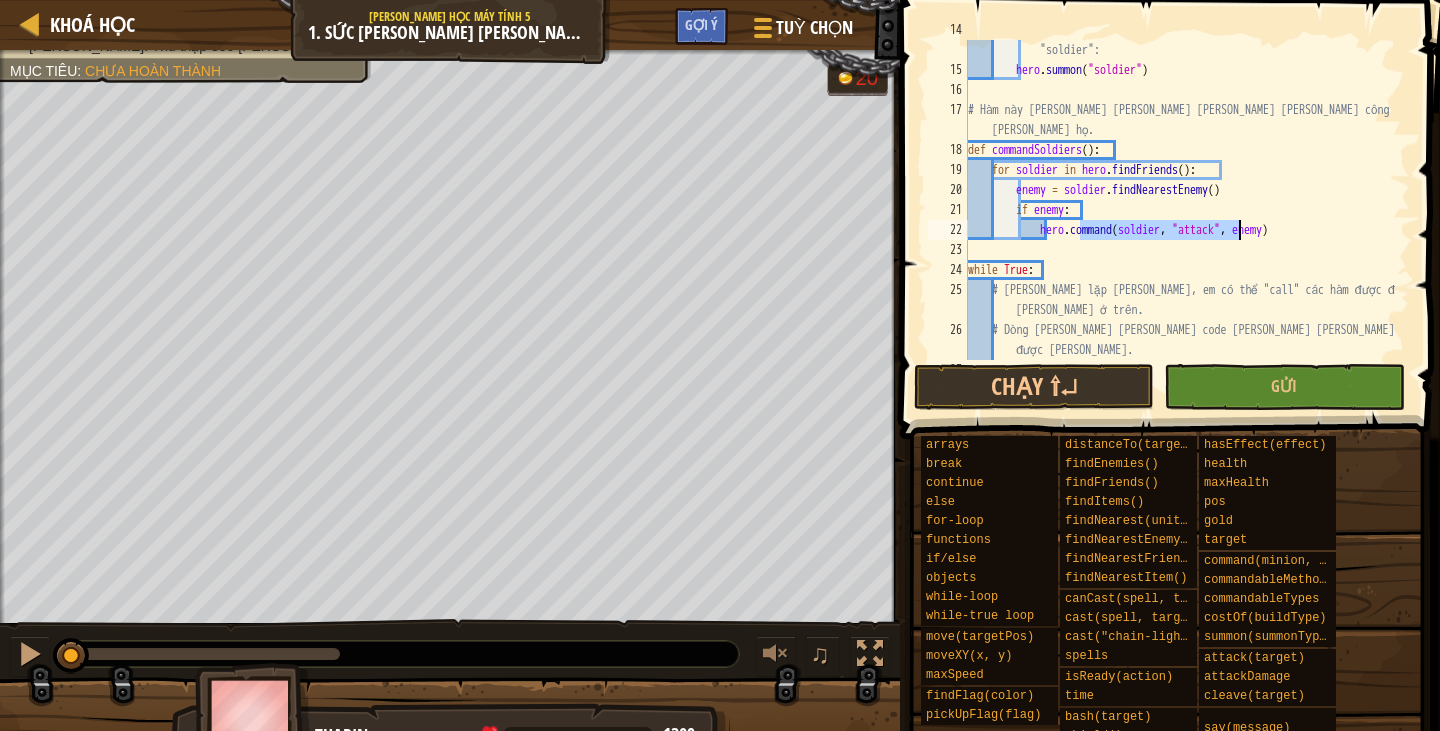 drag, startPoint x: 1078, startPoint y: 235, endPoint x: 1236, endPoint y: 226, distance: 158.25612 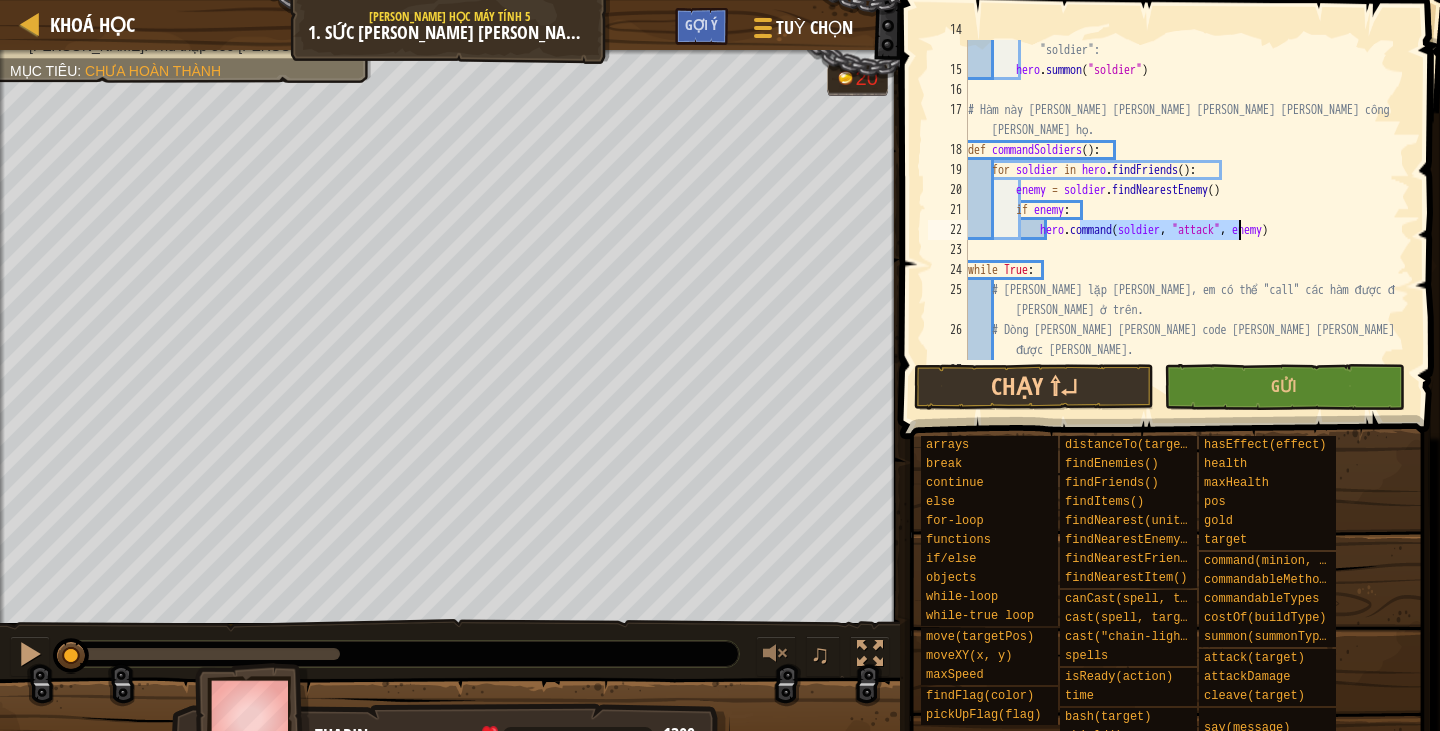 click on "# (Biên dịch bởi Galaxy Education) Sau đó, [PERSON_NAME] tập một               "soldier":          hero . [PERSON_NAME] ( "soldier" ) # Hàm này [PERSON_NAME] [PERSON_NAME] [PERSON_NAME] [PERSON_NAME] công kẻ địch gần       [PERSON_NAME] họ. def   commandSoldiers ( ) :      for   soldier   in   hero . findFriends ( ) :          enemy   =   soldier . findNearestEnemy ( )          if   enemy :              hero . command ( soldier ,   "attack" ,   enemy ) while   True :      # [PERSON_NAME] lặp [PERSON_NAME], em có thể "call" các hàm được định           [PERSON_NAME] ở trên.      # Dòng [PERSON_NAME] [PERSON_NAME] code [PERSON_NAME] [PERSON_NAME] "pickUpNearestCoin"           được [PERSON_NAME].      pickUpNearestCoin ( )" at bounding box center [1179, 200] 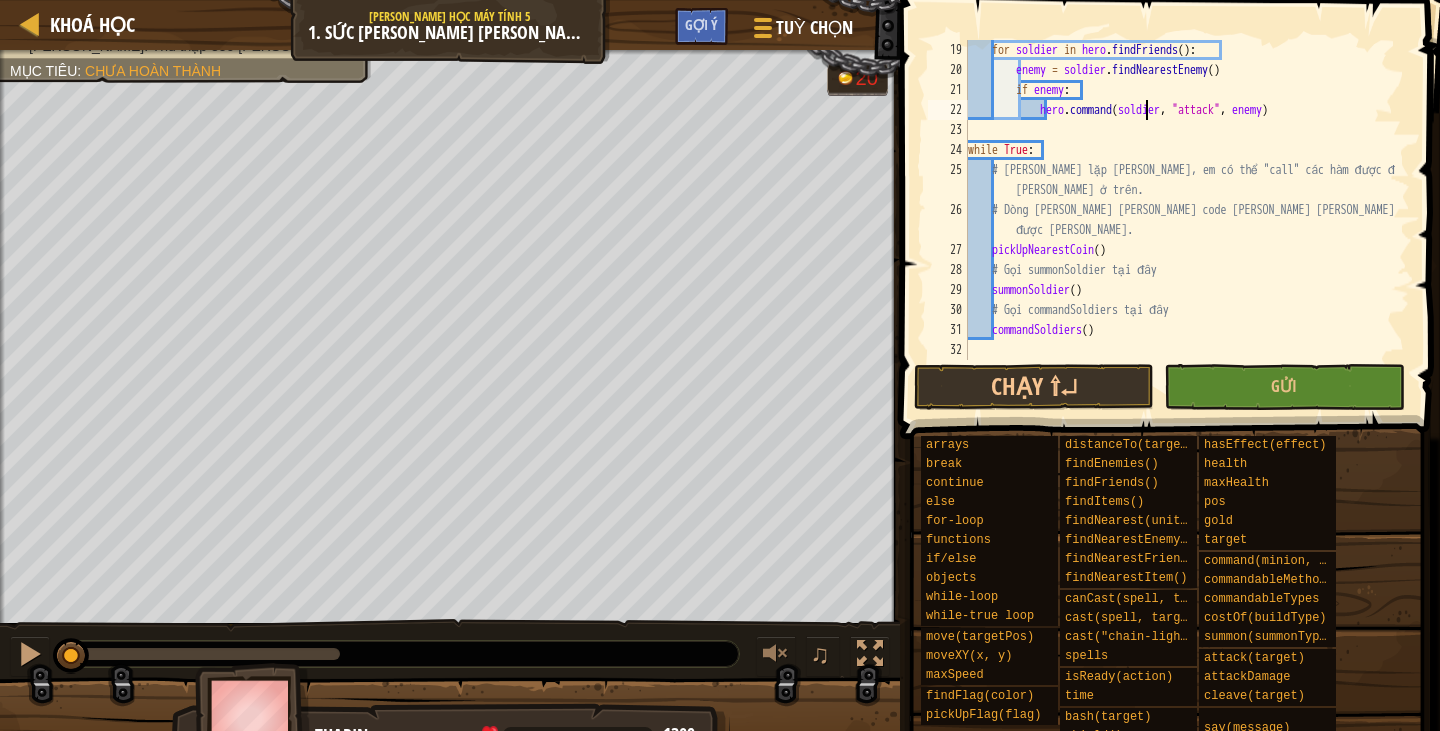 scroll, scrollTop: 420, scrollLeft: 0, axis: vertical 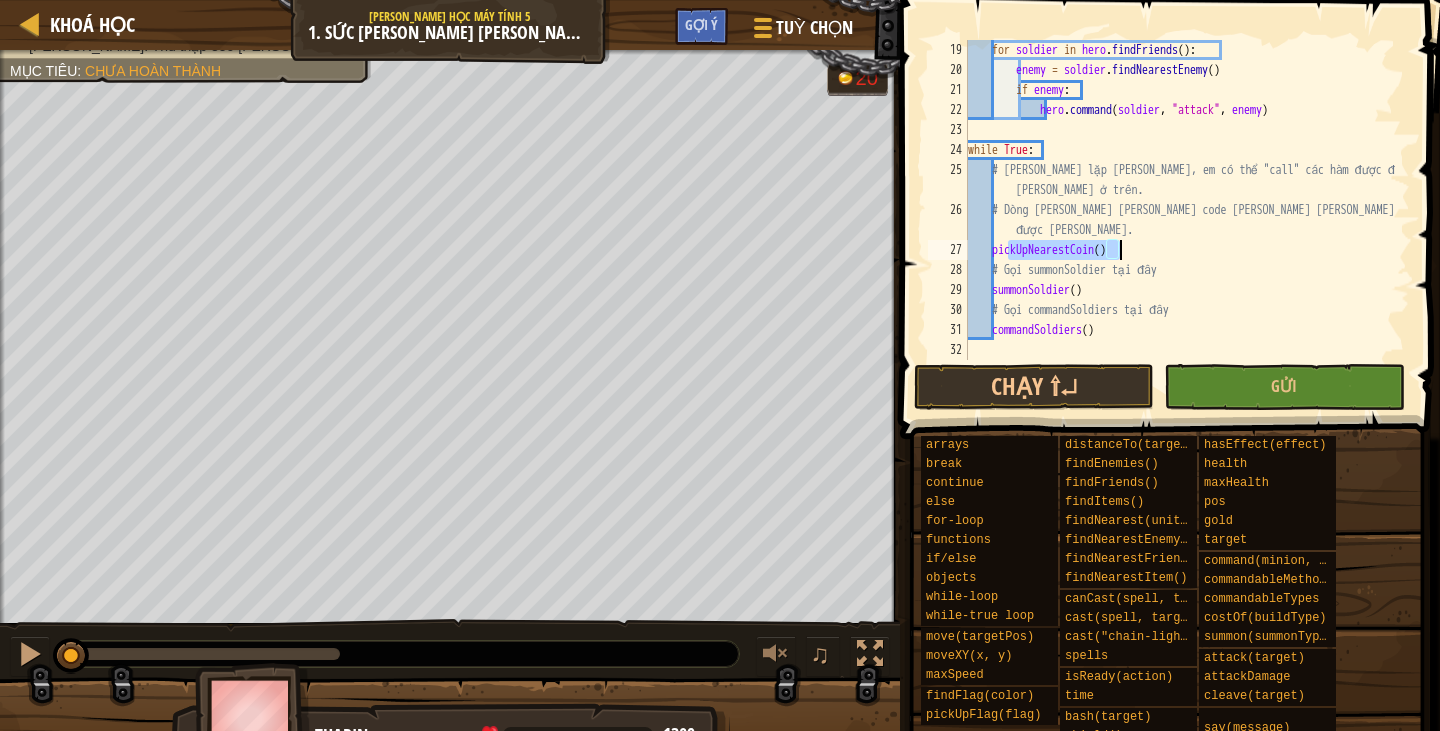 drag, startPoint x: 1013, startPoint y: 248, endPoint x: 1135, endPoint y: 244, distance: 122.06556 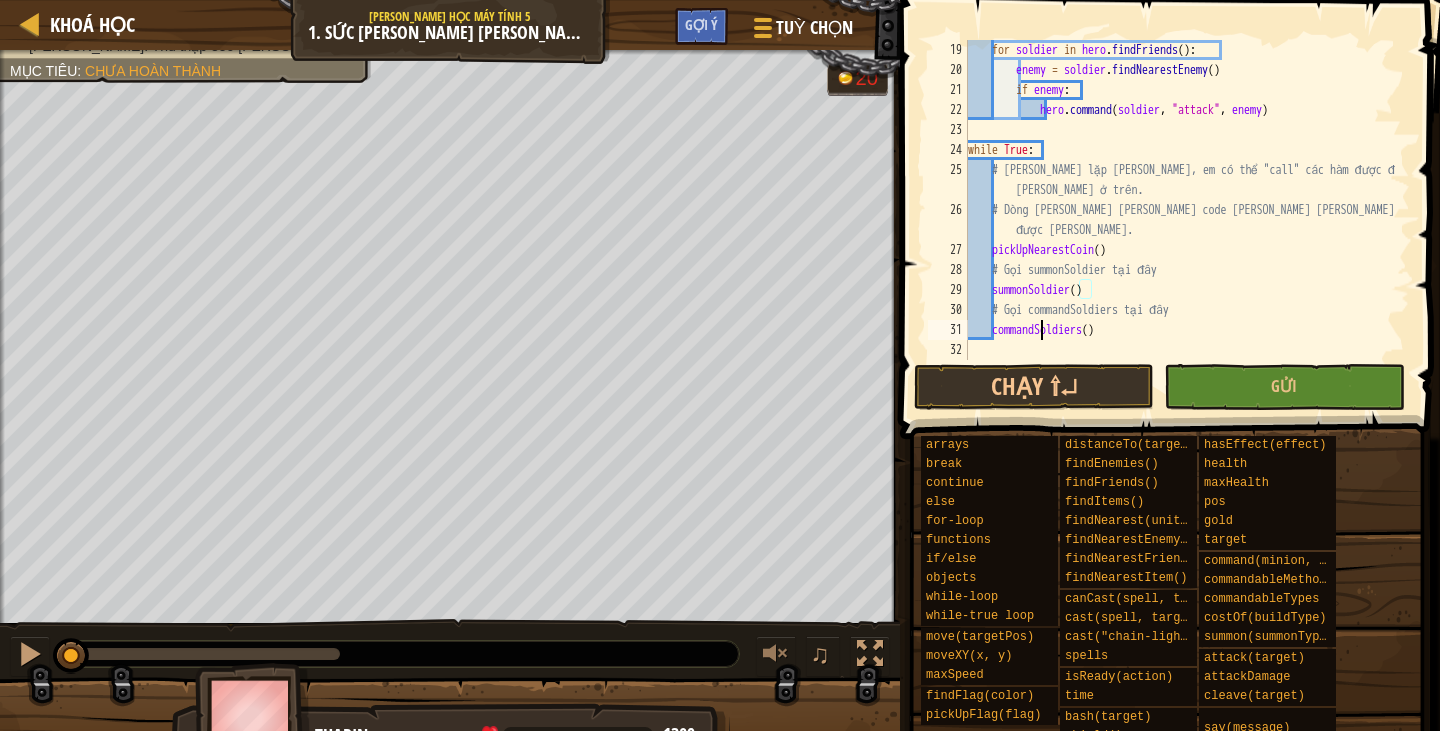 drag, startPoint x: 1055, startPoint y: 333, endPoint x: 1185, endPoint y: 325, distance: 130.24593 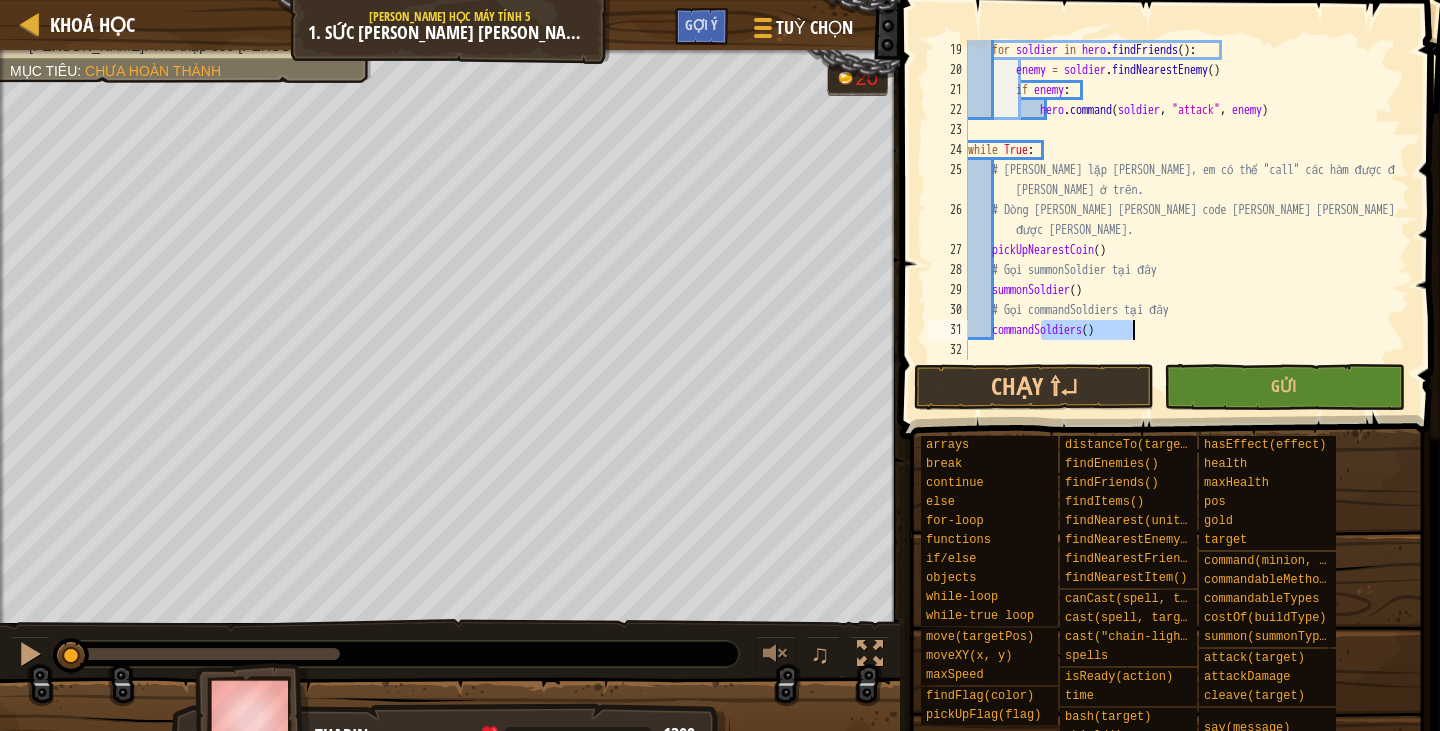 click on "for   soldier   in   hero . findFriends ( ) :          enemy   =   soldier . findNearestEnemy ( )          if   enemy :              hero . command ( soldier ,   "attack" ,   enemy ) while   True :      # [PERSON_NAME] lặp [PERSON_NAME], em có thể "call" các hàm được định           [PERSON_NAME] ở trên.      # Dòng [PERSON_NAME] [PERSON_NAME] code [PERSON_NAME] [PERSON_NAME] "pickUpNearestCoin"           được [PERSON_NAME].      pickUpNearestCoin ( )      # Gọi summonSoldier tại đây      summonSoldier ( )      # Gọi commandSoldiers tại đây      commandSoldiers ( )" at bounding box center [1179, 220] 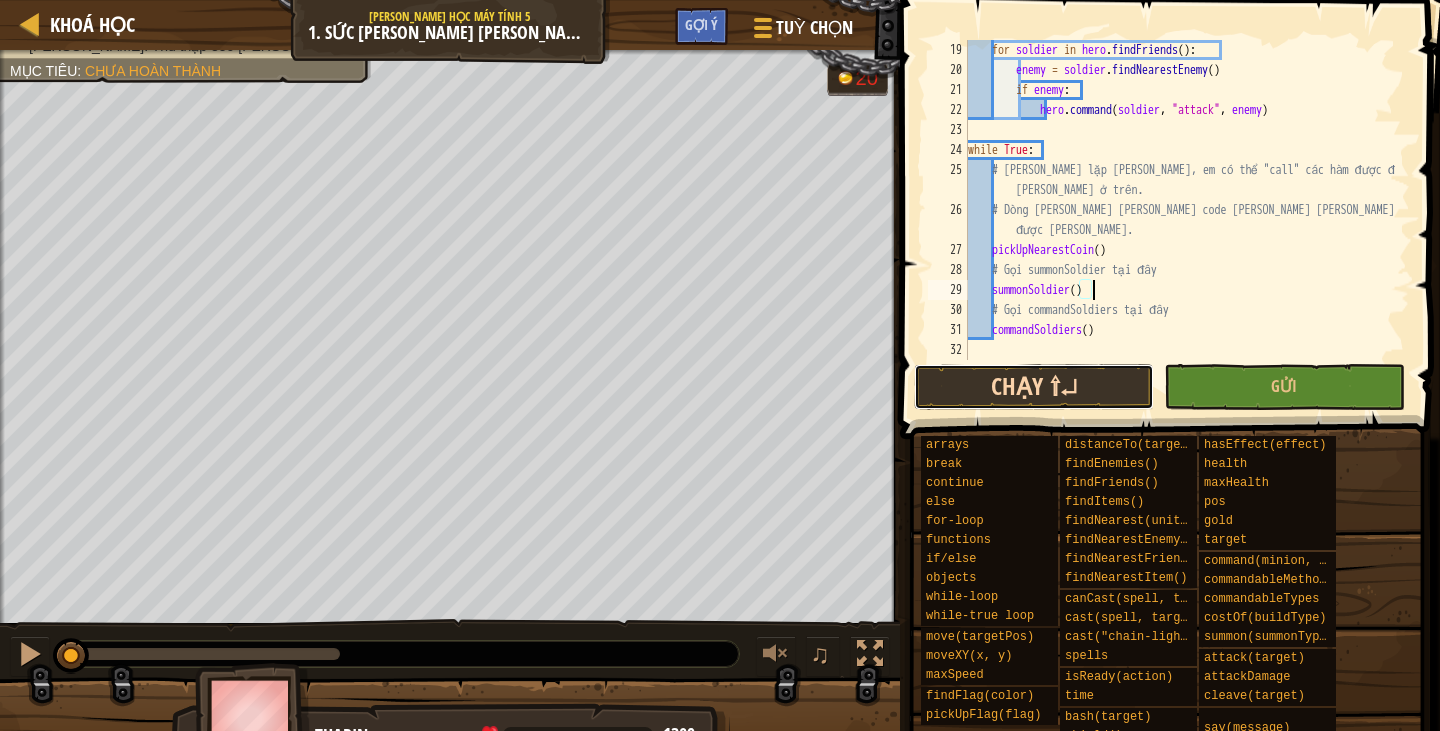 click on "Chạy ⇧↵" at bounding box center (1034, 387) 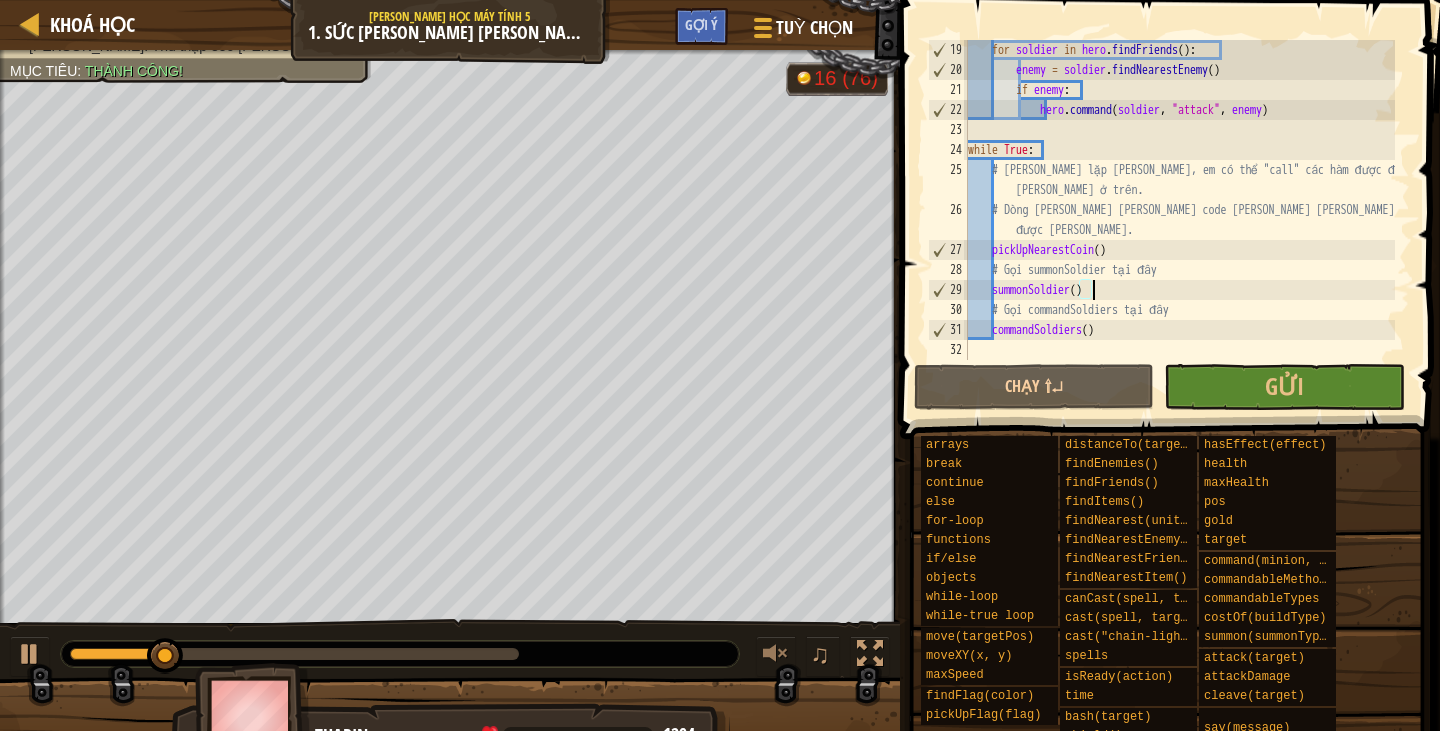 click on "for   soldier   in   hero . findFriends ( ) :          enemy   =   soldier . findNearestEnemy ( )          if   enemy :              hero . command ( soldier ,   "attack" ,   enemy ) while   True :      # [PERSON_NAME] lặp [PERSON_NAME], em có thể "call" các hàm được định           [PERSON_NAME] ở trên.      # Dòng [PERSON_NAME] [PERSON_NAME] code [PERSON_NAME] [PERSON_NAME] "pickUpNearestCoin"           được [PERSON_NAME].      pickUpNearestCoin ( )      # Gọi summonSoldier tại đây      summonSoldier ( )      # Gọi commandSoldiers tại đây      commandSoldiers ( )" at bounding box center [1179, 220] 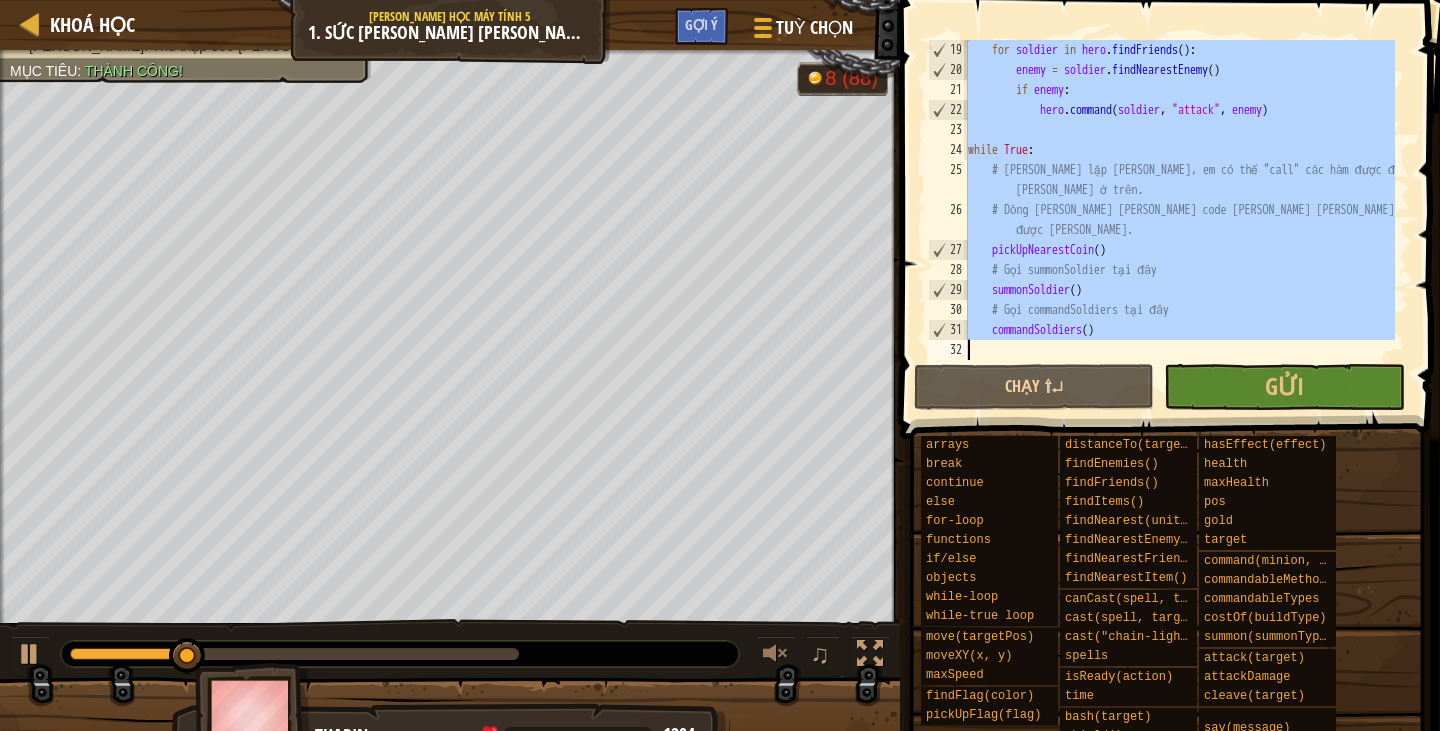 click on "for   soldier   in   hero . findFriends ( ) :          enemy   =   soldier . findNearestEnemy ( )          if   enemy :              hero . command ( soldier ,   "attack" ,   enemy ) while   True :      # [PERSON_NAME] lặp [PERSON_NAME], em có thể "call" các hàm được định           [PERSON_NAME] ở trên.      # Dòng [PERSON_NAME] [PERSON_NAME] code [PERSON_NAME] [PERSON_NAME] "pickUpNearestCoin"           được [PERSON_NAME].      pickUpNearestCoin ( )      # Gọi summonSoldier tại đây      summonSoldier ( )      # Gọi commandSoldiers tại đây      commandSoldiers ( )" at bounding box center (1179, 200) 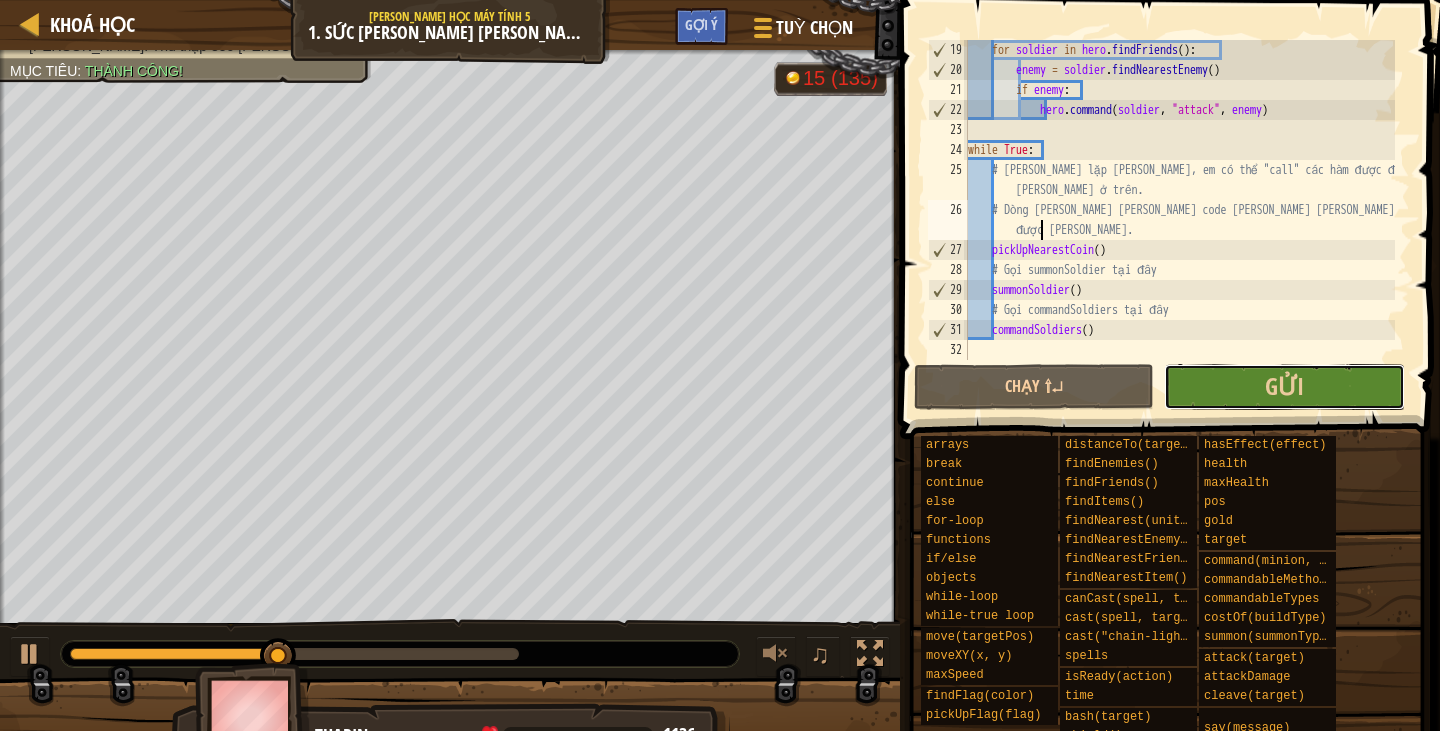 click on "Gửi" at bounding box center (1284, 387) 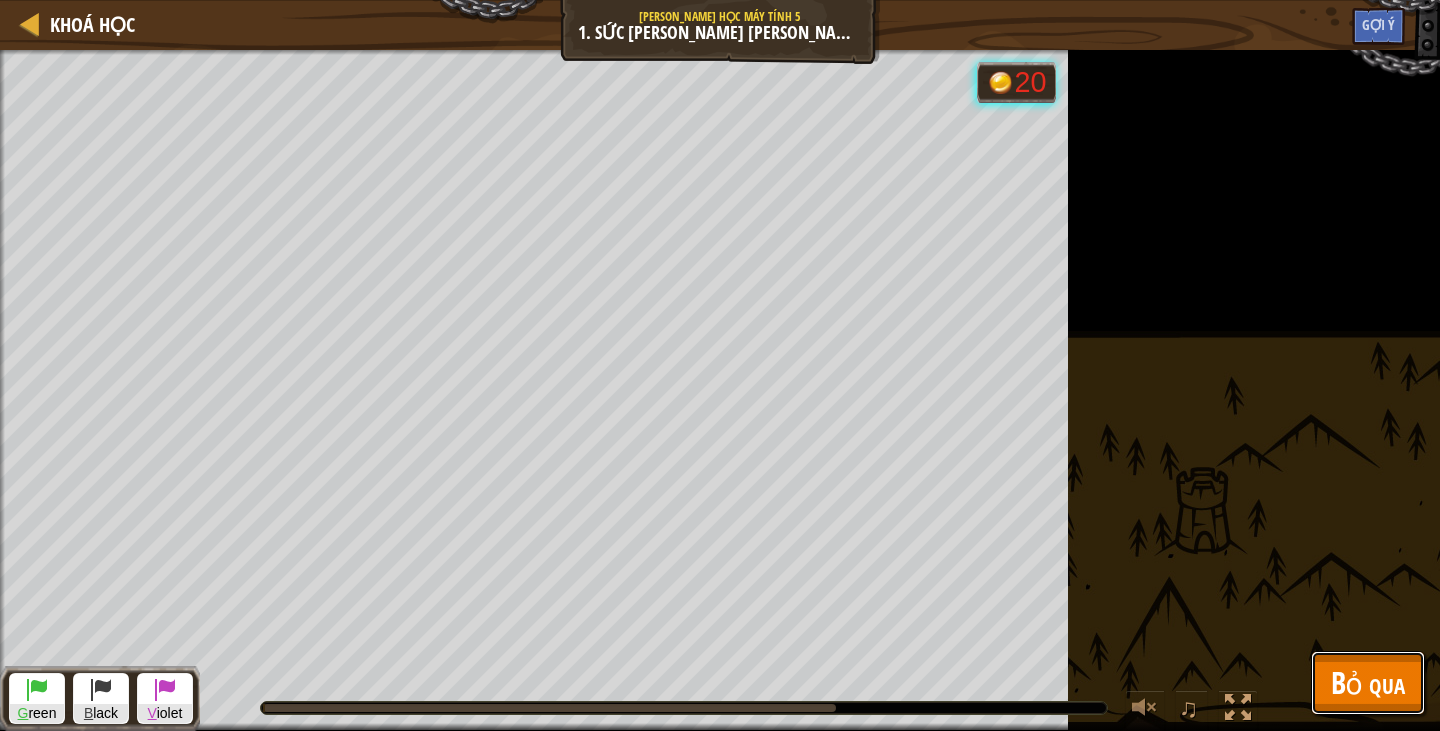 click on "Bỏ qua" at bounding box center (1368, 682) 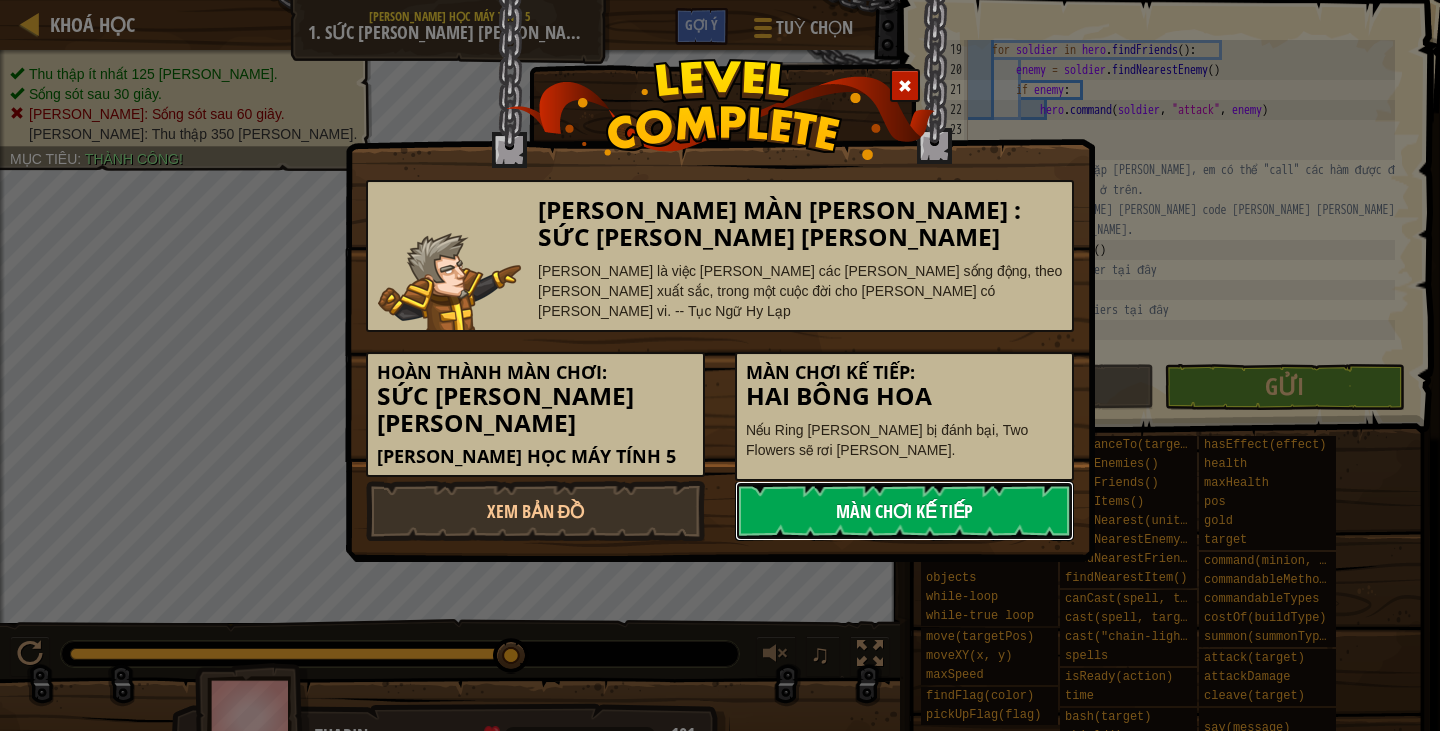 click on "Màn chơi kế tiếp" at bounding box center [904, 511] 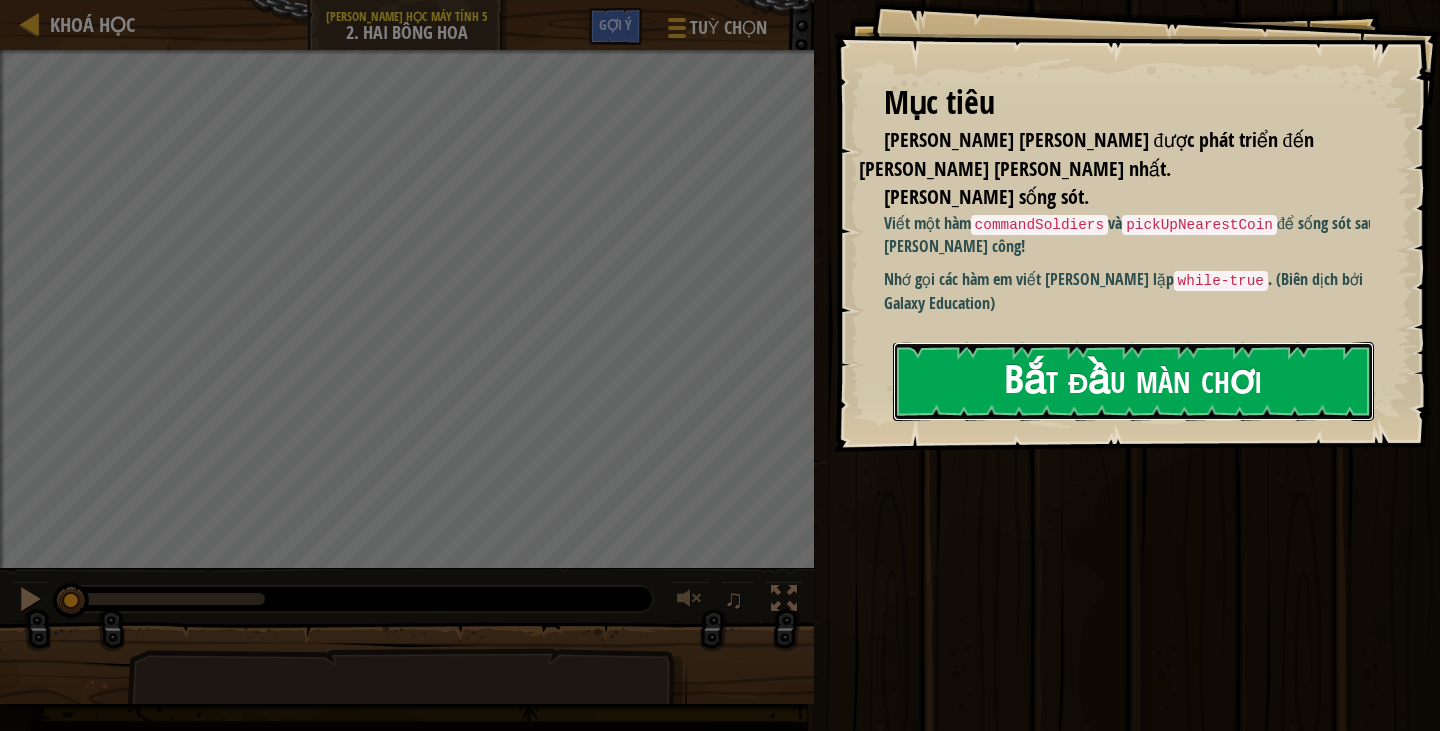click on "Bắt đầu màn chơi" at bounding box center [1133, 381] 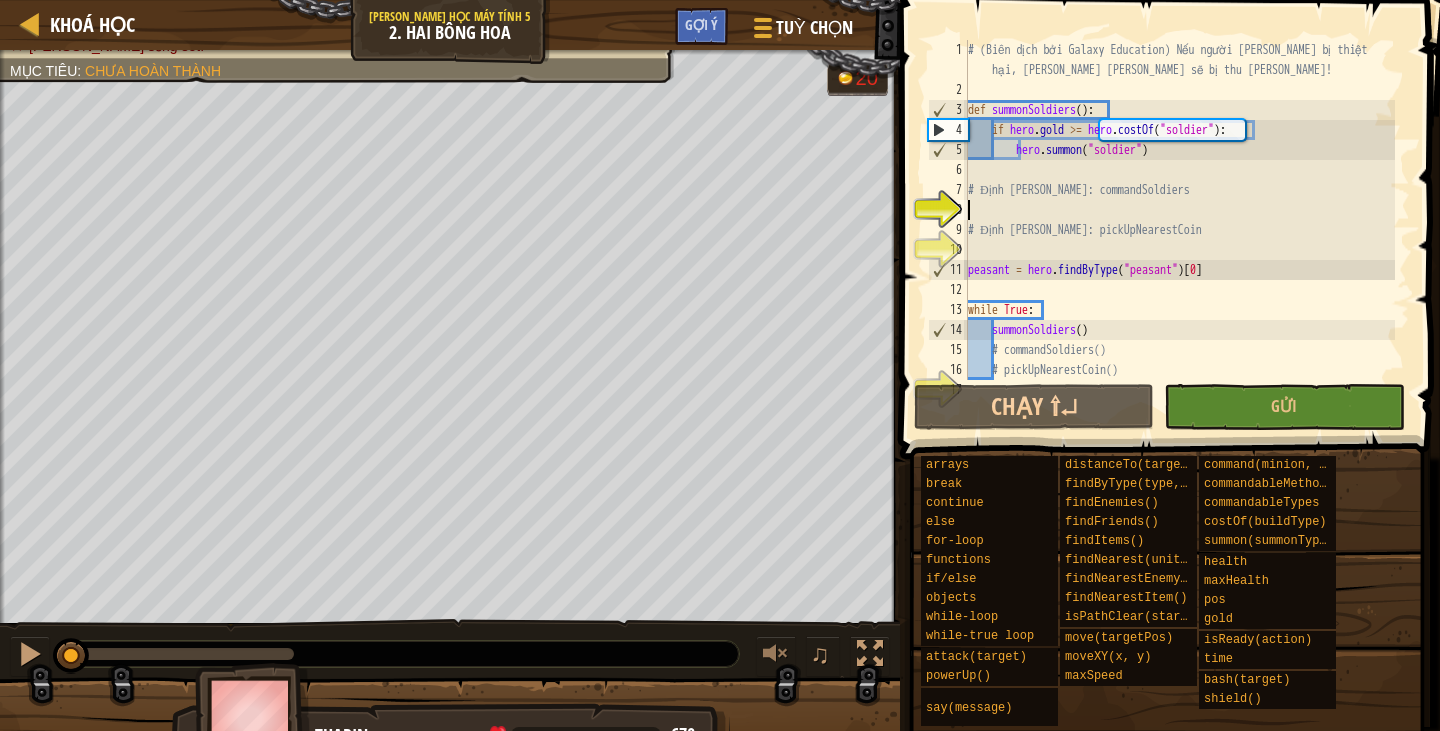 click on "# (Biên dịch bởi Galaxy Education) Nếu người [PERSON_NAME] bị thiệt       hại, [PERSON_NAME] [PERSON_NAME] sẽ bị thu [PERSON_NAME]! def   summonSoldiers ( ) :      if   hero . gold   >=   hero . costOf ( "soldier" ) :          hero . summon ( "soldier" ) # Định [PERSON_NAME]: commandSoldiers # Định [PERSON_NAME]: pickUpNearestCoin peasant   =   hero . findByType ( "peasant" ) [ 0 ] while   True :      summonSoldiers ( )      # commandSoldiers()      # pickUpNearestCoin()" at bounding box center (1179, 240) 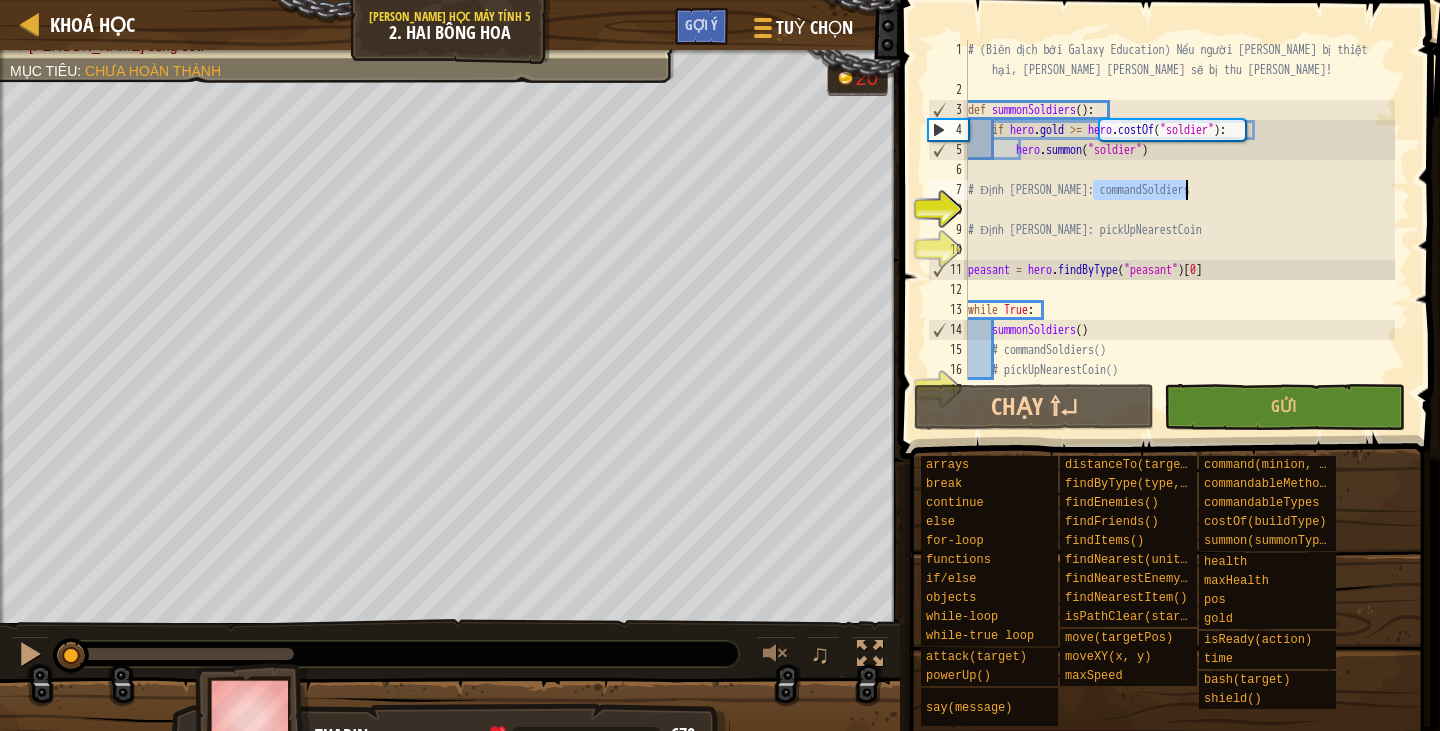 click on "# (Biên dịch bởi Galaxy Education) Nếu người [PERSON_NAME] bị thiệt       hại, [PERSON_NAME] [PERSON_NAME] sẽ bị thu [PERSON_NAME]! def   summonSoldiers ( ) :      if   hero . gold   >=   hero . costOf ( "soldier" ) :          hero . summon ( "soldier" ) # Định [PERSON_NAME]: commandSoldiers # Định [PERSON_NAME]: pickUpNearestCoin peasant   =   hero . findByType ( "peasant" ) [ 0 ] while   True :      summonSoldiers ( )      # commandSoldiers()      # pickUpNearestCoin()" at bounding box center (1179, 240) 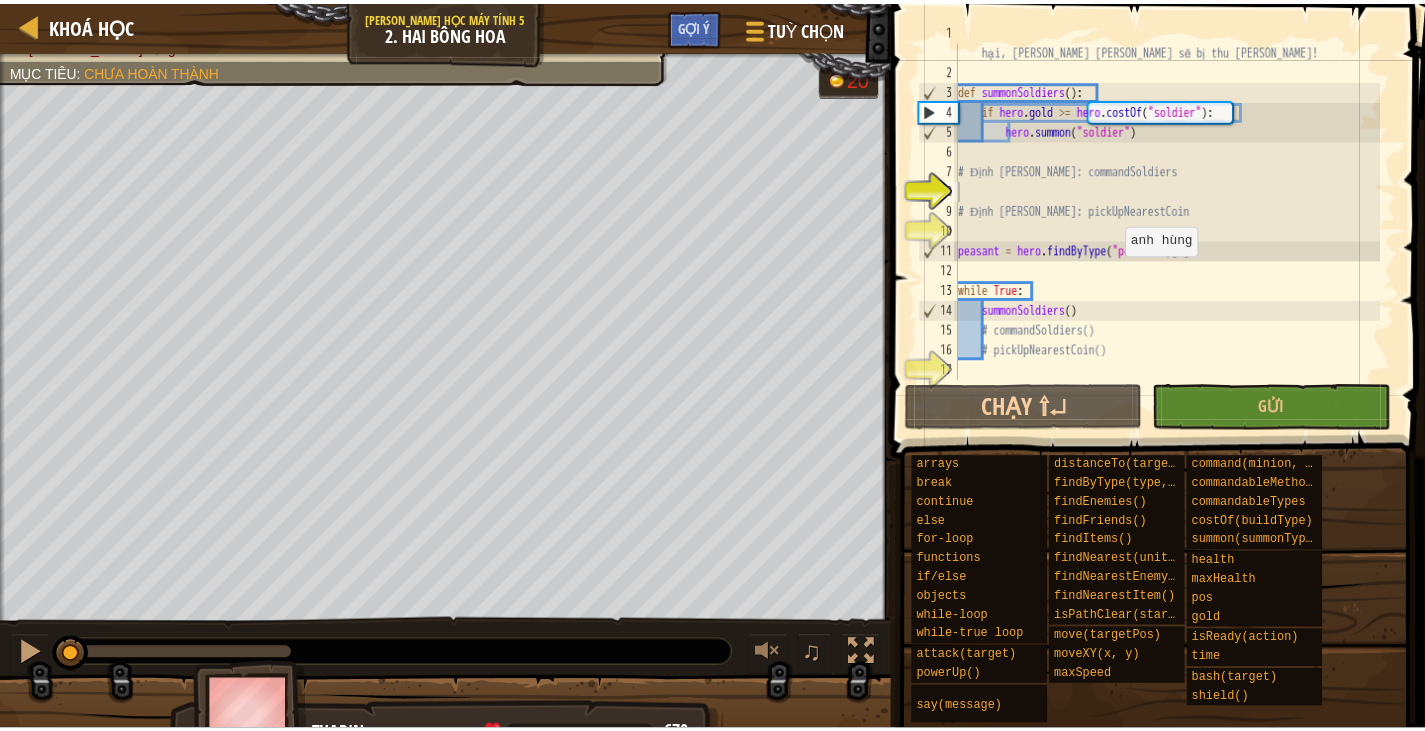 scroll, scrollTop: 20, scrollLeft: 0, axis: vertical 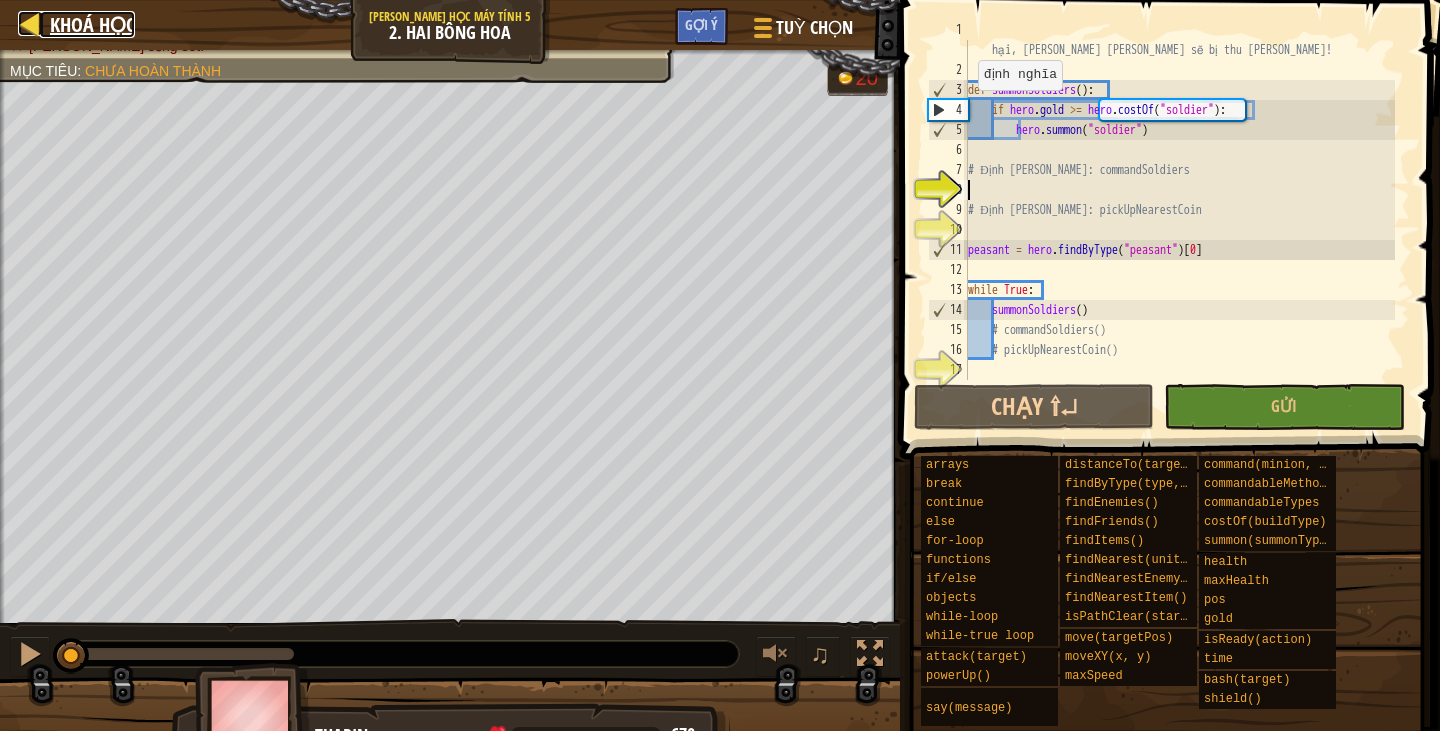 click on "Khoá học" at bounding box center [92, 24] 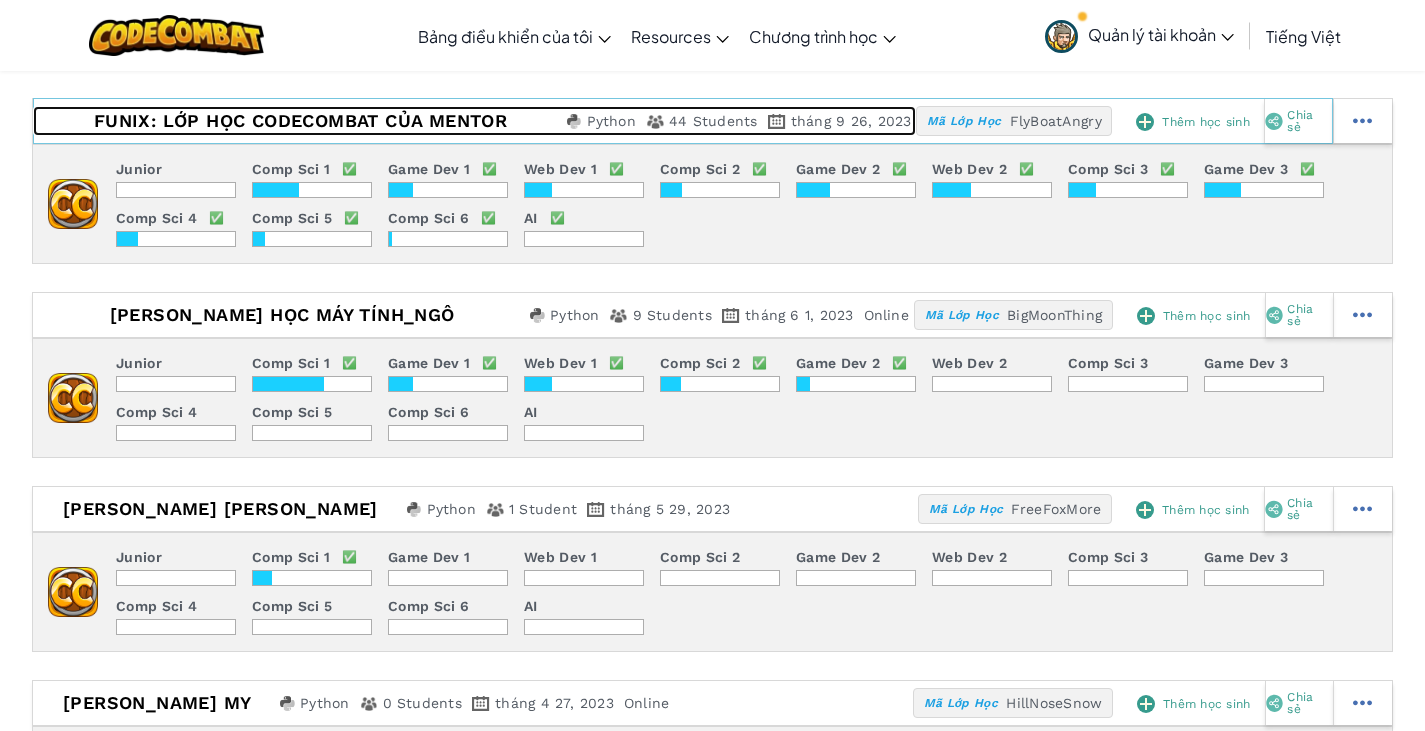 click on "FUNiX: Lớp học Codecombat của Mentor [PERSON_NAME] [PERSON_NAME]" at bounding box center [297, 121] 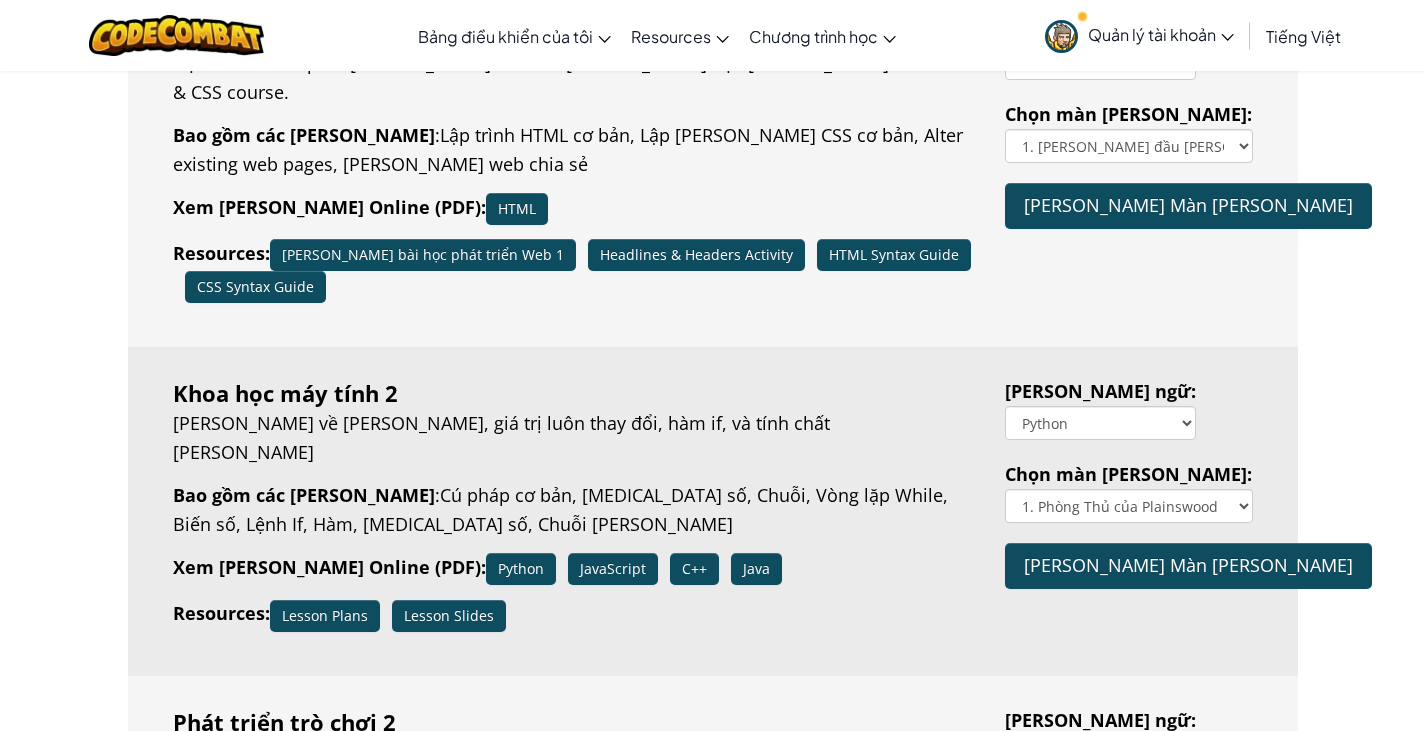 scroll, scrollTop: 1500, scrollLeft: 0, axis: vertical 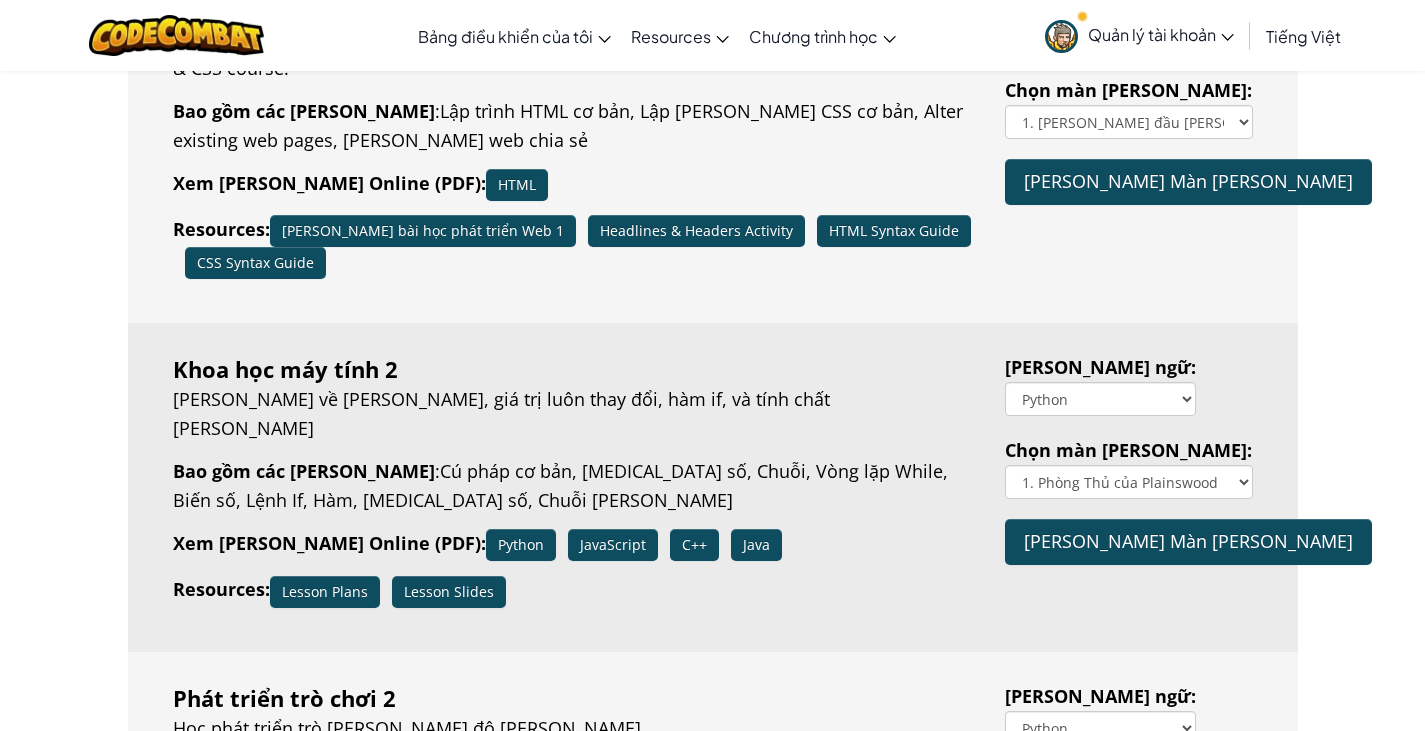 click on "[PERSON_NAME] Màn [PERSON_NAME]" at bounding box center (1188, 541) 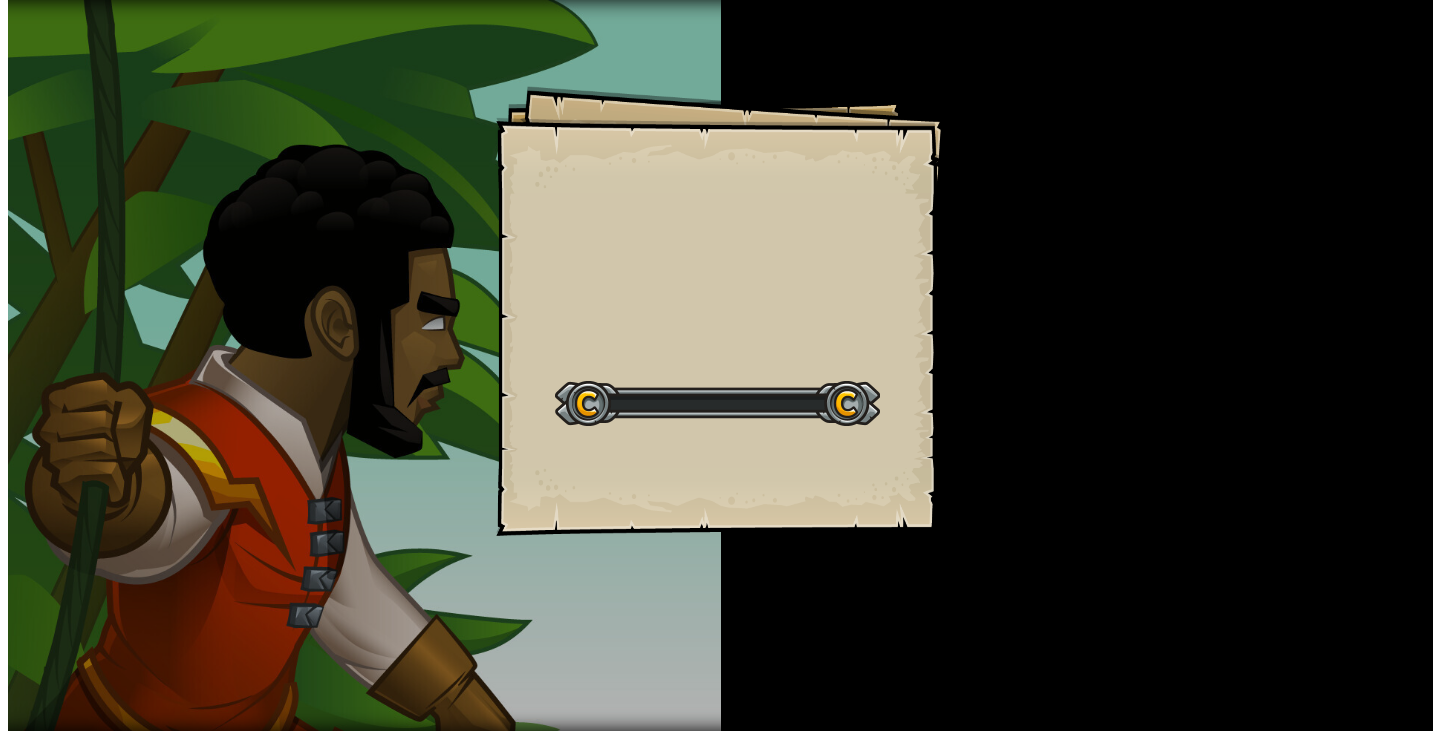 scroll, scrollTop: 0, scrollLeft: 0, axis: both 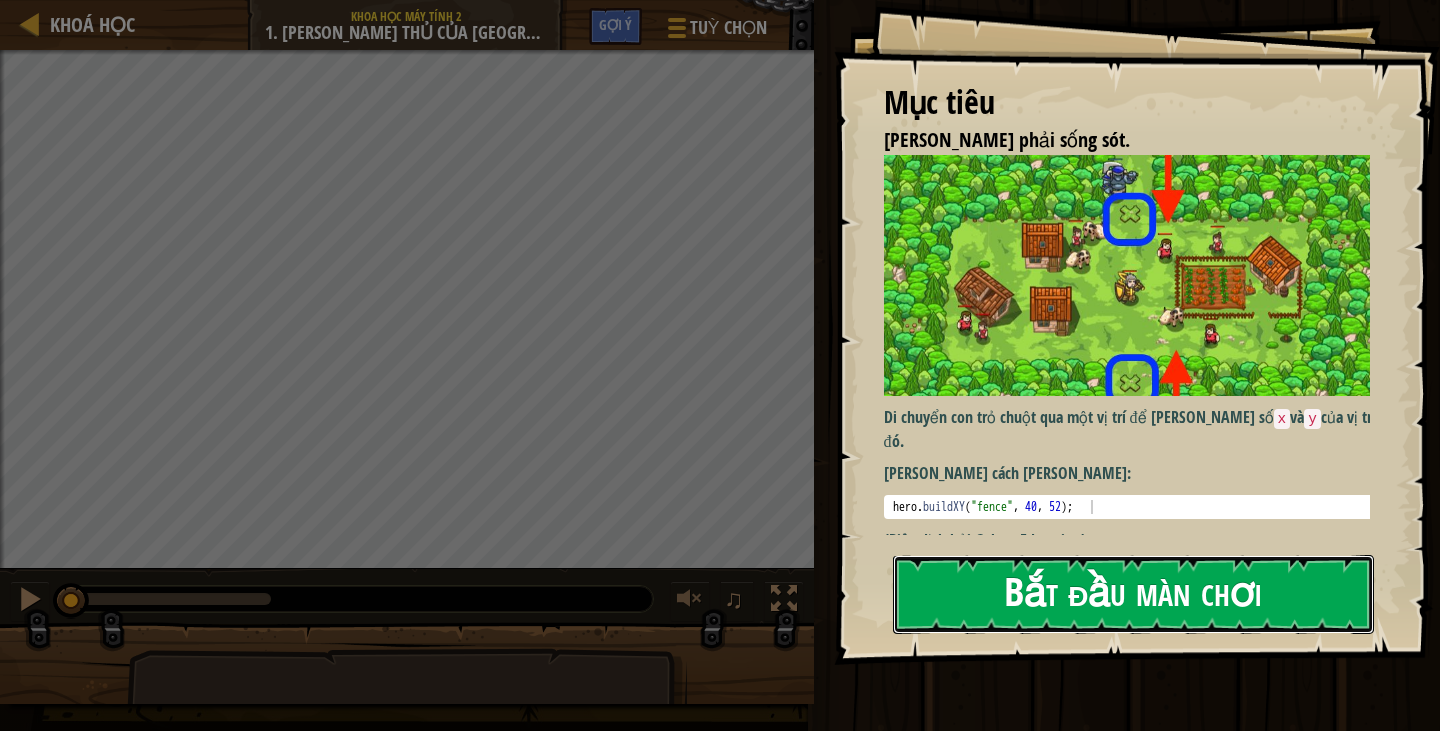 click on "Bắt đầu màn chơi" at bounding box center [1133, 594] 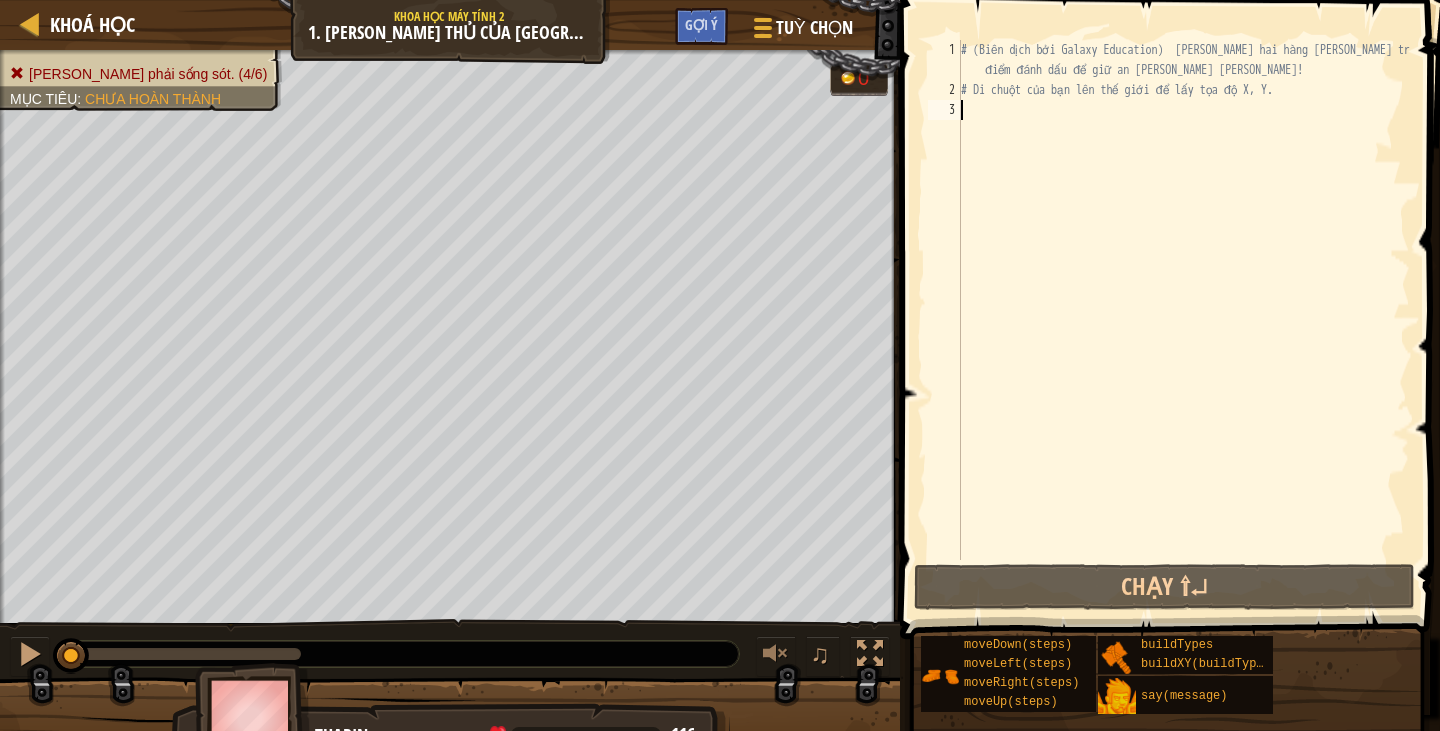 click on "# (Biên dịch bởi Galaxy Education)  [PERSON_NAME] hai hàng [PERSON_NAME] trên các       điểm đánh dấu để giữ an [PERSON_NAME] [PERSON_NAME]! # Di [PERSON_NAME] bạn [PERSON_NAME] thế giới để lấy tọa độ X, Y." at bounding box center [1183, 330] 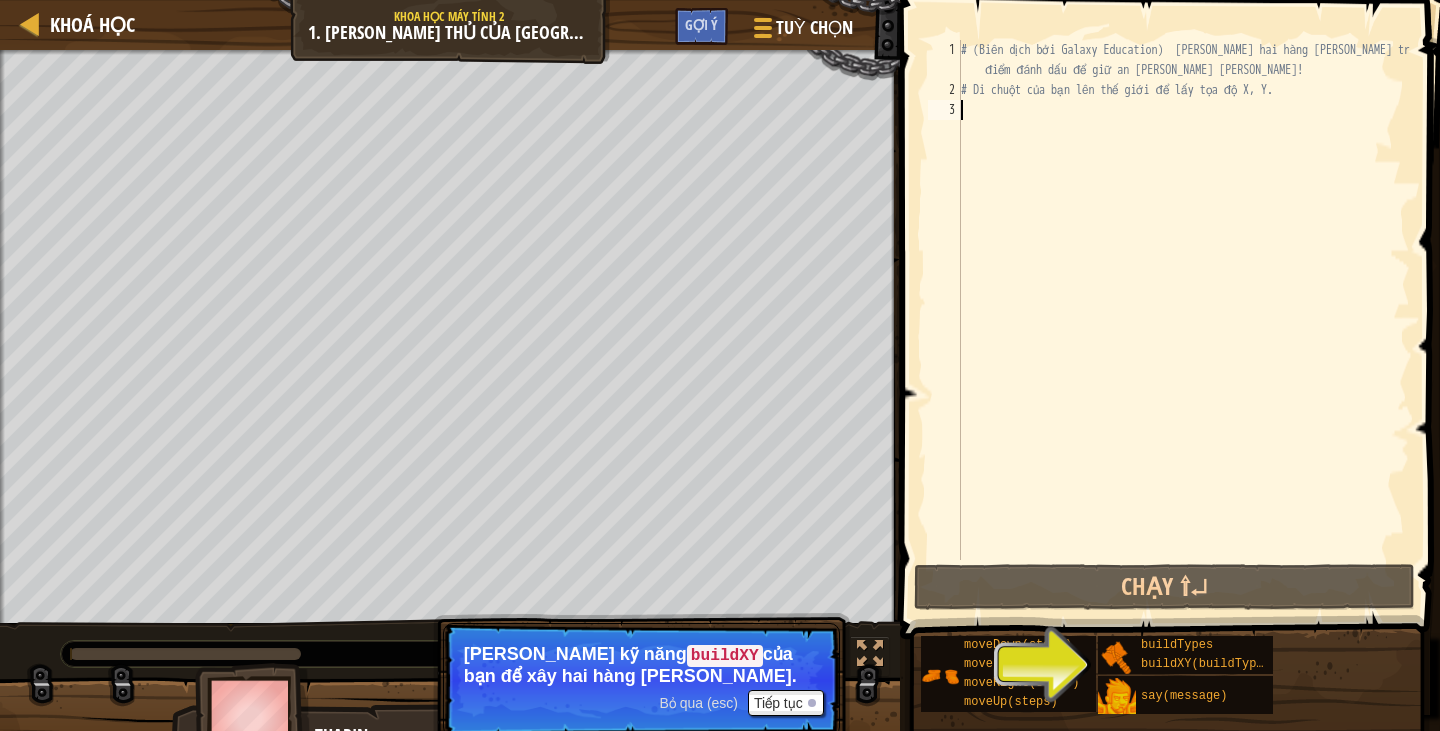 click on "# (Biên dịch bởi Galaxy Education)  [PERSON_NAME] hai hàng [PERSON_NAME] trên các       điểm đánh dấu để giữ an [PERSON_NAME] [PERSON_NAME]! # Di [PERSON_NAME] bạn [PERSON_NAME] thế giới để lấy tọa độ X, Y." at bounding box center [1183, 330] 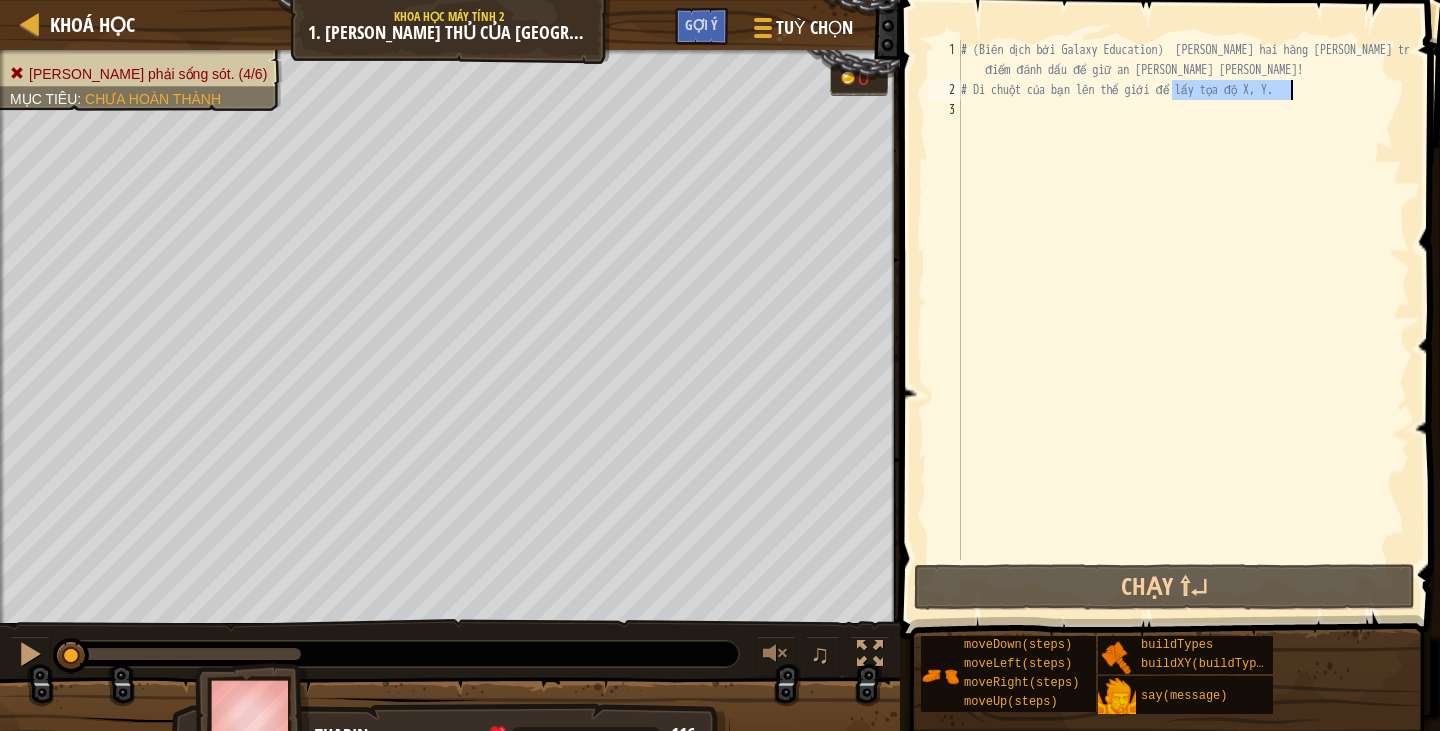 drag, startPoint x: 1175, startPoint y: 93, endPoint x: 1291, endPoint y: 90, distance: 116.03879 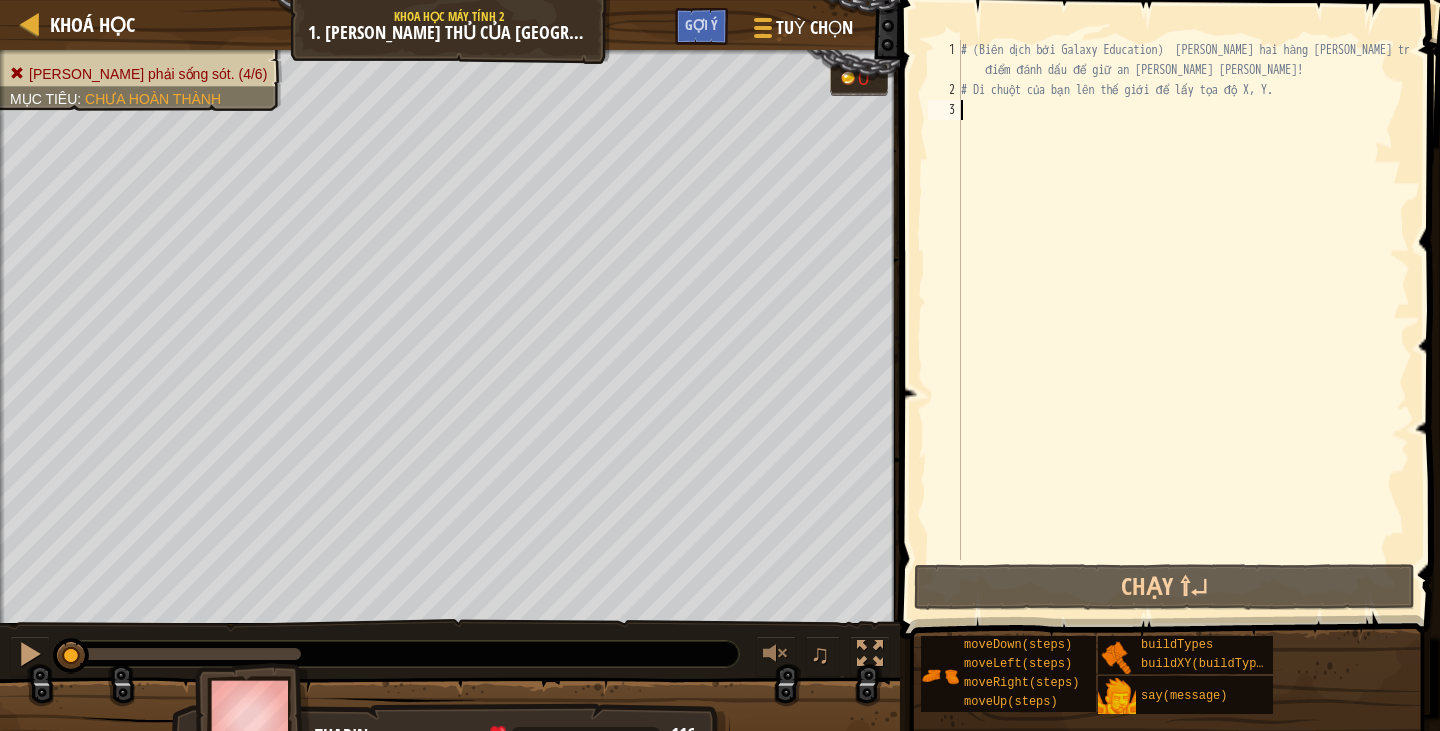 click on "# (Biên dịch bởi Galaxy Education)  [PERSON_NAME] hai hàng [PERSON_NAME] trên các       điểm đánh dấu để giữ an [PERSON_NAME] [PERSON_NAME]! # Di [PERSON_NAME] bạn [PERSON_NAME] thế giới để lấy tọa độ X, Y." at bounding box center [1183, 330] 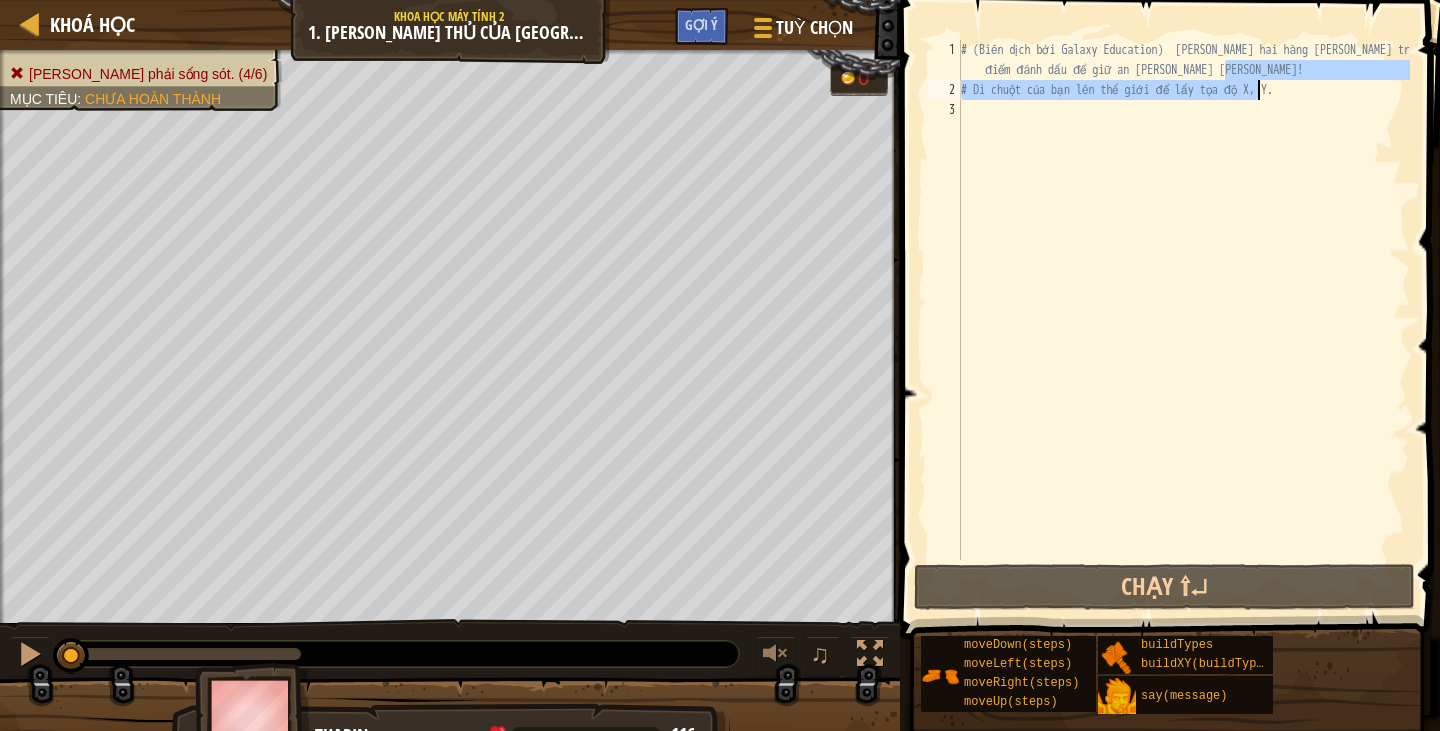 drag, startPoint x: 1225, startPoint y: 66, endPoint x: 1345, endPoint y: 156, distance: 150 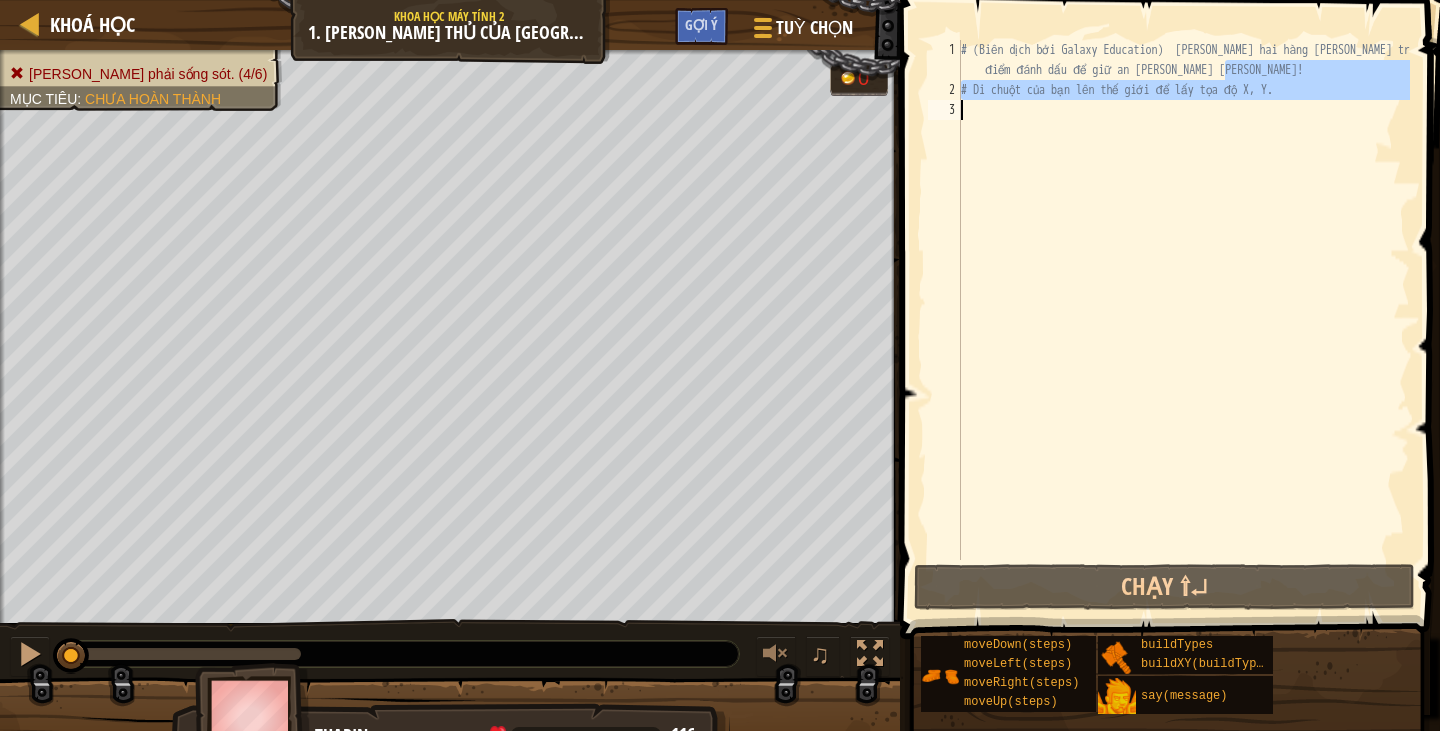 click on "# (Biên dịch bởi Galaxy Education)  [PERSON_NAME] hai hàng [PERSON_NAME] trên các       điểm đánh dấu để giữ an [PERSON_NAME] [PERSON_NAME]! # Di [PERSON_NAME] bạn [PERSON_NAME] thế giới để lấy tọa độ X, Y." at bounding box center [1183, 330] 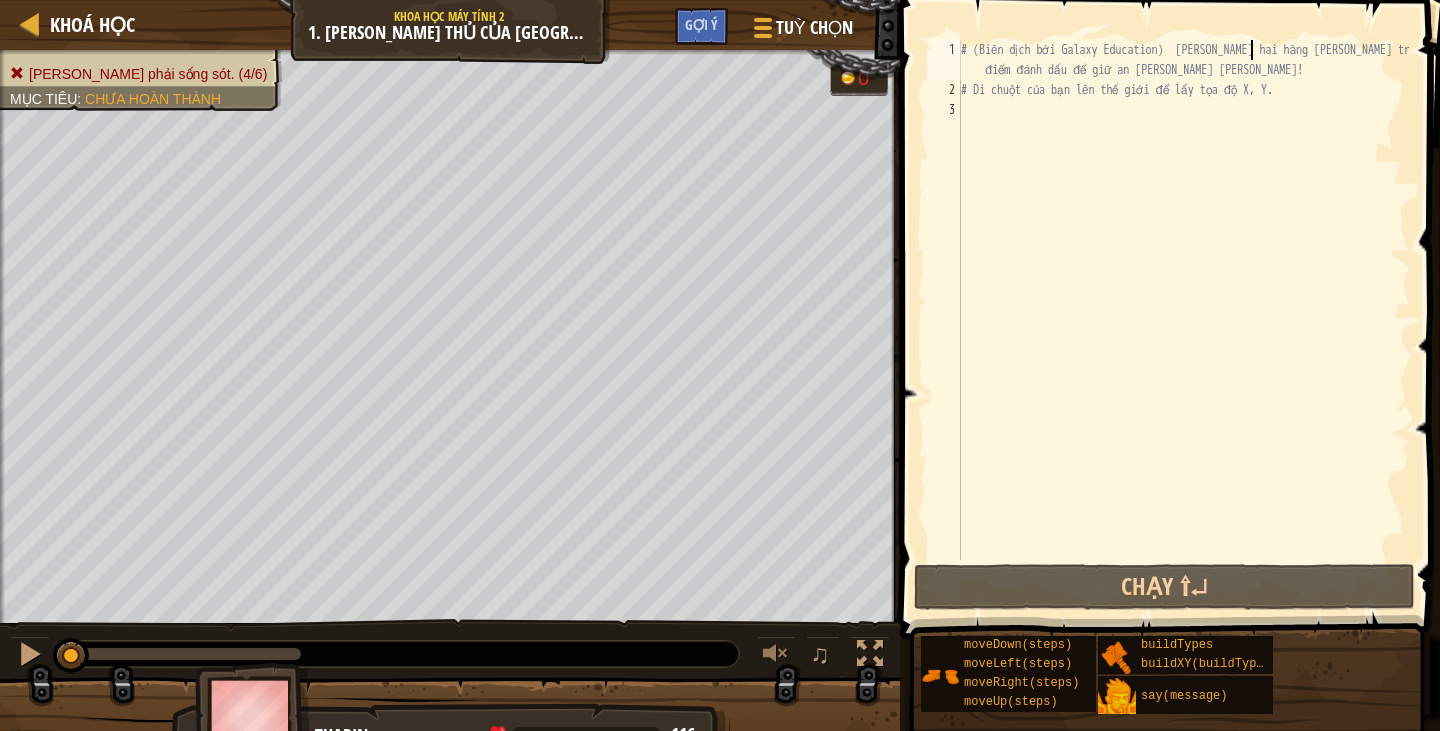 click on "# (Biên dịch bởi Galaxy Education)  [PERSON_NAME] hai hàng [PERSON_NAME] trên các       điểm đánh dấu để giữ an [PERSON_NAME] [PERSON_NAME]! # Di [PERSON_NAME] bạn [PERSON_NAME] thế giới để lấy tọa độ X, Y." at bounding box center (1183, 330) 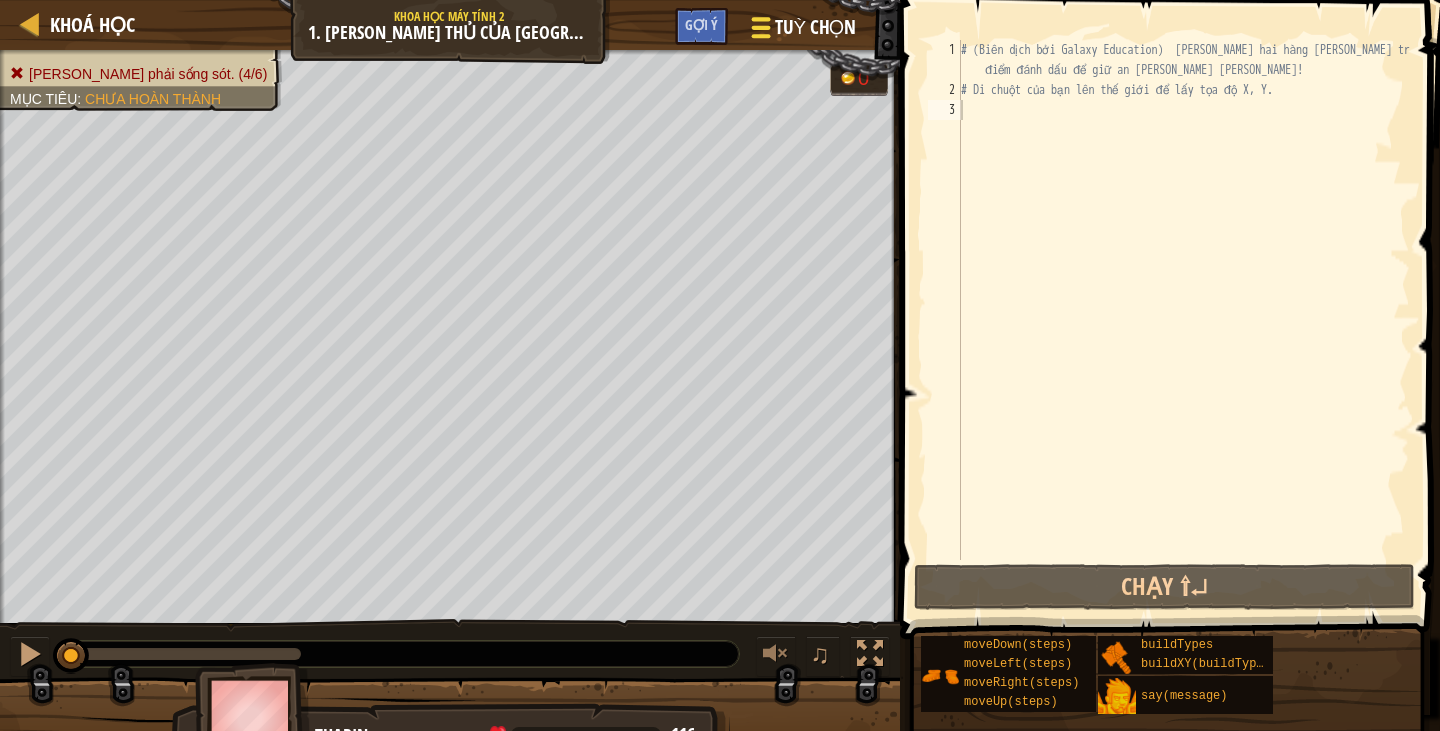 click on "Tuỳ chọn" at bounding box center (814, 27) 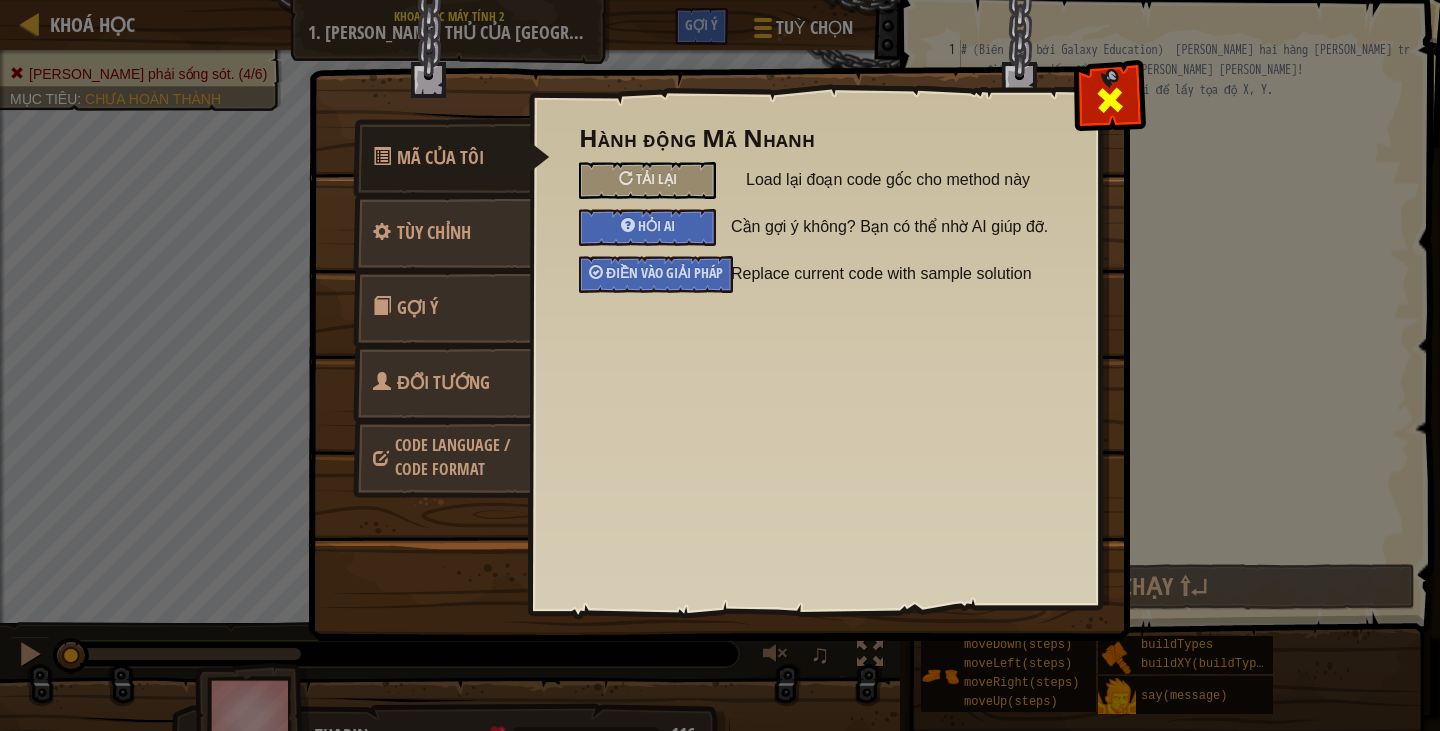 click on "Điền vào giải pháp" at bounding box center (664, 272) 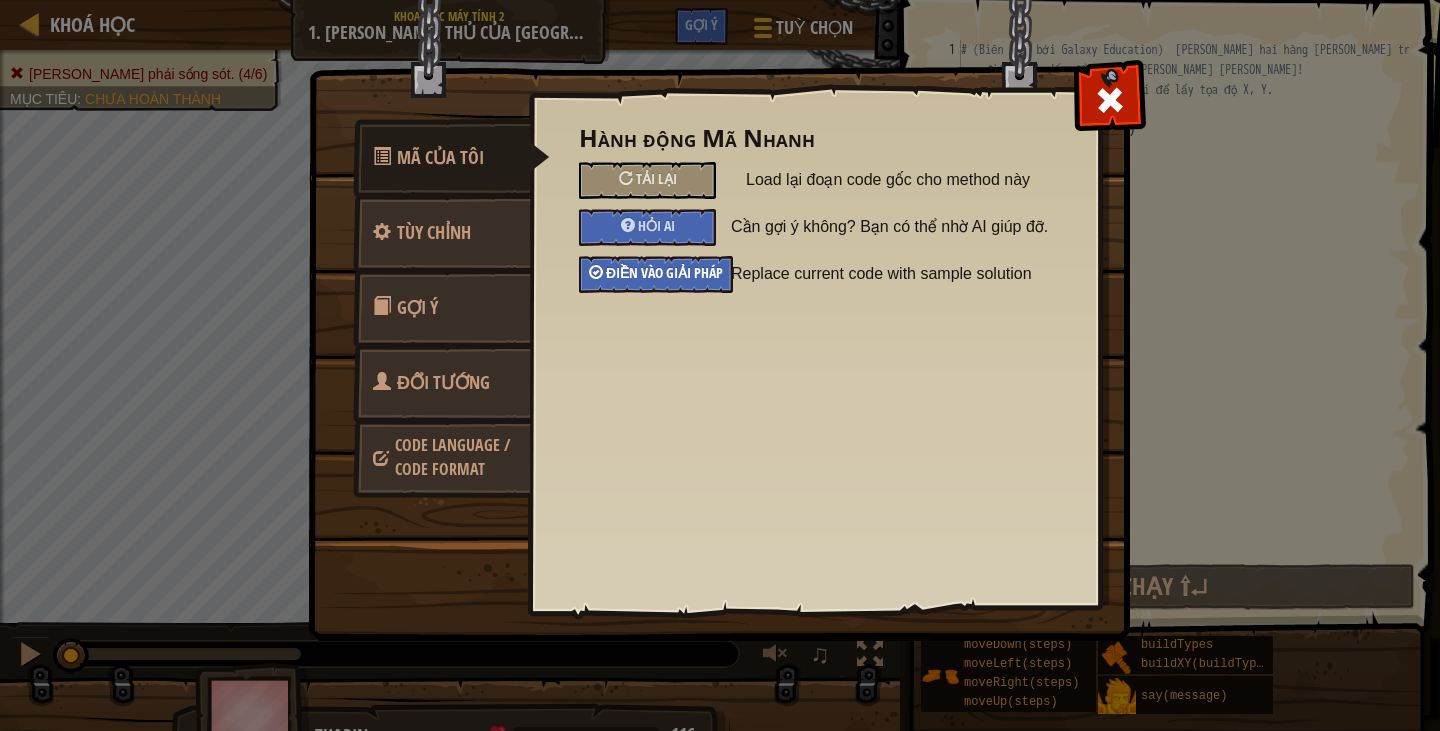 click on "Điền vào giải pháp" at bounding box center (664, 272) 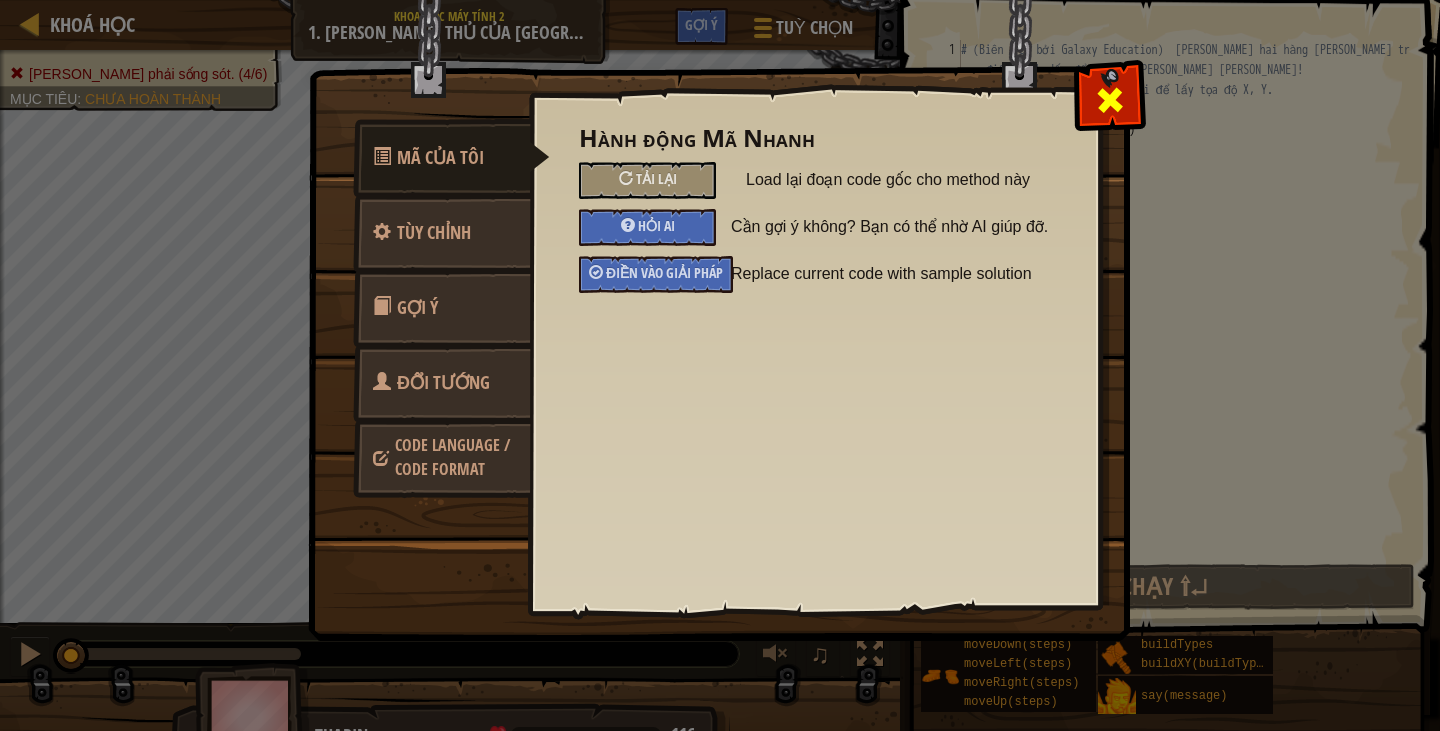 click at bounding box center (1110, 100) 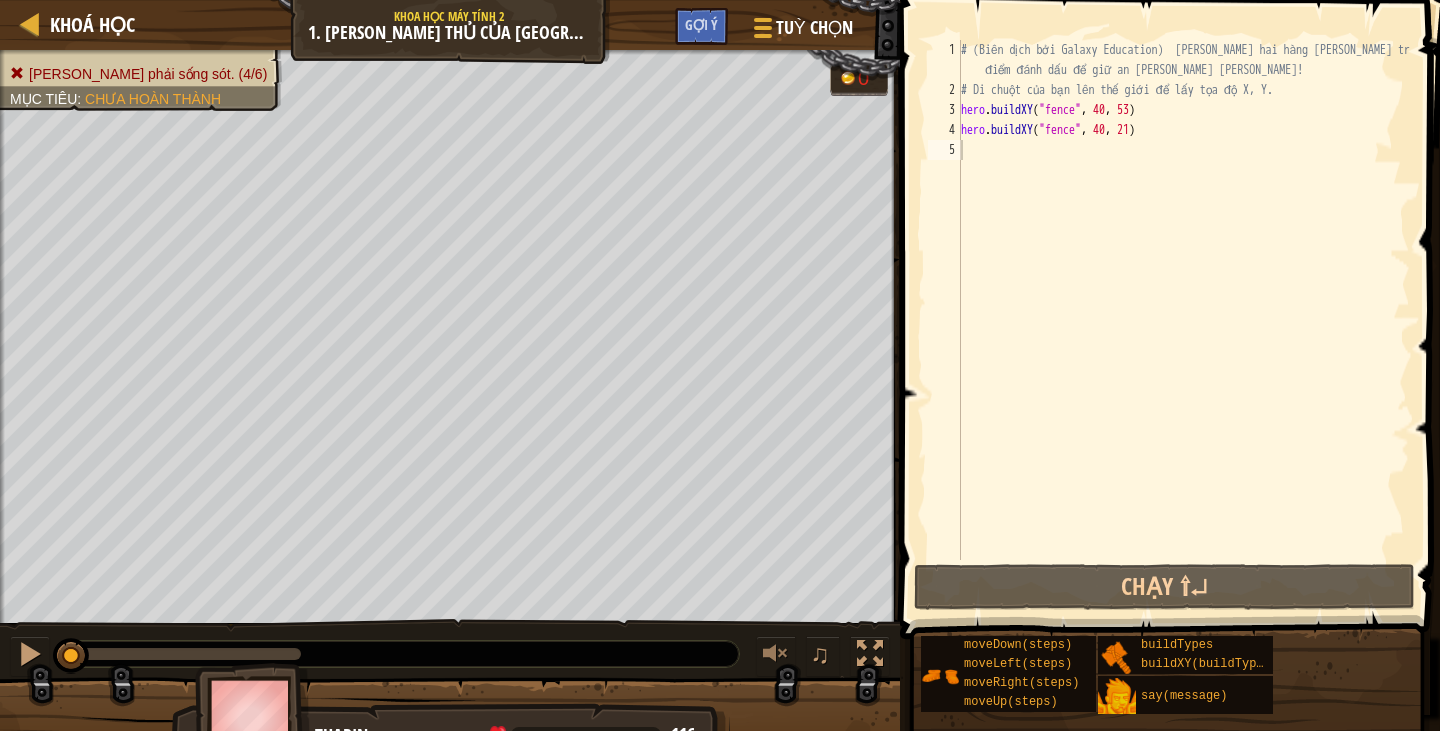 drag, startPoint x: 1077, startPoint y: 155, endPoint x: 930, endPoint y: 175, distance: 148.35431 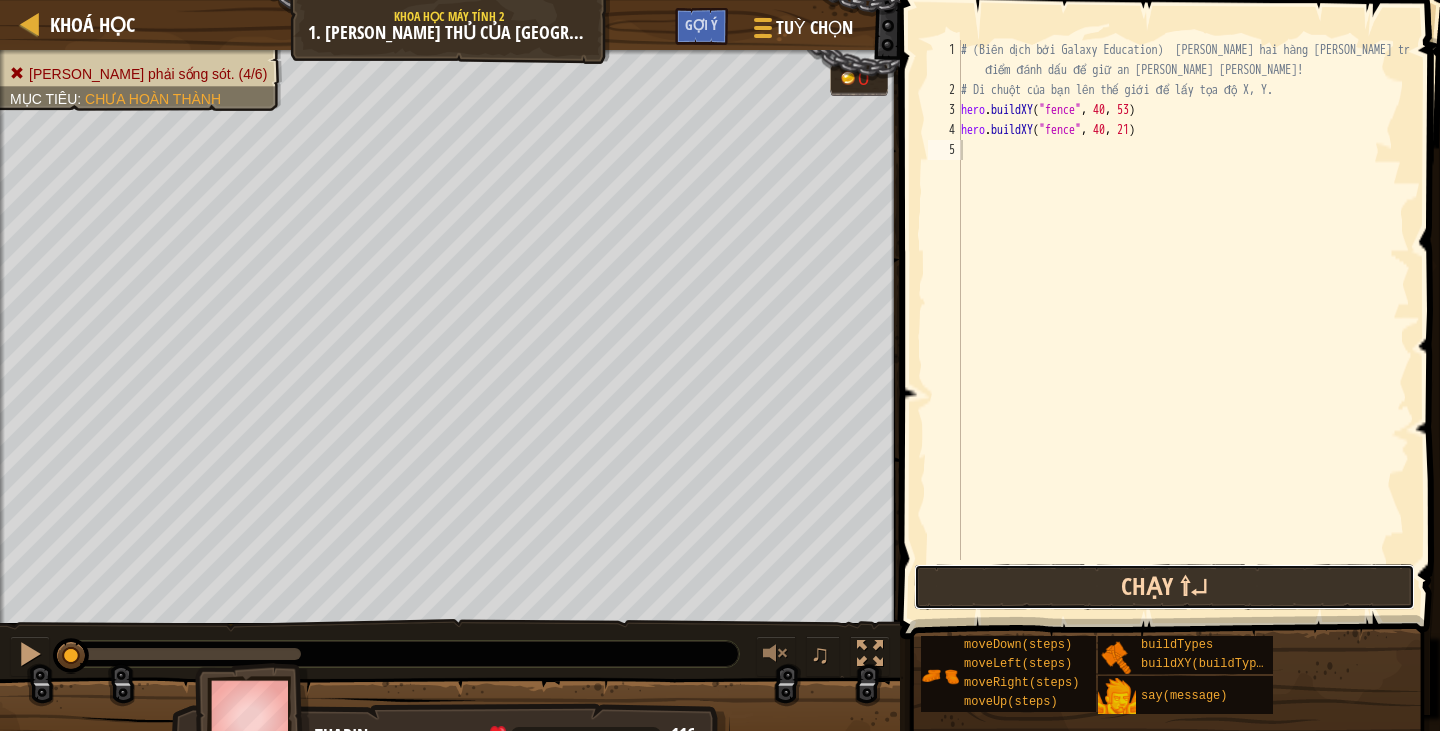 click on "Chạy ⇧↵" at bounding box center (1164, 587) 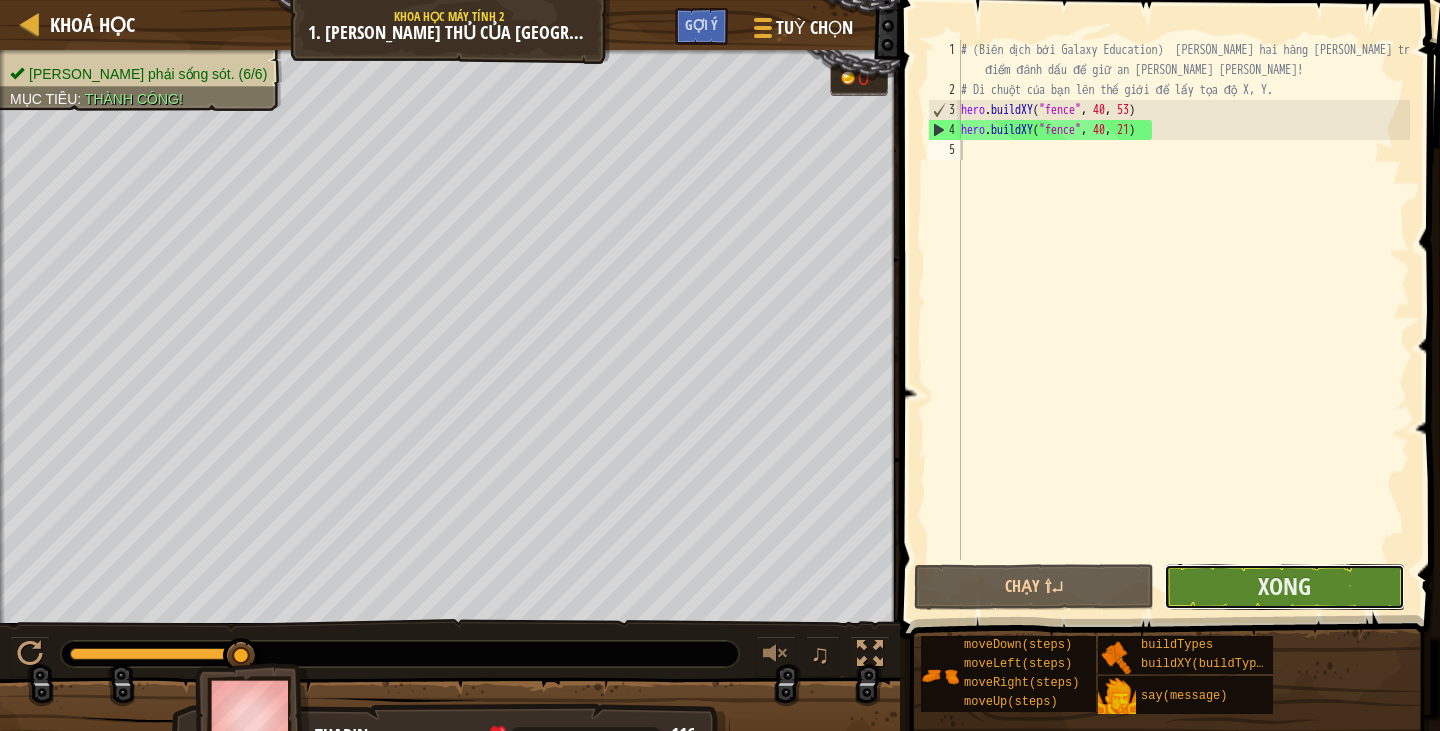 click on "Xong" at bounding box center (1284, 587) 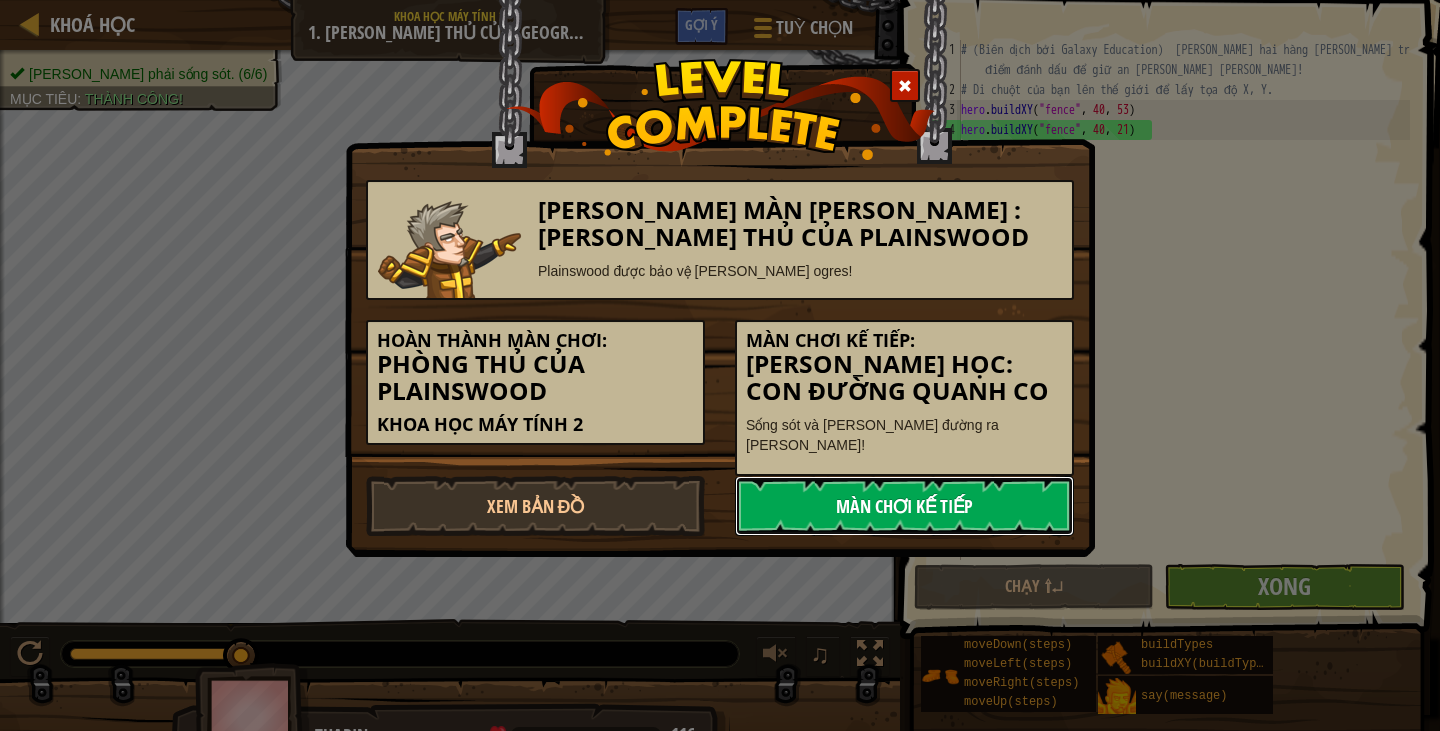 click on "Màn chơi kế tiếp" at bounding box center (904, 506) 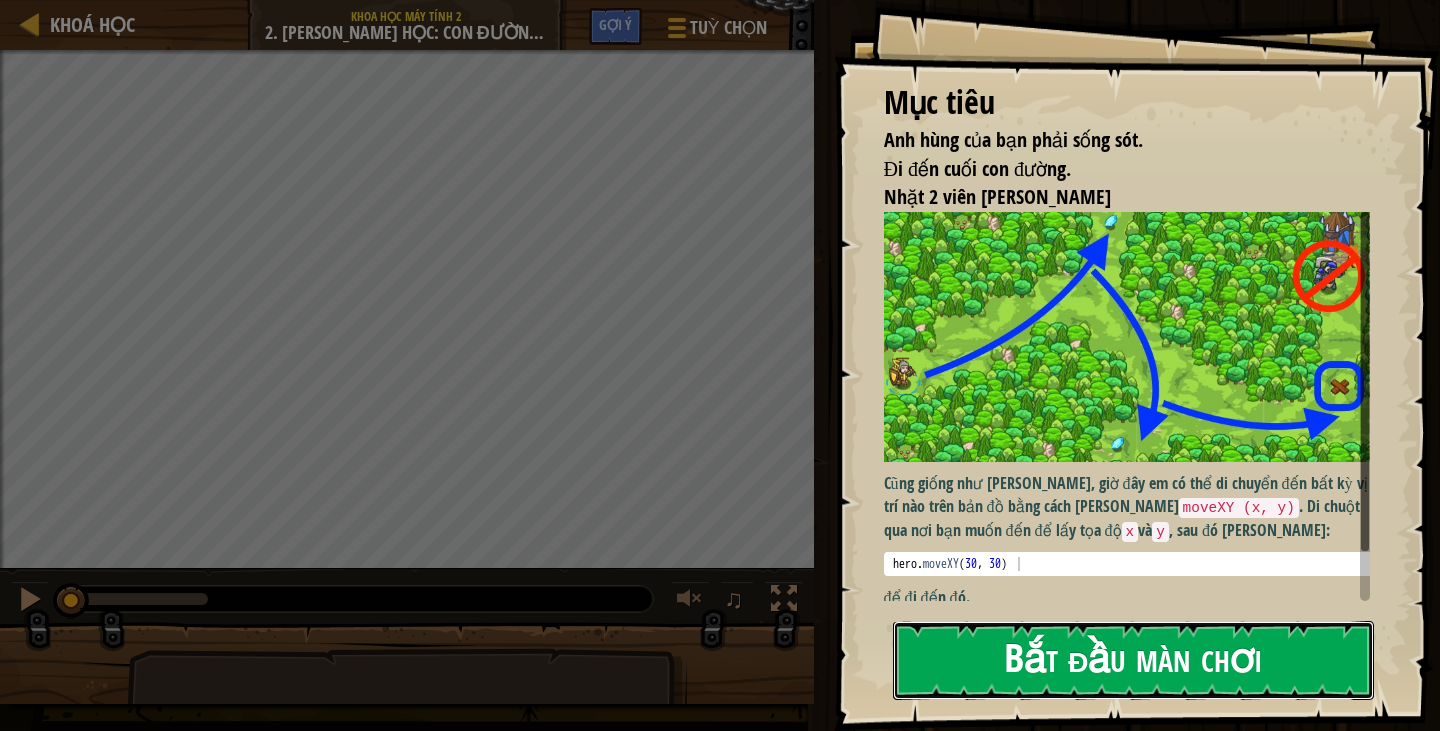 click on "Bắt đầu màn chơi" at bounding box center [1133, 660] 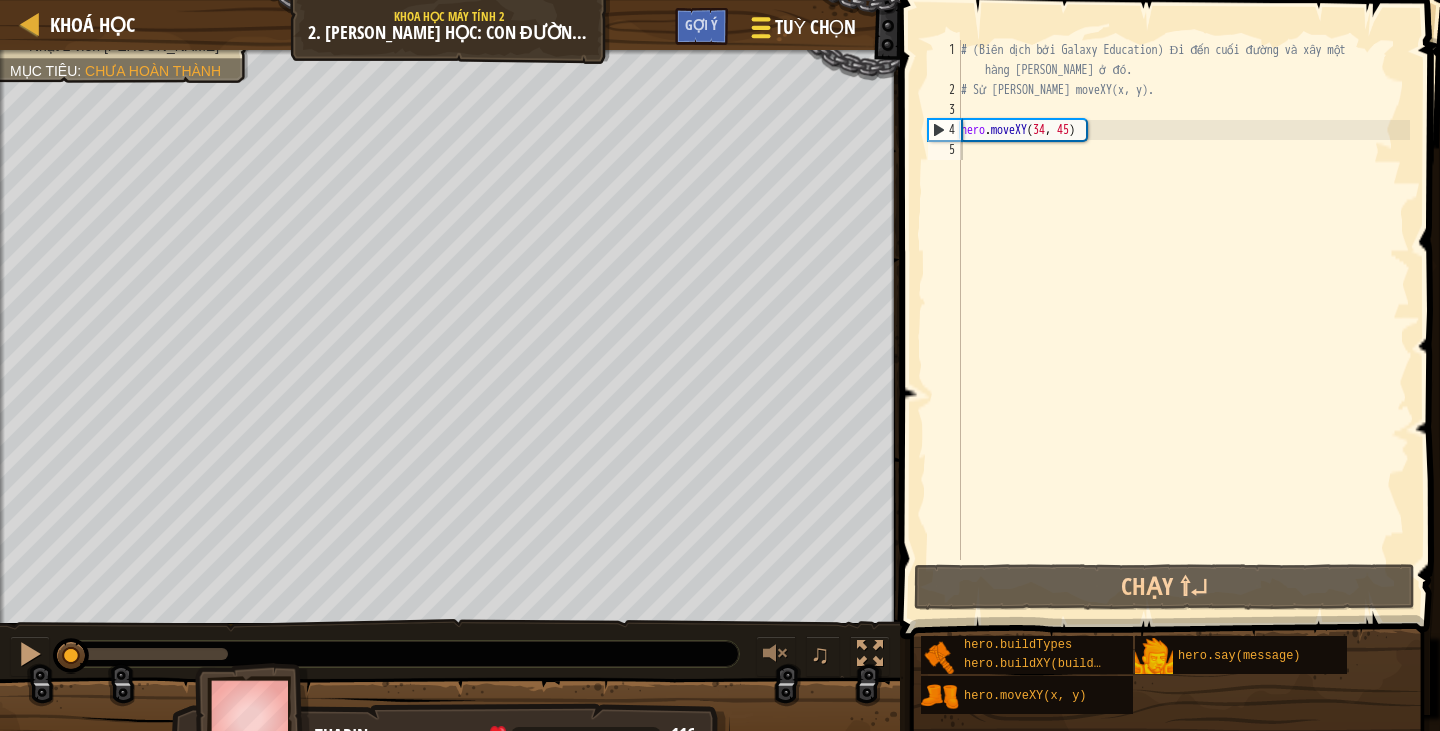 click on "Tuỳ chọn" at bounding box center [814, 27] 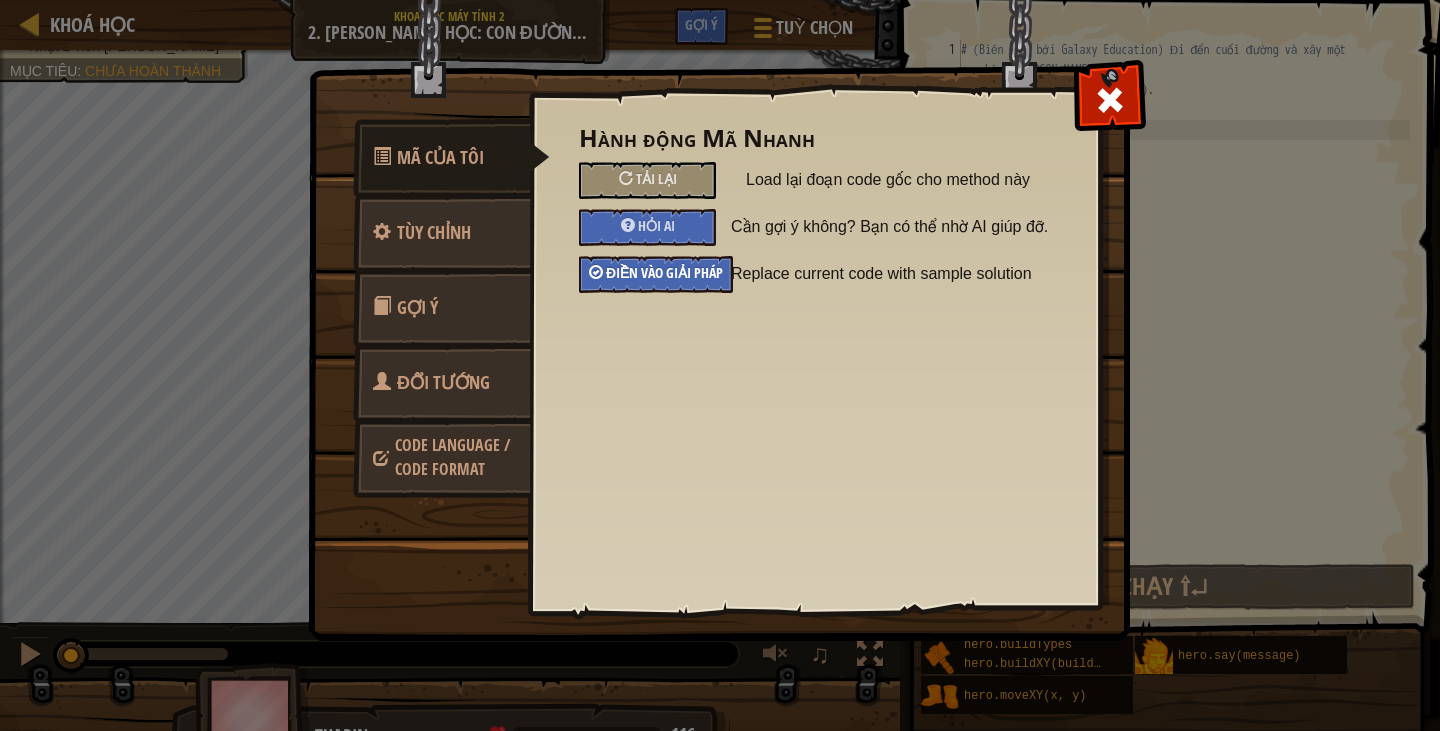 click on "Điền vào giải pháp" at bounding box center [664, 272] 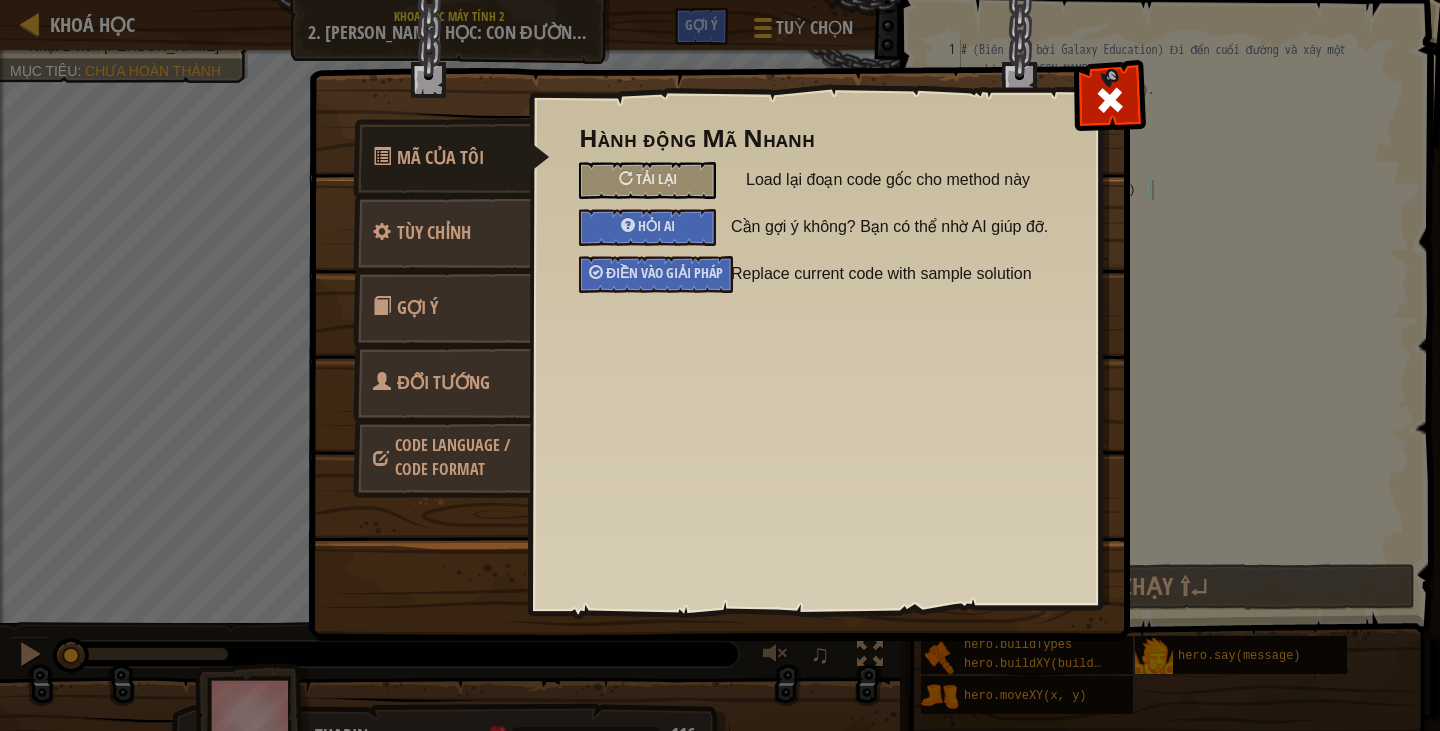 click at bounding box center [1110, 100] 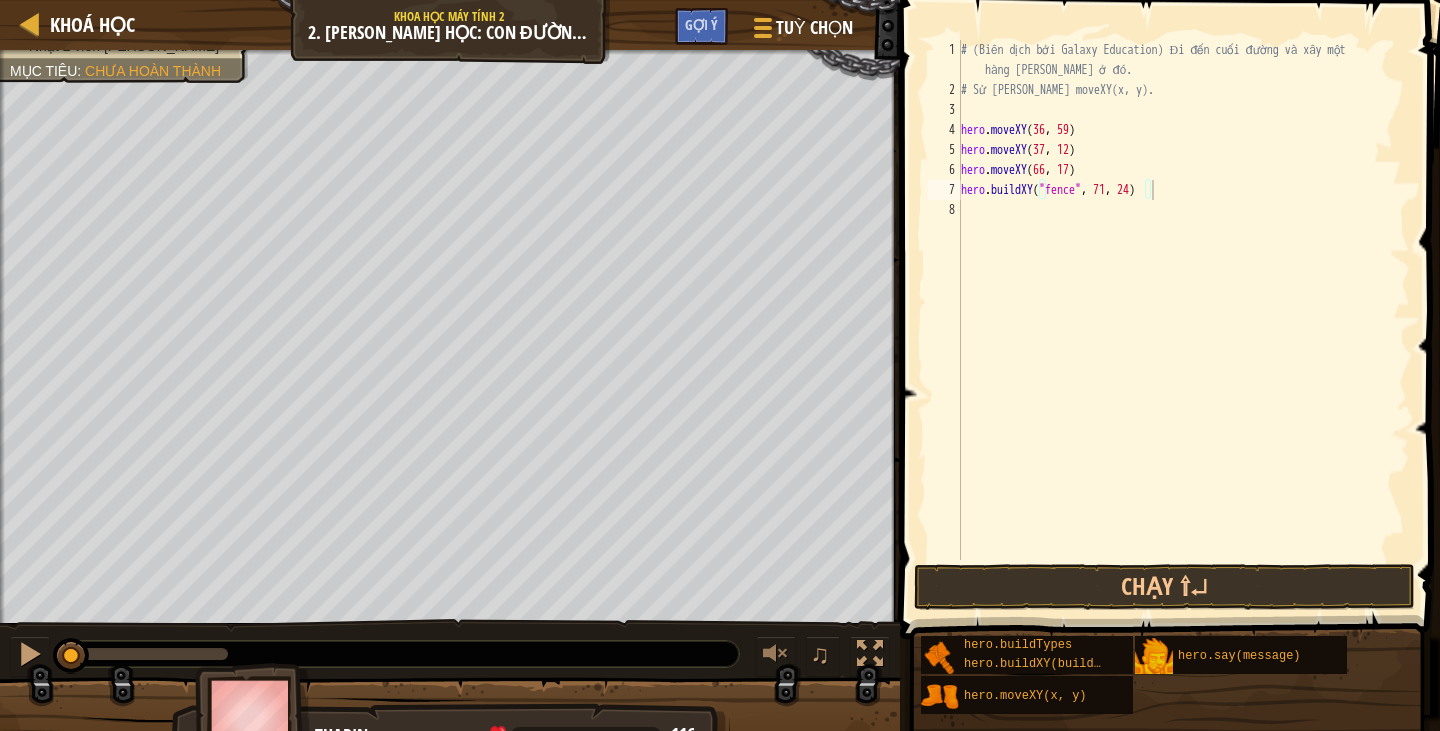 click on "# (Biên dịch bởi Galaxy Education) Đi đến cuối đường và xây một       hàng [PERSON_NAME] ở đó. # Sử [PERSON_NAME] moveXY(x, y). hero . moveXY ( 36 ,   59 ) hero . moveXY ( 37 ,   12 ) hero . moveXY ( 66 ,   17 ) hero . buildXY ( "fence" ,   71 ,   24 )" at bounding box center (1183, 330) 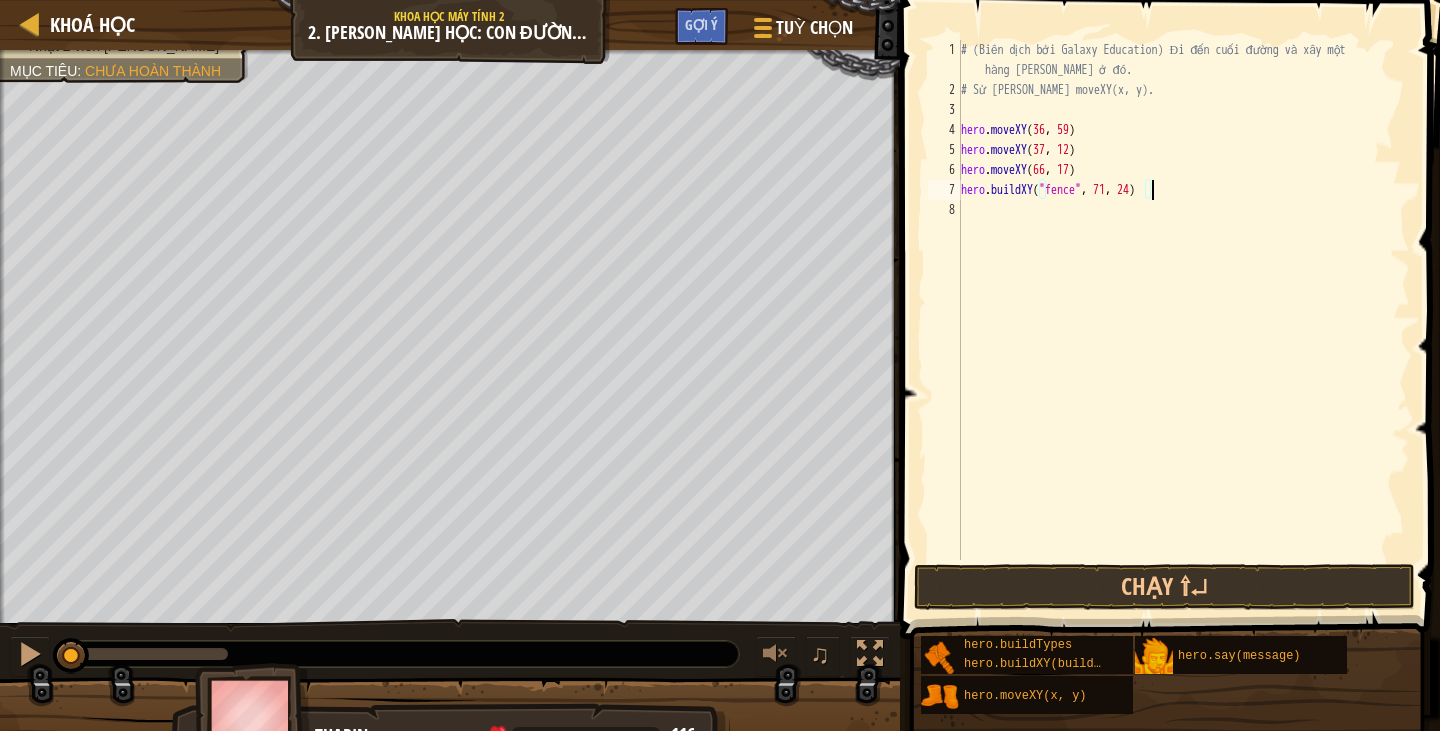 click on "# (Biên dịch bởi Galaxy Education) Đi đến cuối đường và xây một       hàng [PERSON_NAME] ở đó. # Sử [PERSON_NAME] moveXY(x, y). hero . moveXY ( 36 ,   59 ) hero . moveXY ( 37 ,   12 ) hero . moveXY ( 66 ,   17 ) hero . buildXY ( "fence" ,   71 ,   24 )" at bounding box center [1183, 330] 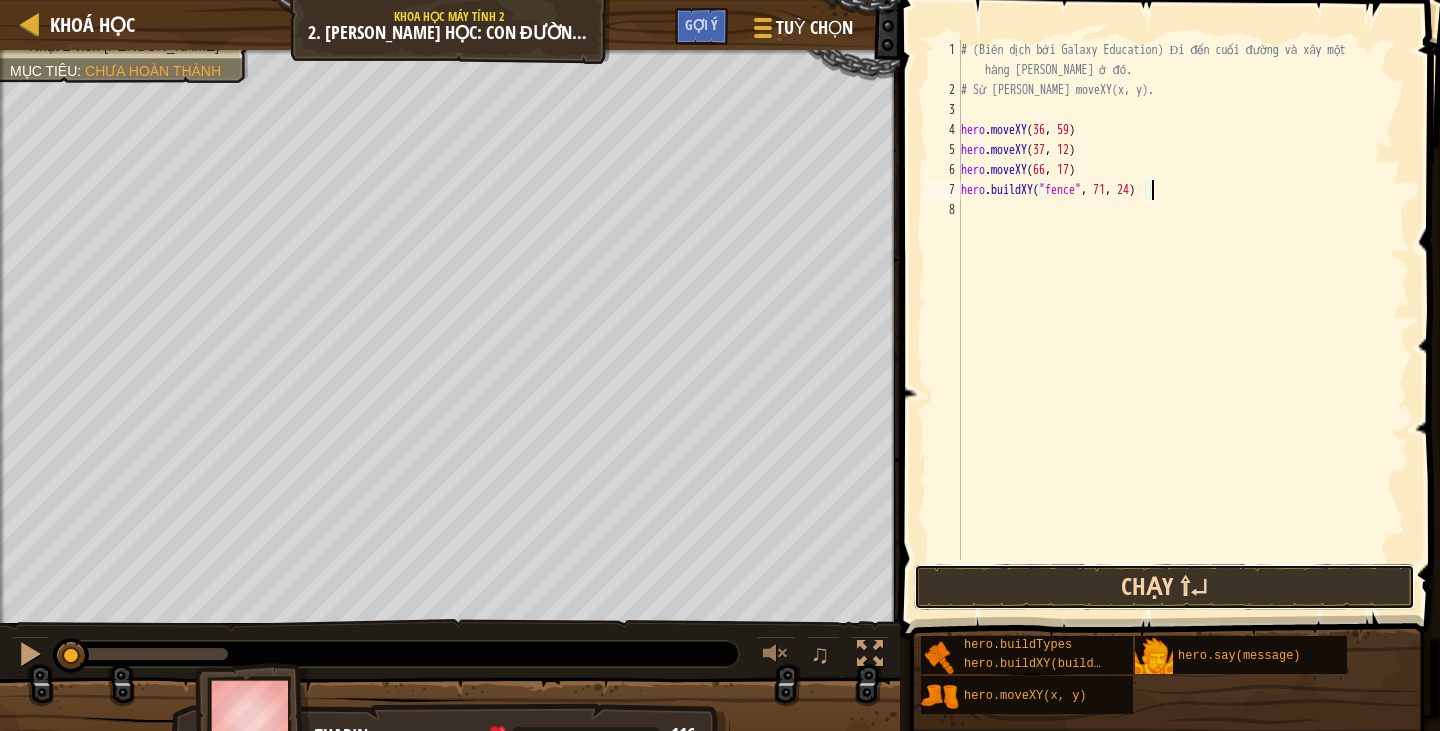 click on "Chạy ⇧↵" at bounding box center [1164, 587] 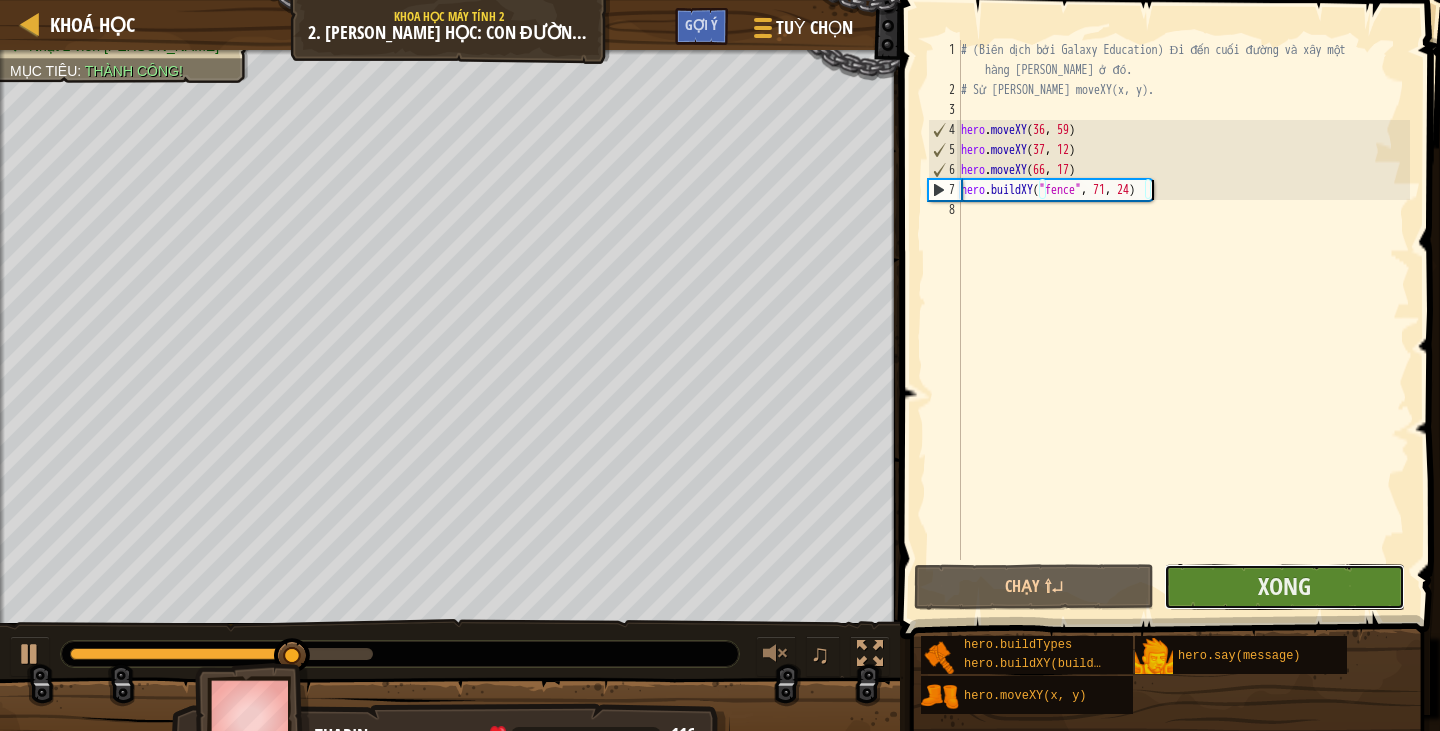 click on "Xong" at bounding box center [1284, 587] 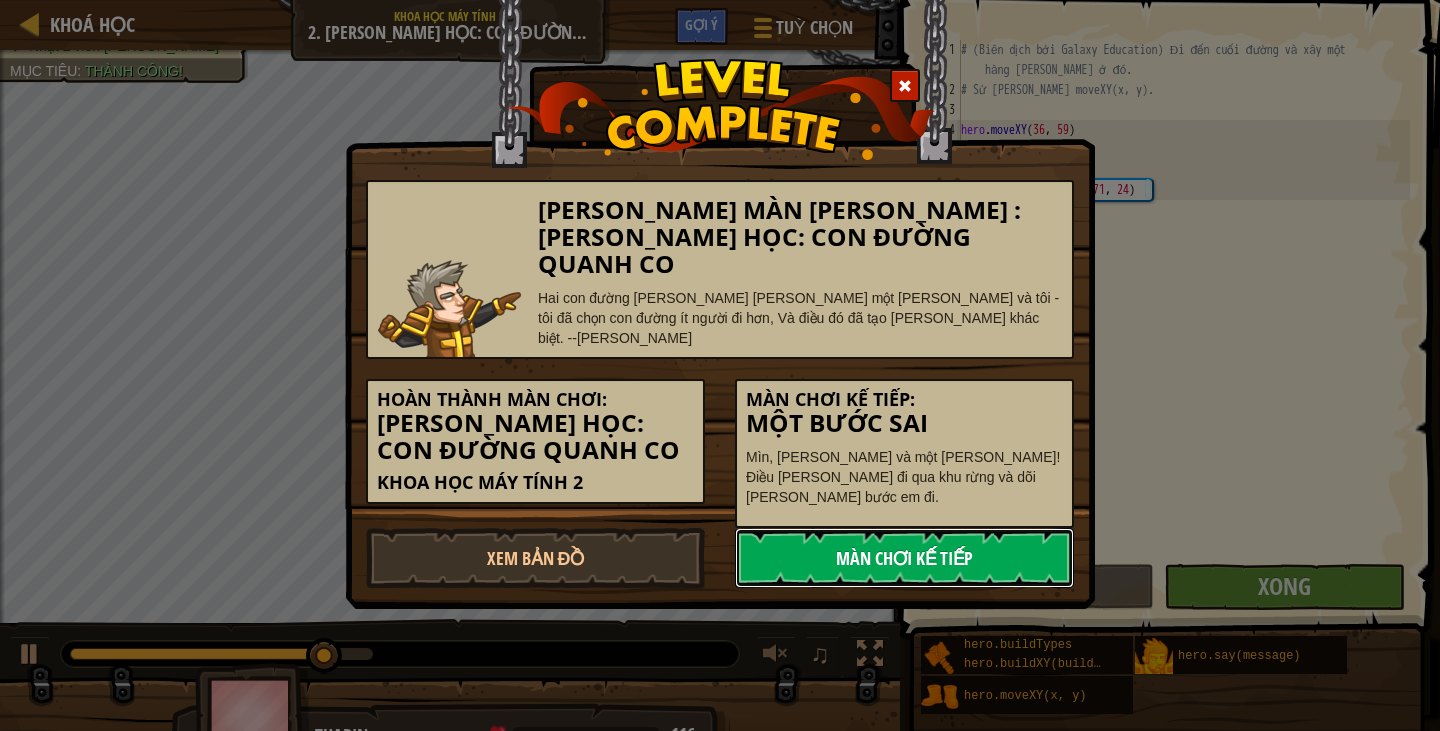 click on "Màn chơi kế tiếp" at bounding box center (904, 558) 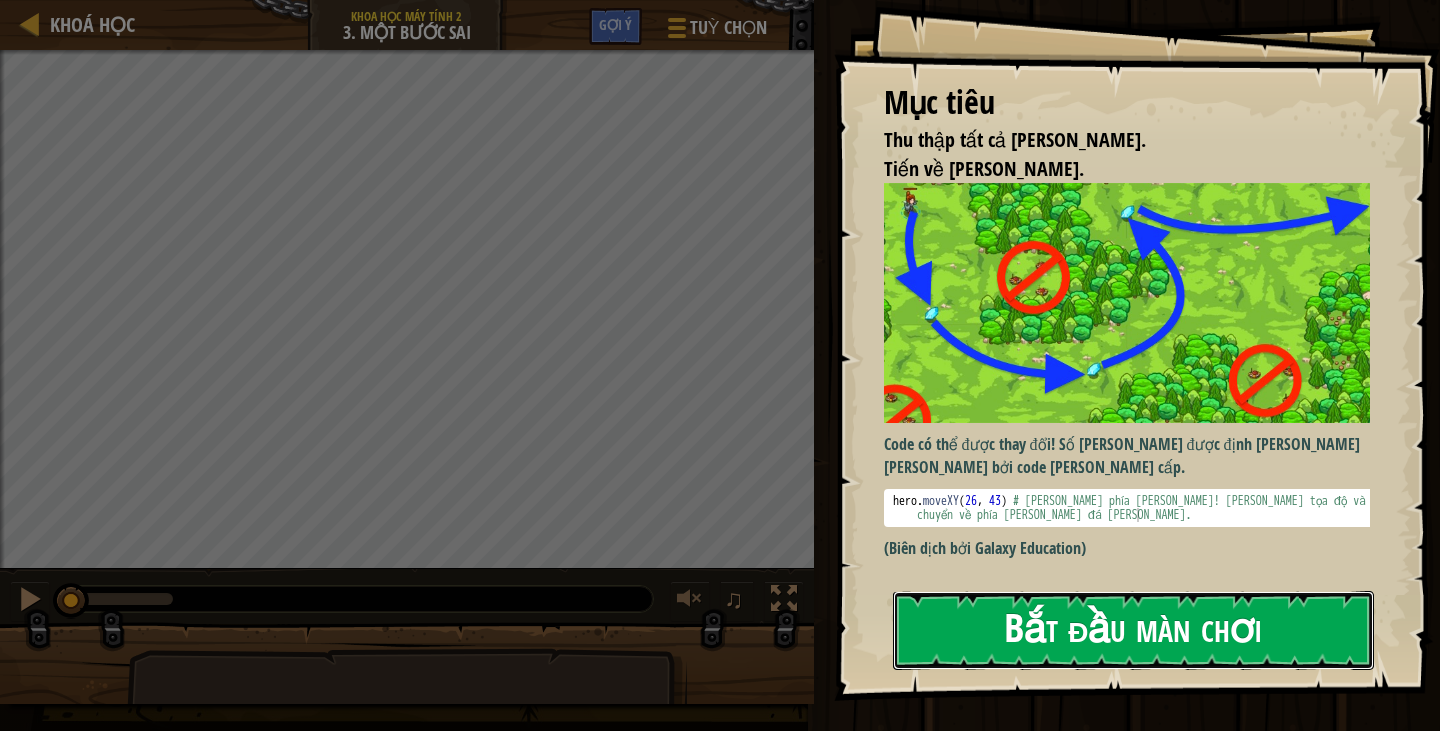 click on "Bắt đầu màn chơi" at bounding box center [1133, 630] 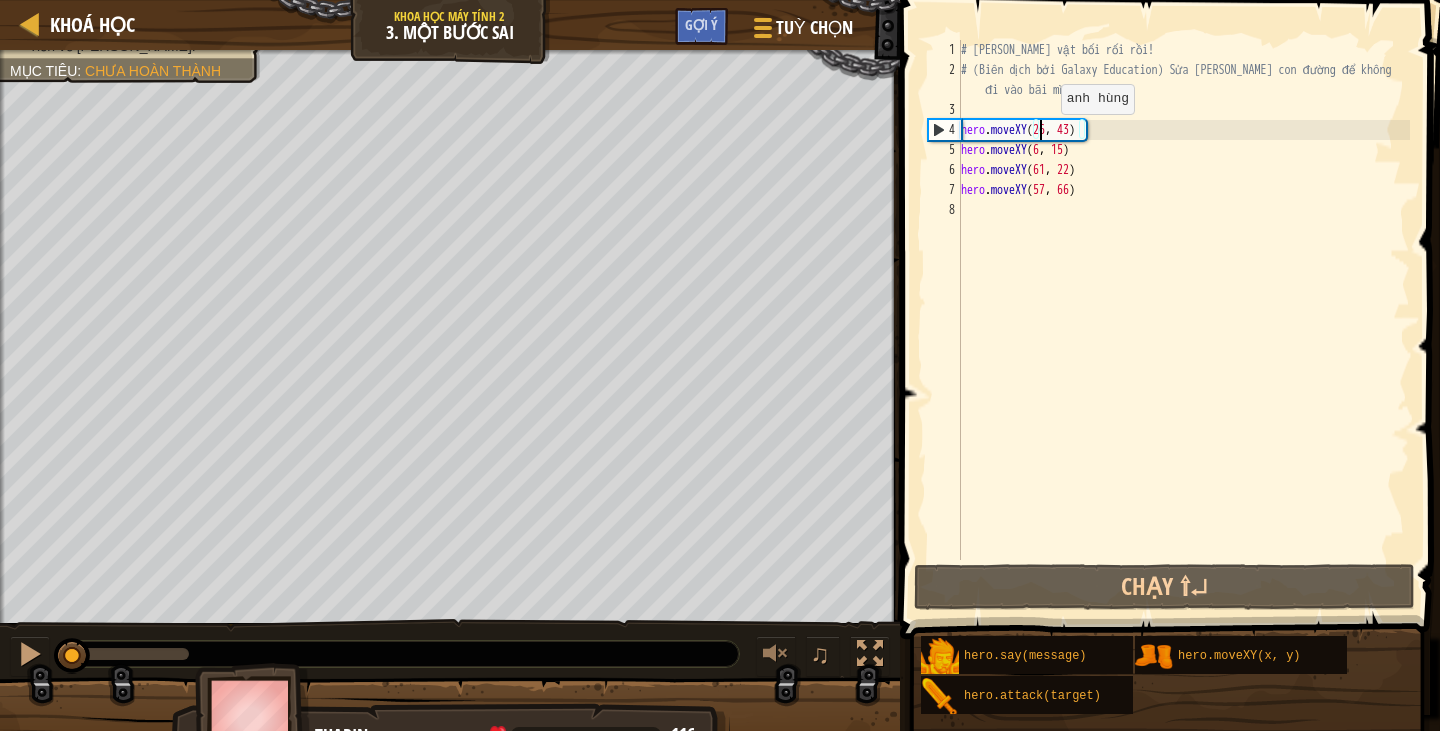 drag, startPoint x: 1043, startPoint y: 133, endPoint x: 1155, endPoint y: 135, distance: 112.01785 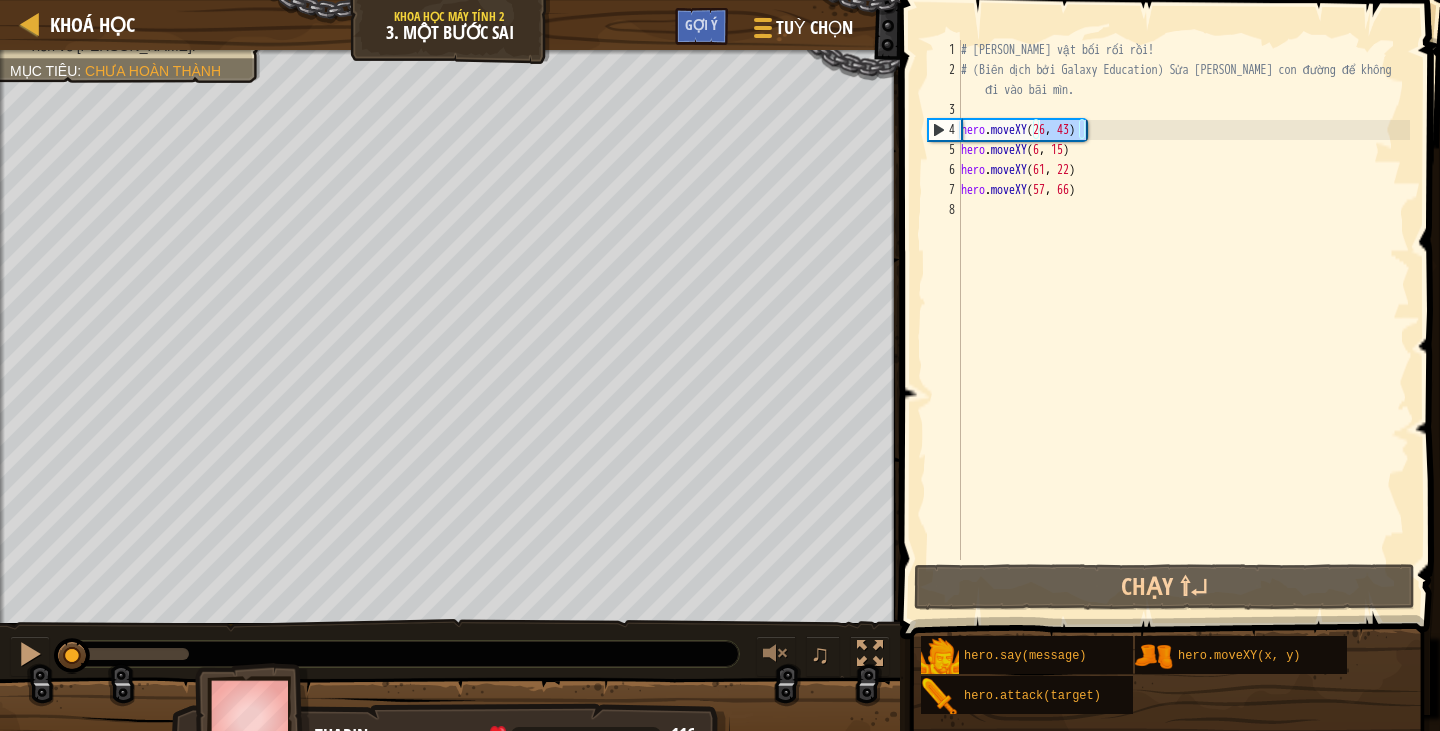 click on "# [PERSON_NAME] vật bối rối rồi! # (Biên dịch bởi Galaxy Education) Sửa [PERSON_NAME] con đường để không       đi vào bãi mìn.  hero . moveXY ( 26 ,   43 ) hero . moveXY ( 6 ,   15 ) hero . moveXY ( 61 ,   22 ) hero . moveXY ( 57 ,   66 )" at bounding box center [1183, 320] 